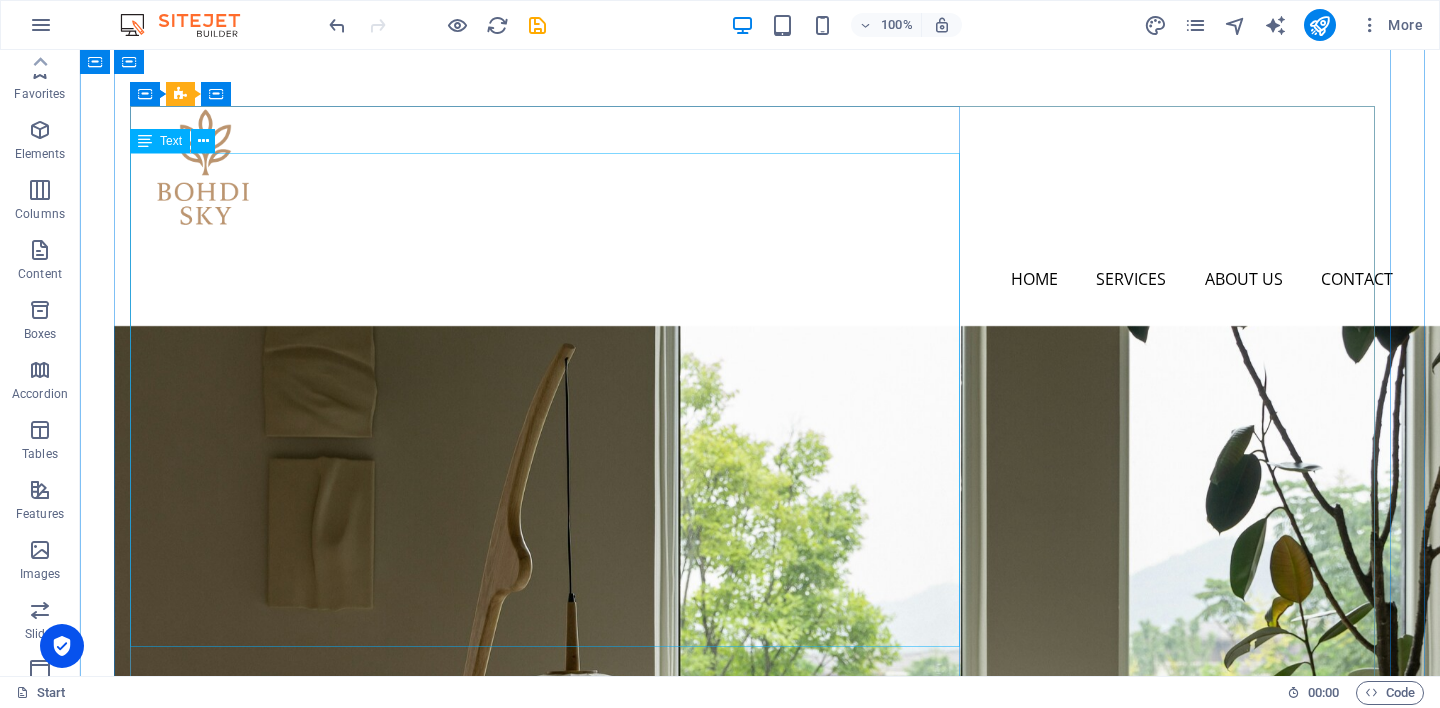 scroll, scrollTop: 1827, scrollLeft: 0, axis: vertical 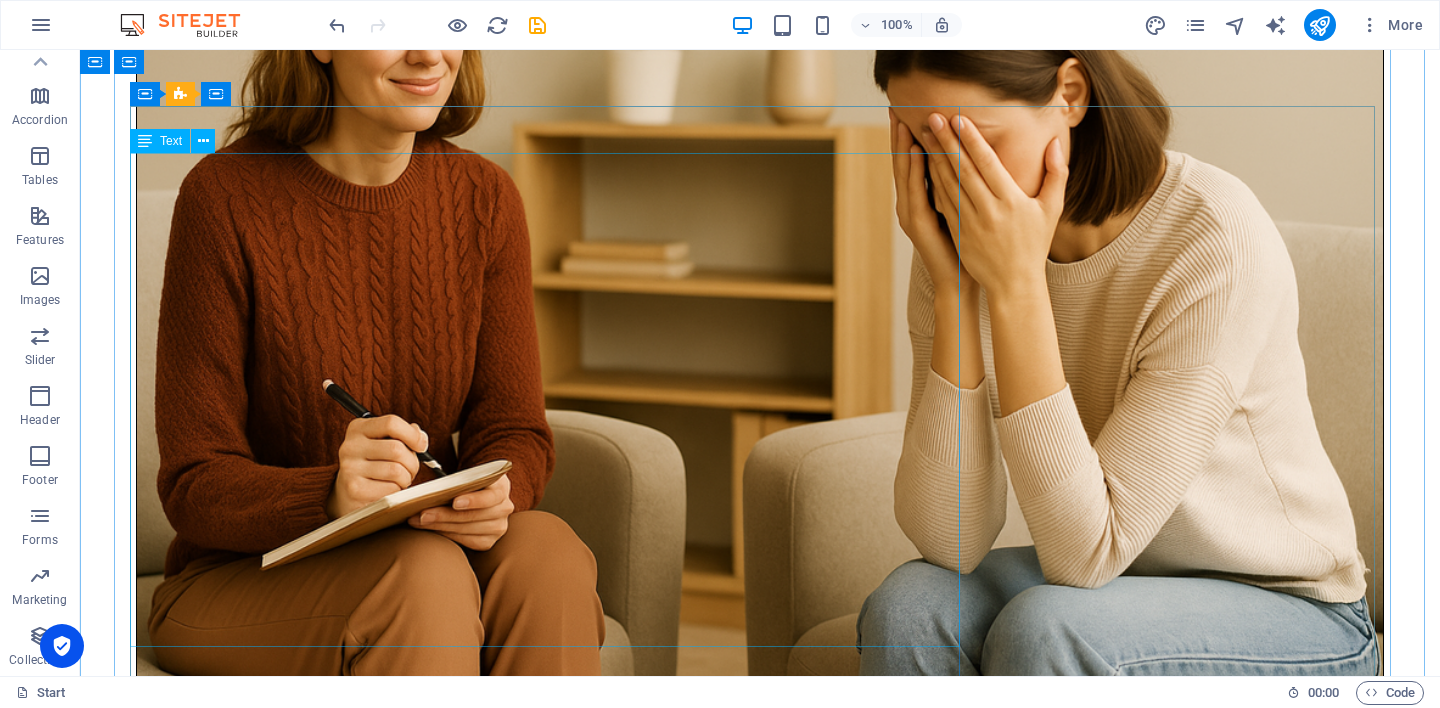 click on "[PERSON_NAME]  is an independent mental health counselling service run by [PERSON_NAME] — a professionally trained practitioner with a background in [MEDICAL_DATA], counselling, and lived experience of recovery. Support is offered in a way that honours who you are — your experiences, identity, culture, and values. Whether you are working through personal challenges or seeking deeper self-awareness, each session offers time to reflect, reconnect, and find strength. We’re Here for You If life feels overwhelming or unclear, you do not have to face it alone. At  [PERSON_NAME] , we offer a calm, respectful space to be heard — without judgement. Whether you are feeling stuck, dealing with grief, navigating relationships, or going through change, we’re here to support you with compassion and care. What We Offer Individual, couples, and group sessions Support for anxiety, grief, trauma, and life transitions Appointments online or in person in [GEOGRAPHIC_DATA], [GEOGRAPHIC_DATA] [DATE] to [DATE], 8:00 am to 6:30 pm" at bounding box center [760, 3688] 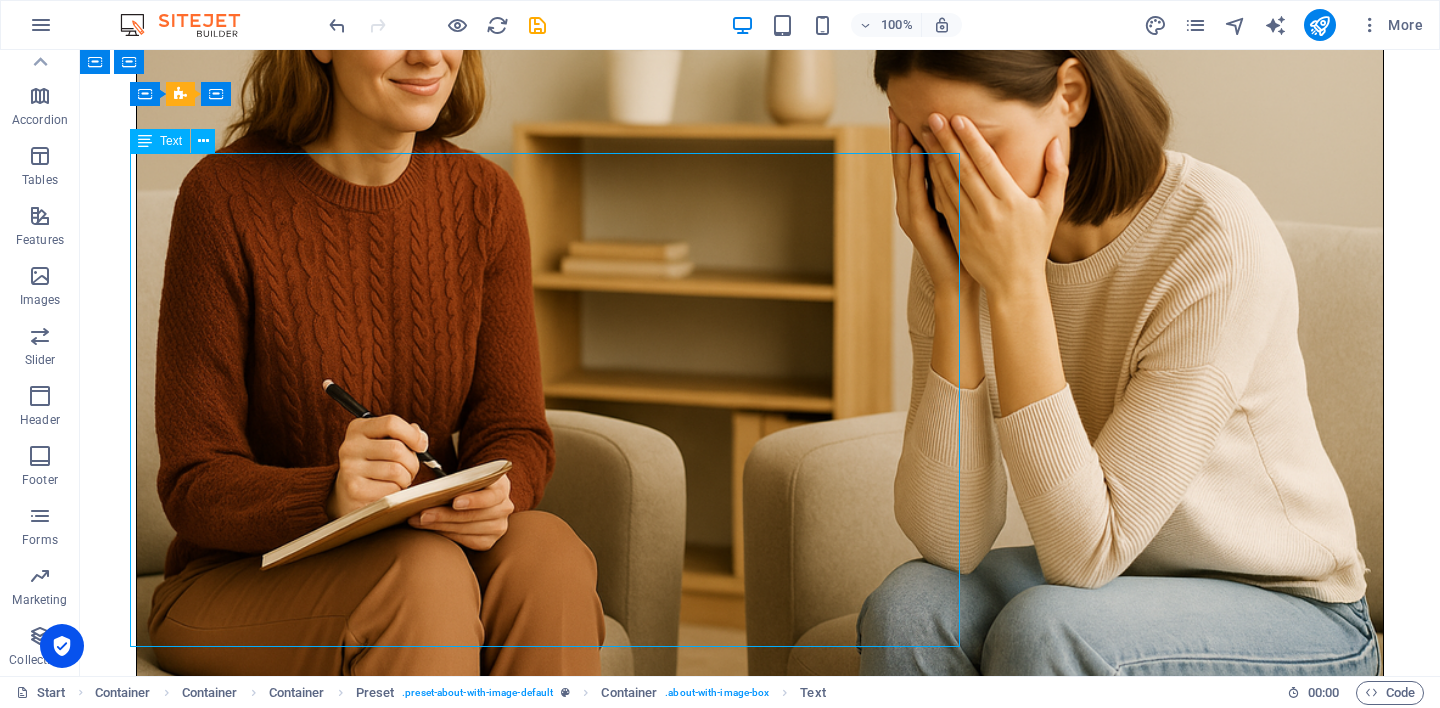 click on "[PERSON_NAME]  is an independent mental health counselling service run by [PERSON_NAME] — a professionally trained practitioner with a background in [MEDICAL_DATA], counselling, and lived experience of recovery. Support is offered in a way that honours who you are — your experiences, identity, culture, and values. Whether you are working through personal challenges or seeking deeper self-awareness, each session offers time to reflect, reconnect, and find strength. We’re Here for You If life feels overwhelming or unclear, you do not have to face it alone. At  [PERSON_NAME] , we offer a calm, respectful space to be heard — without judgement. Whether you are feeling stuck, dealing with grief, navigating relationships, or going through change, we’re here to support you with compassion and care. What We Offer Individual, couples, and group sessions Support for anxiety, grief, trauma, and life transitions Appointments online or in person in [GEOGRAPHIC_DATA], [GEOGRAPHIC_DATA] [DATE] to [DATE], 8:00 am to 6:30 pm" at bounding box center (760, 3688) 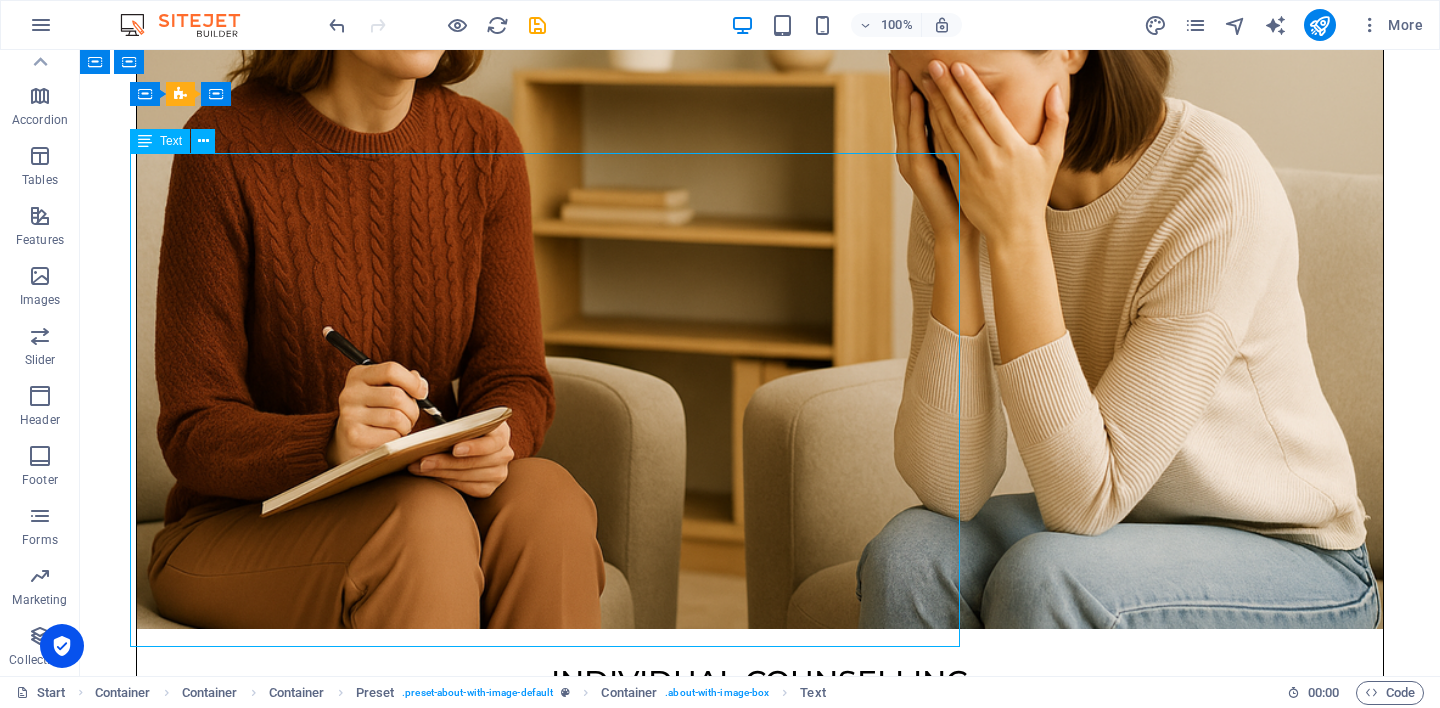 click on "What We Offer" at bounding box center [760, 3738] 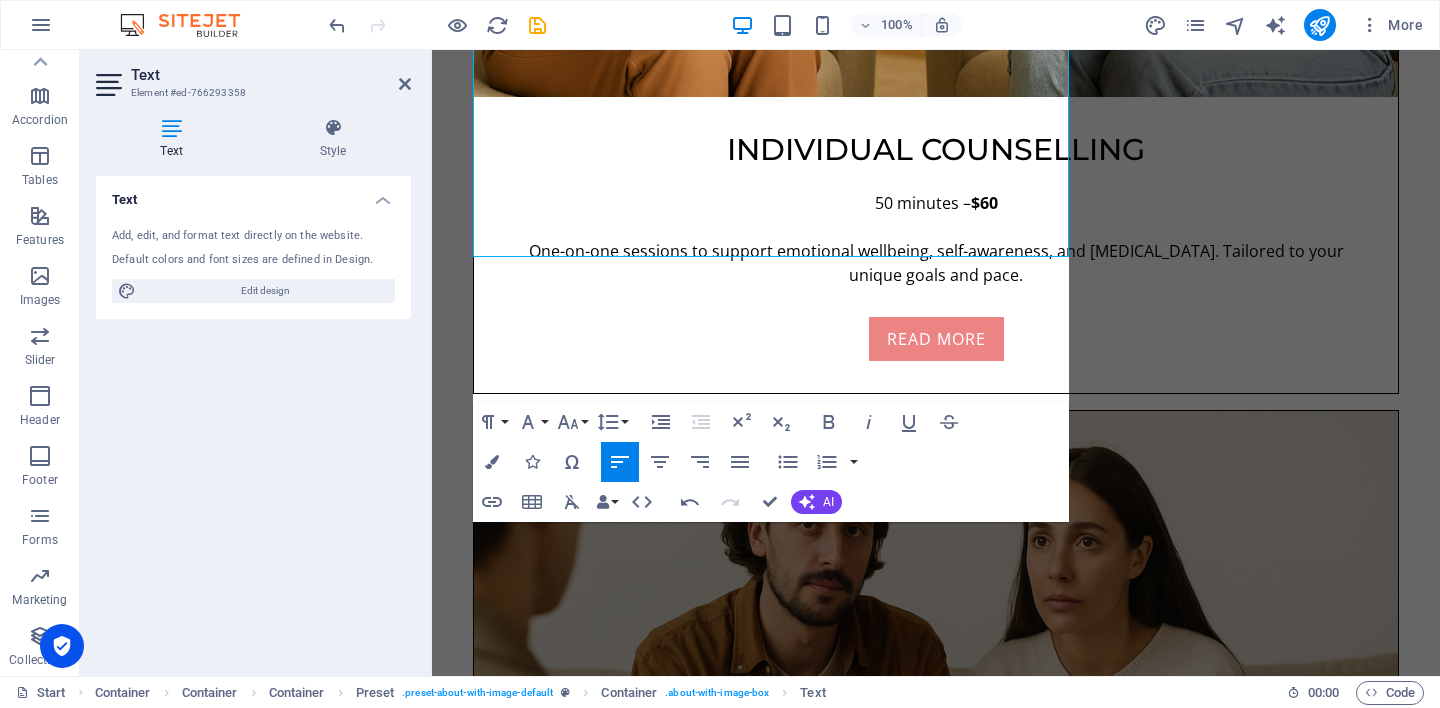 scroll, scrollTop: 2204, scrollLeft: 0, axis: vertical 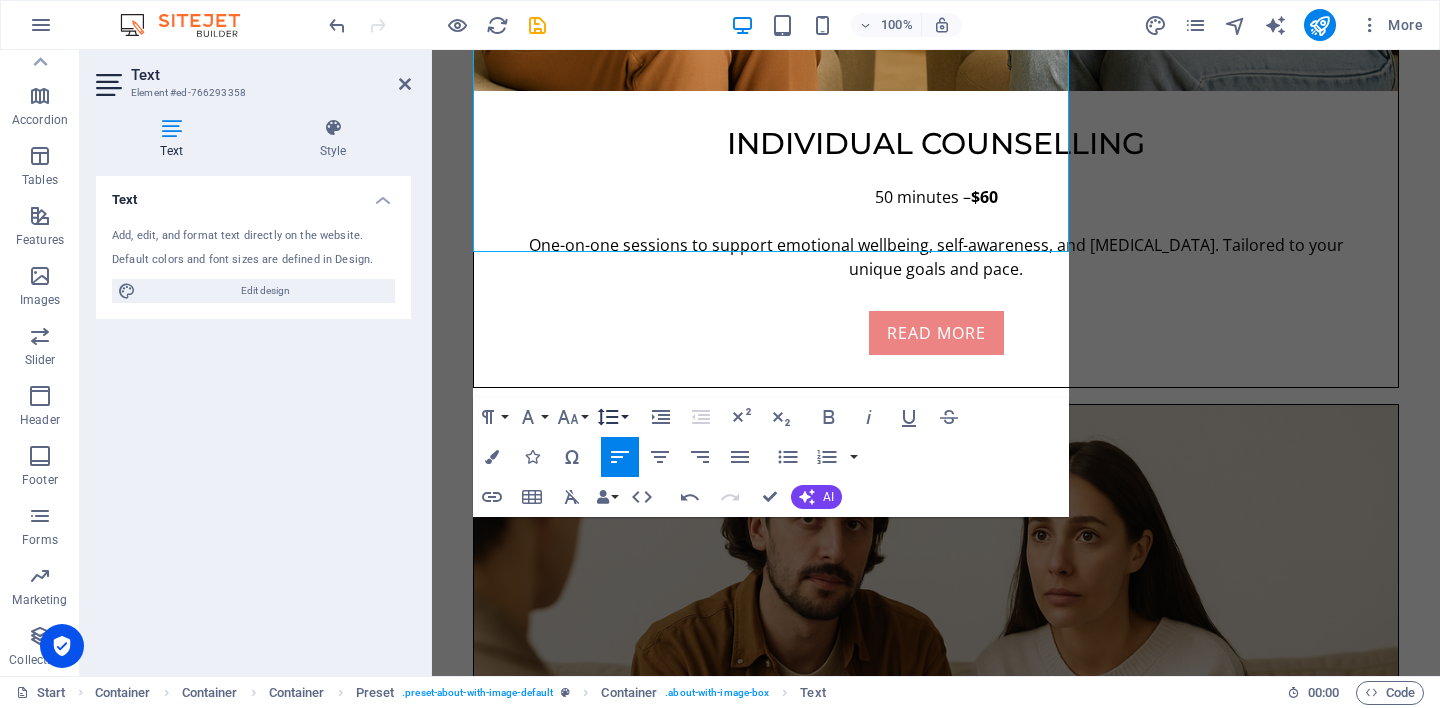 click on "Line Height" at bounding box center (612, 417) 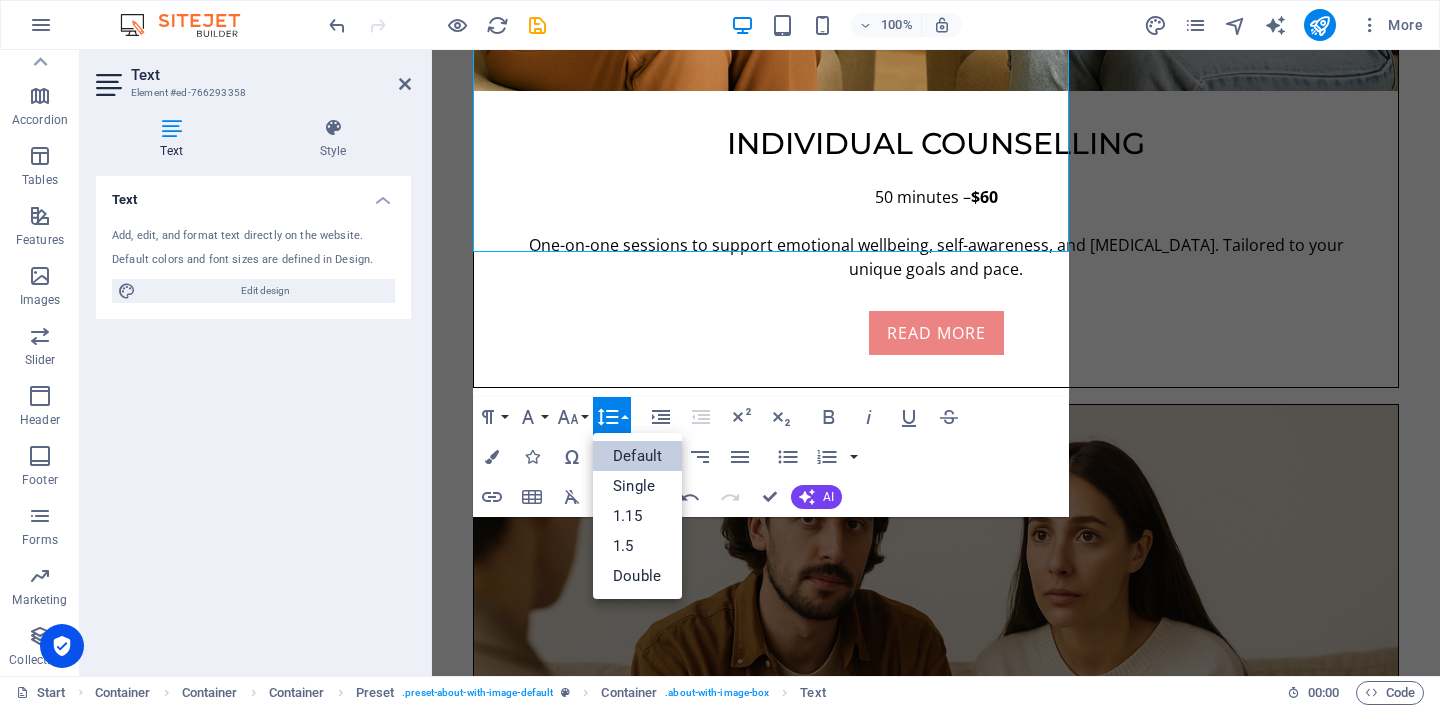 scroll, scrollTop: 0, scrollLeft: 0, axis: both 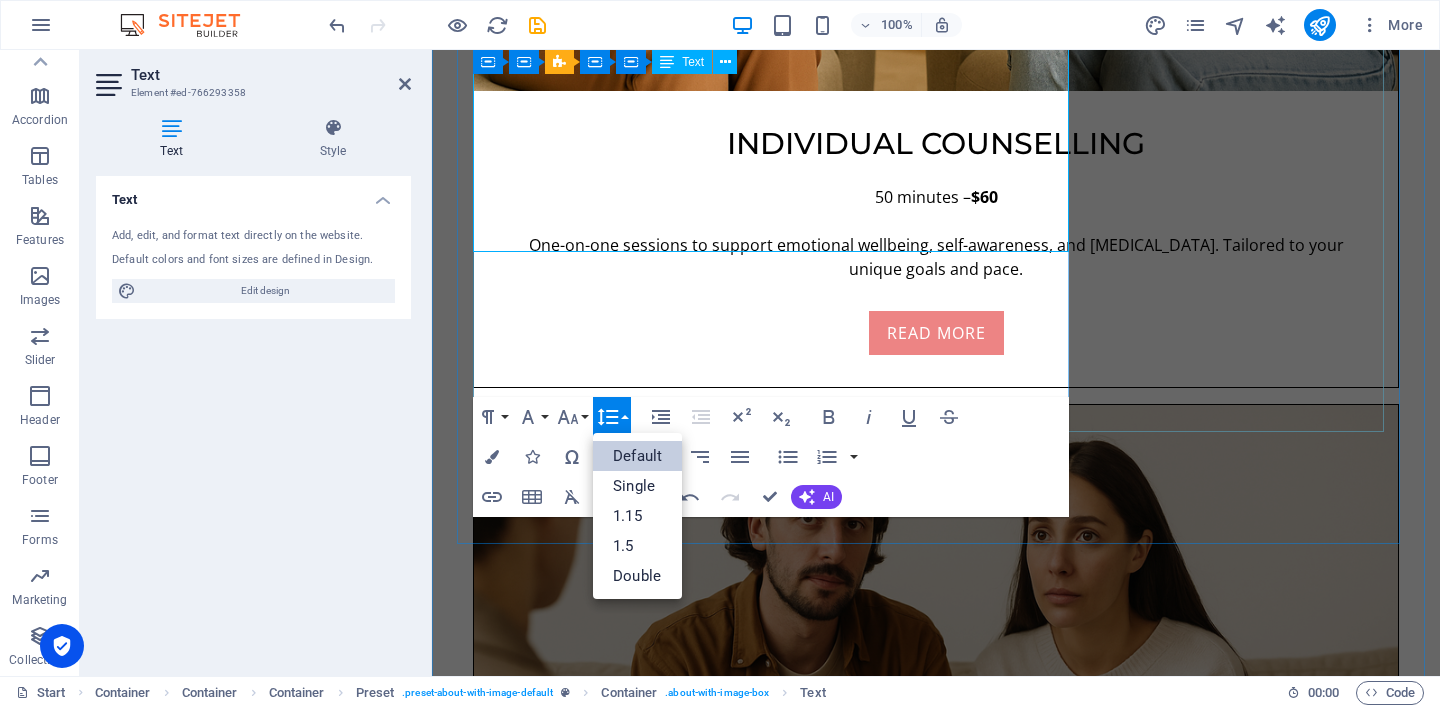 click on "I value attachment, early childhood development, and the stories that begin long before we remember them. I offer a space without judgement, where you can take your time, speak freely, and explore what matters most to you." at bounding box center [936, 2899] 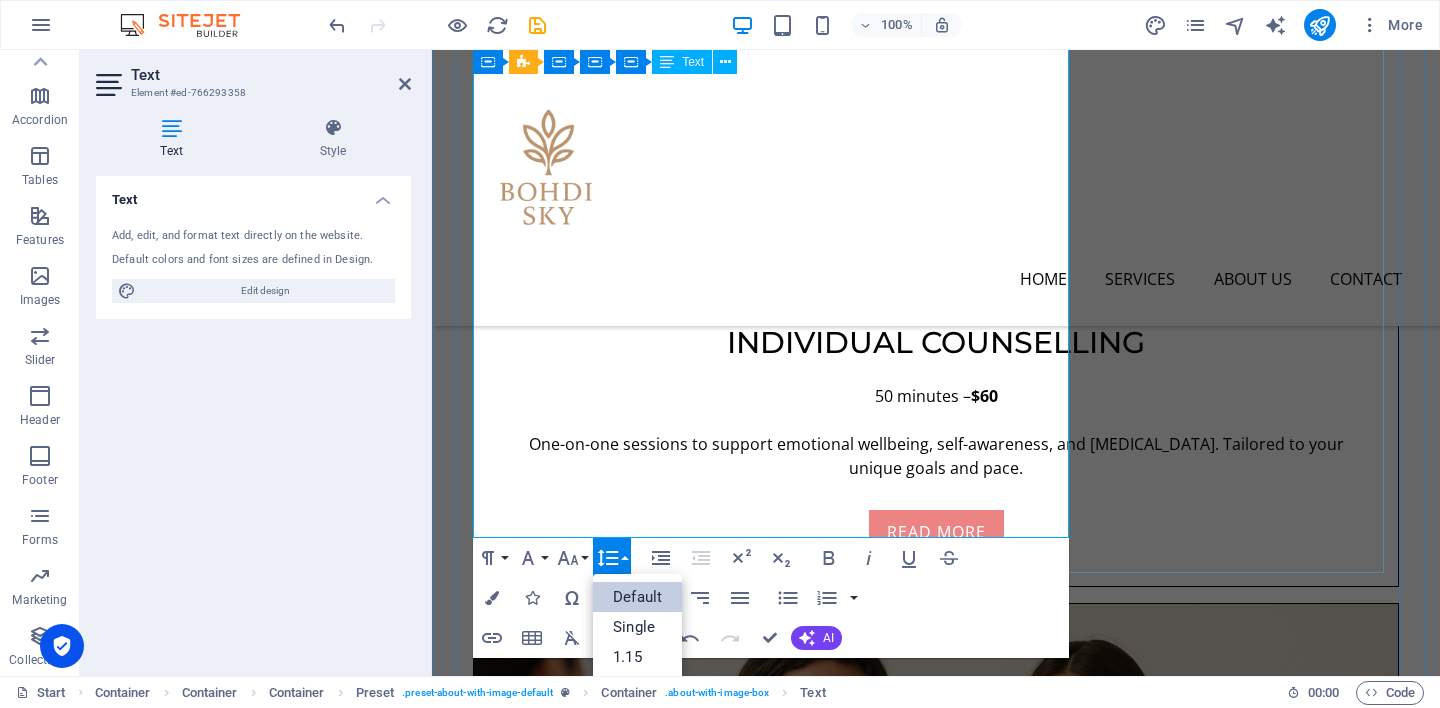 scroll, scrollTop: 1917, scrollLeft: 0, axis: vertical 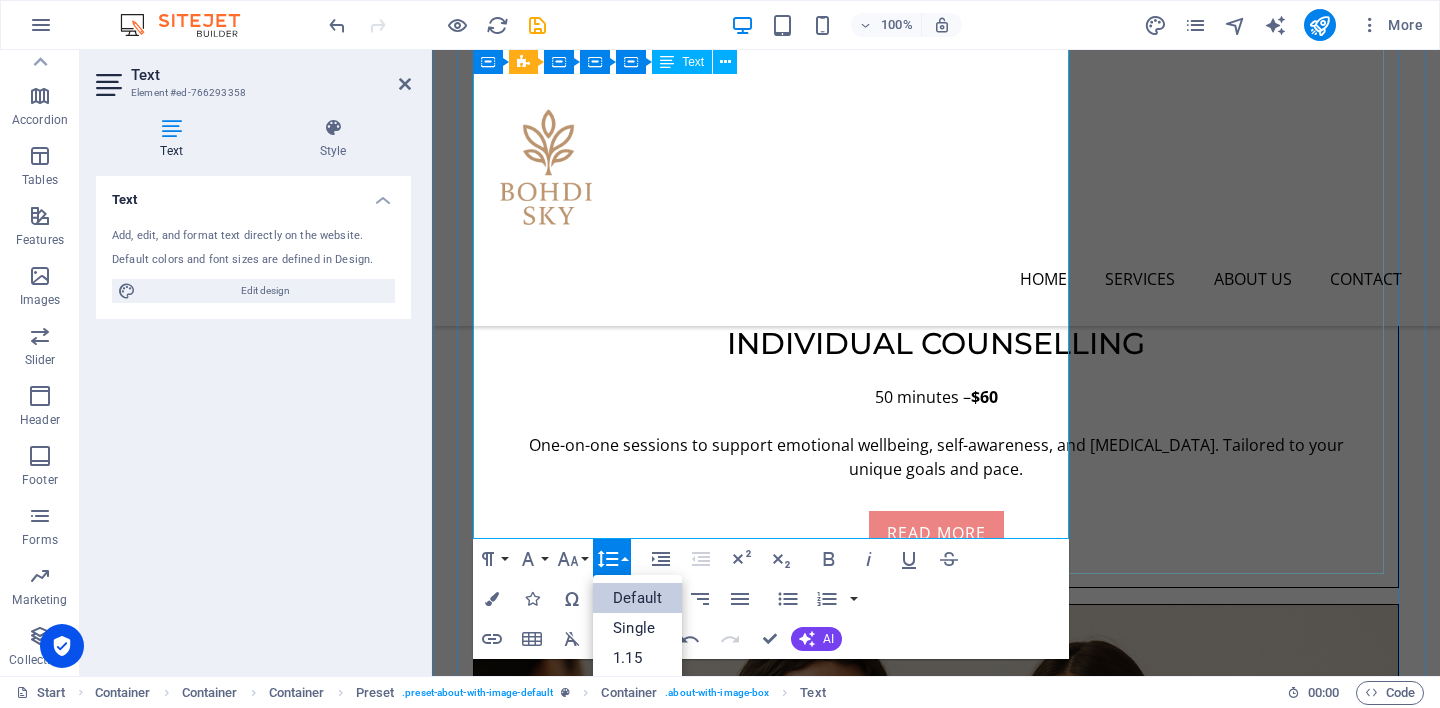 click on "I value attachment, early childhood development, and the stories that begin long before we remember them. I offer a space without judgement, where you can take your time, speak freely, and explore what matters most to you." at bounding box center [936, 3100] 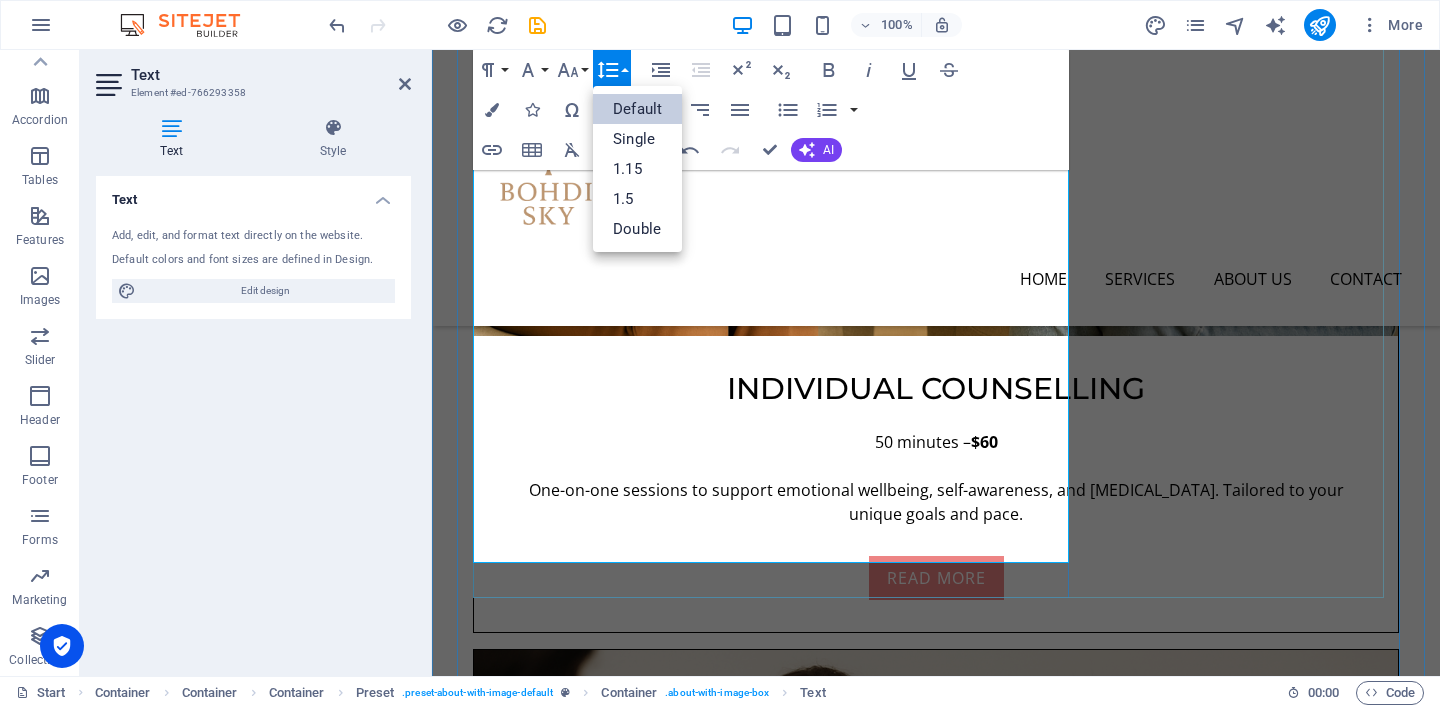 click on "Counselling is not just something I trained for — it is something I come to with lived understanding. I draw from person-centred therapy, especially [PERSON_NAME]’ belief that people already hold the answers they need. My role is to walk alongside you, not to give advice or solutions, but to be present with you while you discover your own." at bounding box center (936, 3085) 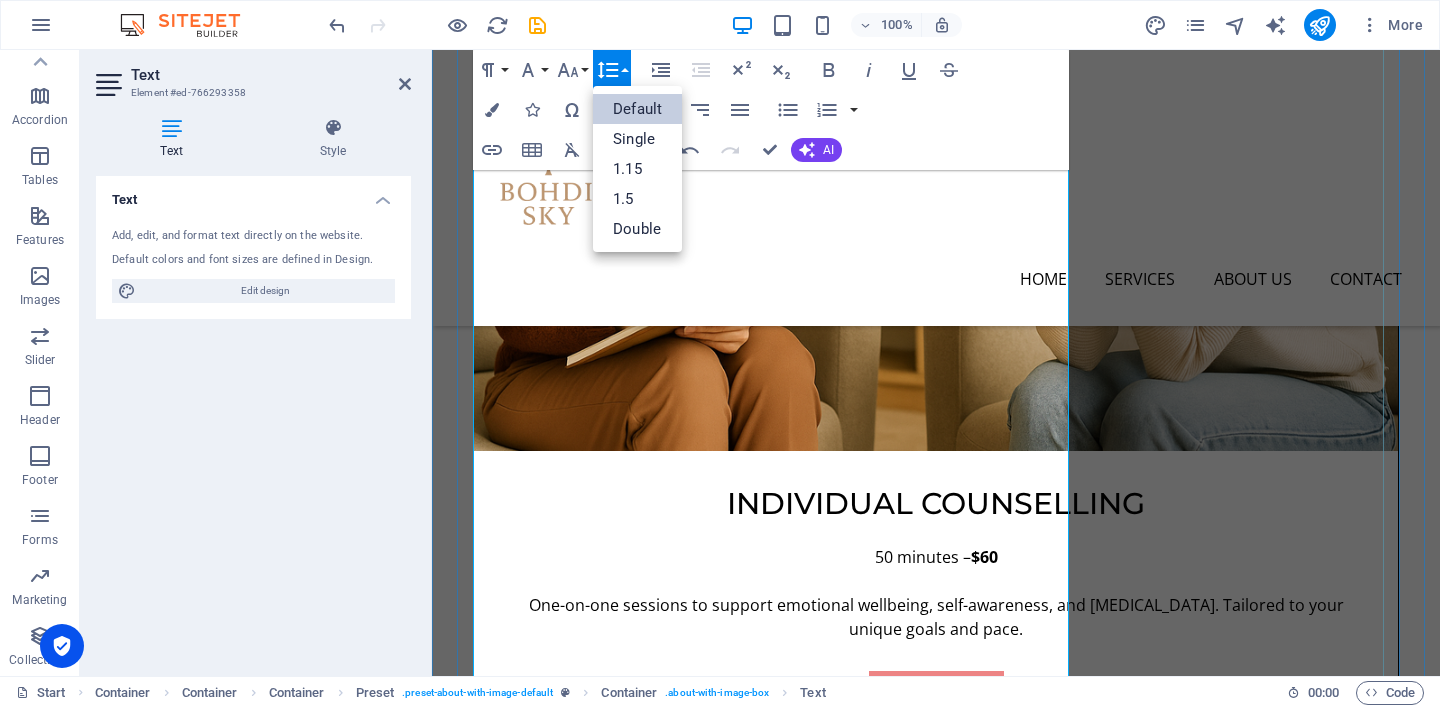 scroll, scrollTop: 1800, scrollLeft: 0, axis: vertical 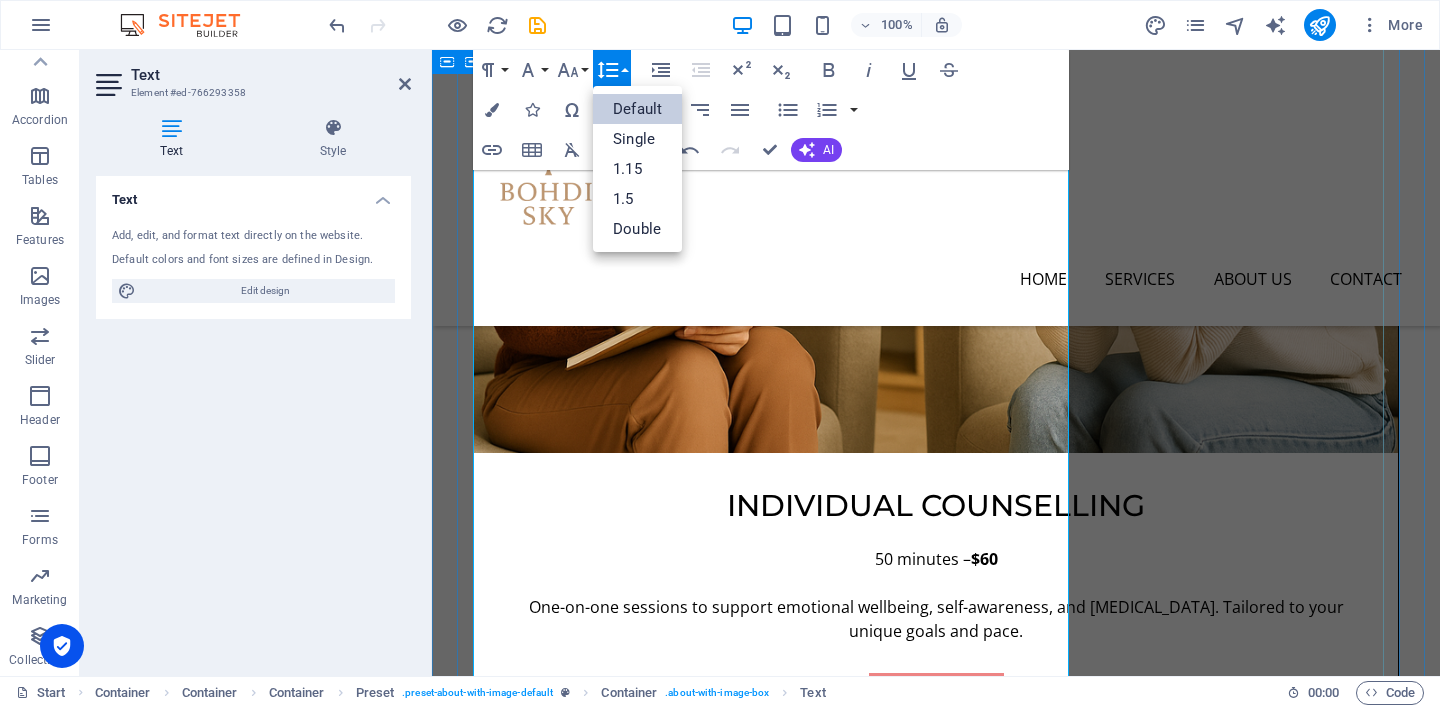 click on "I have lived with anxiety, [MEDICAL_DATA], and long-term grief. I know what it means to feel lost — and how powerful it is to feel heard." at bounding box center [936, 3142] 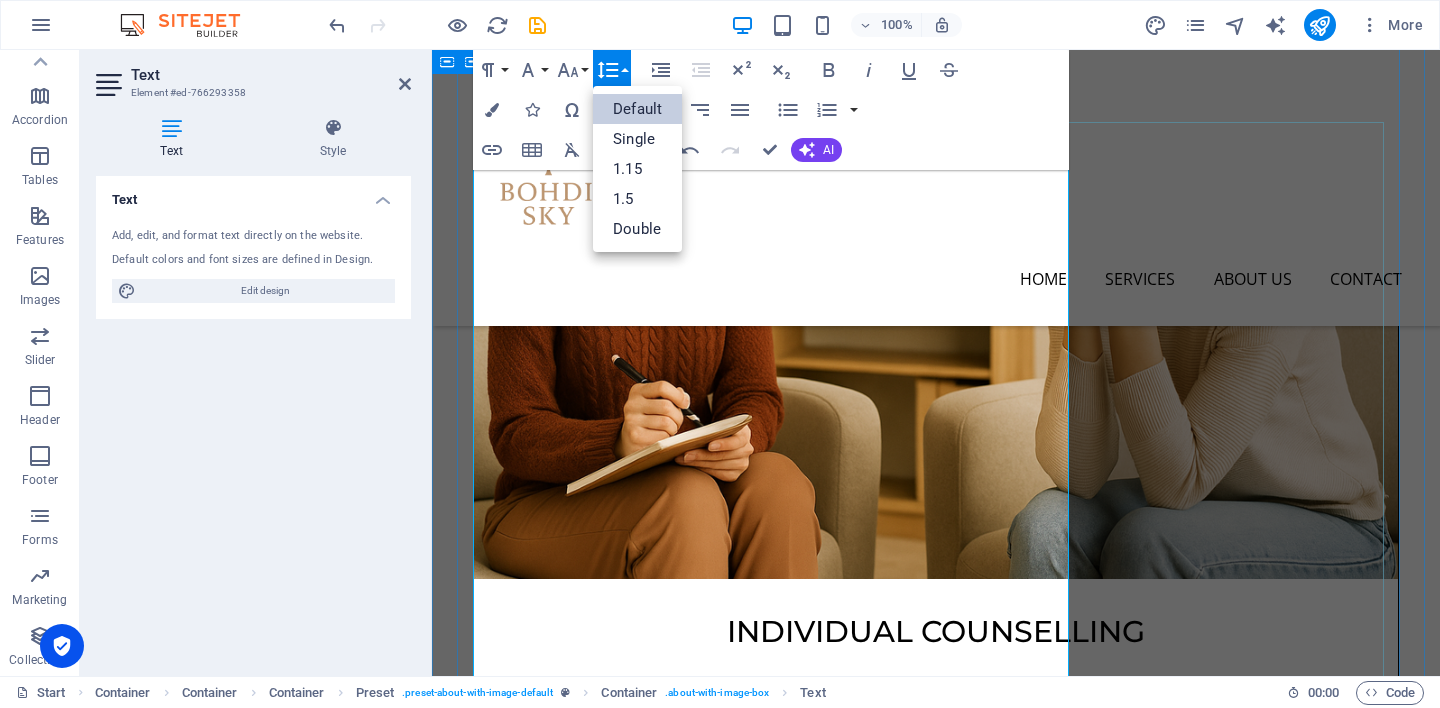 scroll, scrollTop: 1667, scrollLeft: 0, axis: vertical 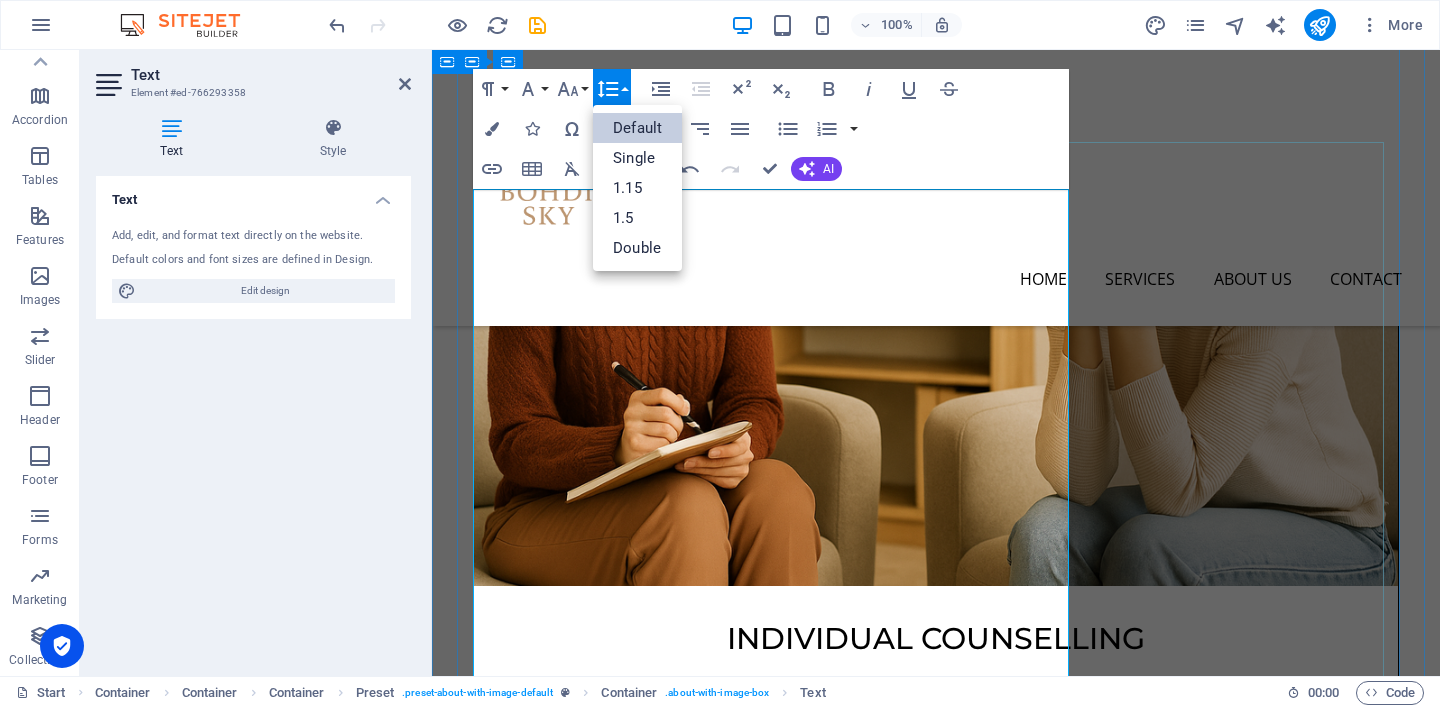 click on "I was born in [DEMOGRAPHIC_DATA] and have lived across [GEOGRAPHIC_DATA], [GEOGRAPHIC_DATA], [GEOGRAPHIC_DATA], [GEOGRAPHIC_DATA], and now [GEOGRAPHIC_DATA]. Along the way, I worked in industries very different from counselling, and those experiences shaped how I see people — not in roles, but in stories." at bounding box center (936, 3119) 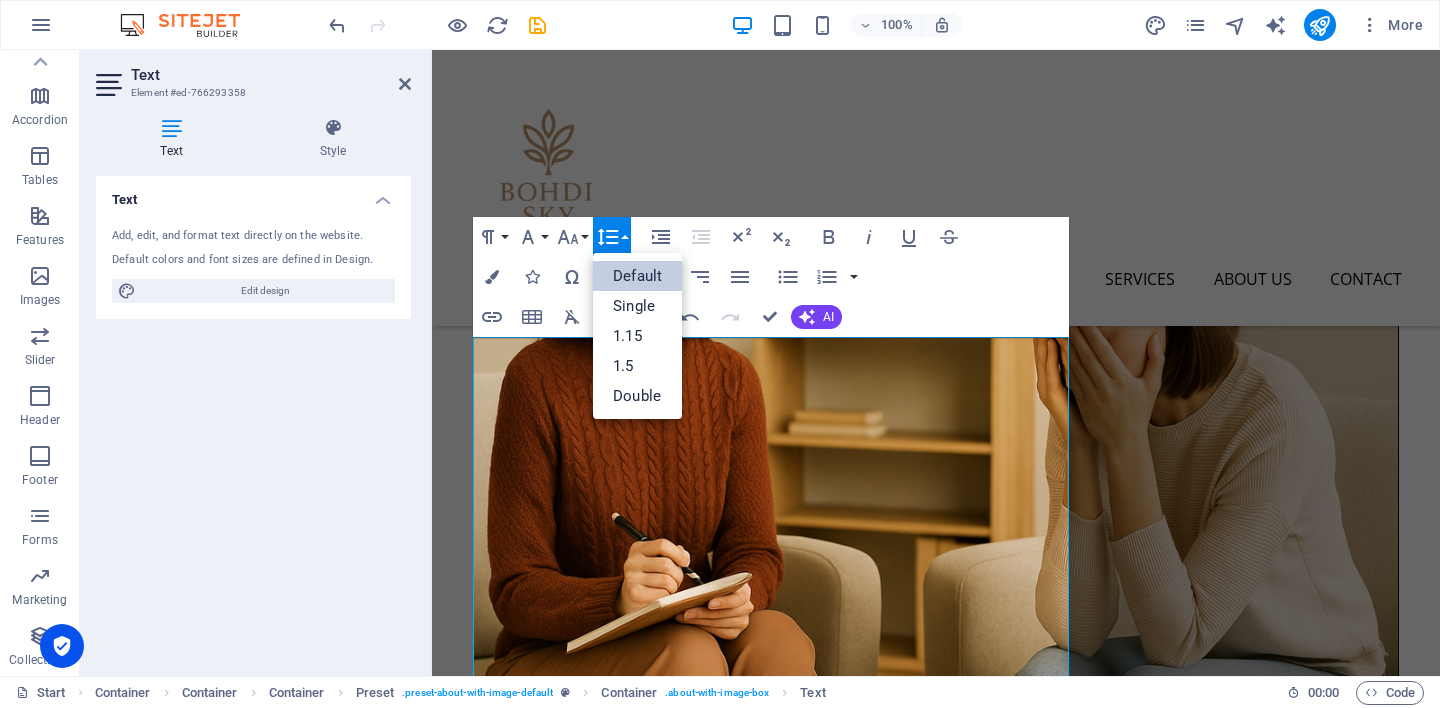 scroll, scrollTop: 1515, scrollLeft: 0, axis: vertical 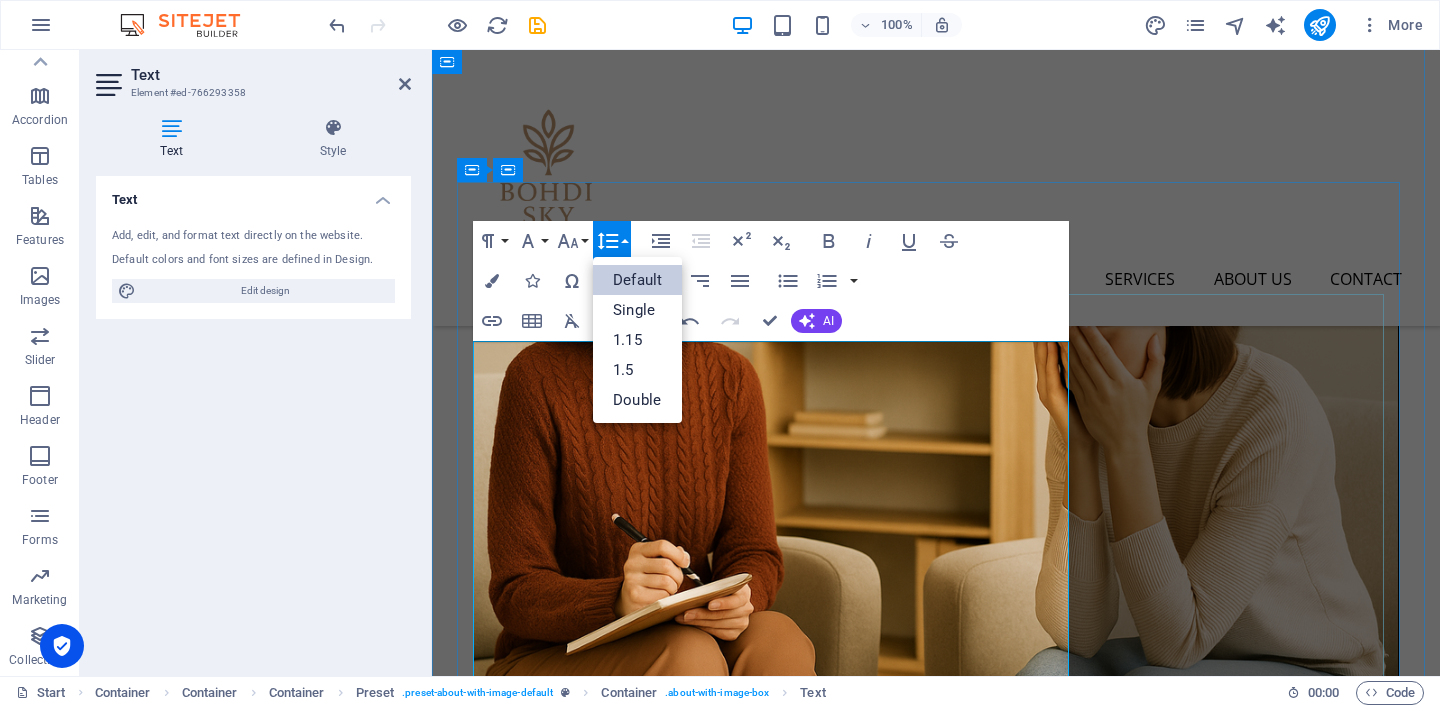 click on "This page is not about a business — it is about a person. Just me. A fellow human who has lived through grief, change, and healing." at bounding box center [936, 3211] 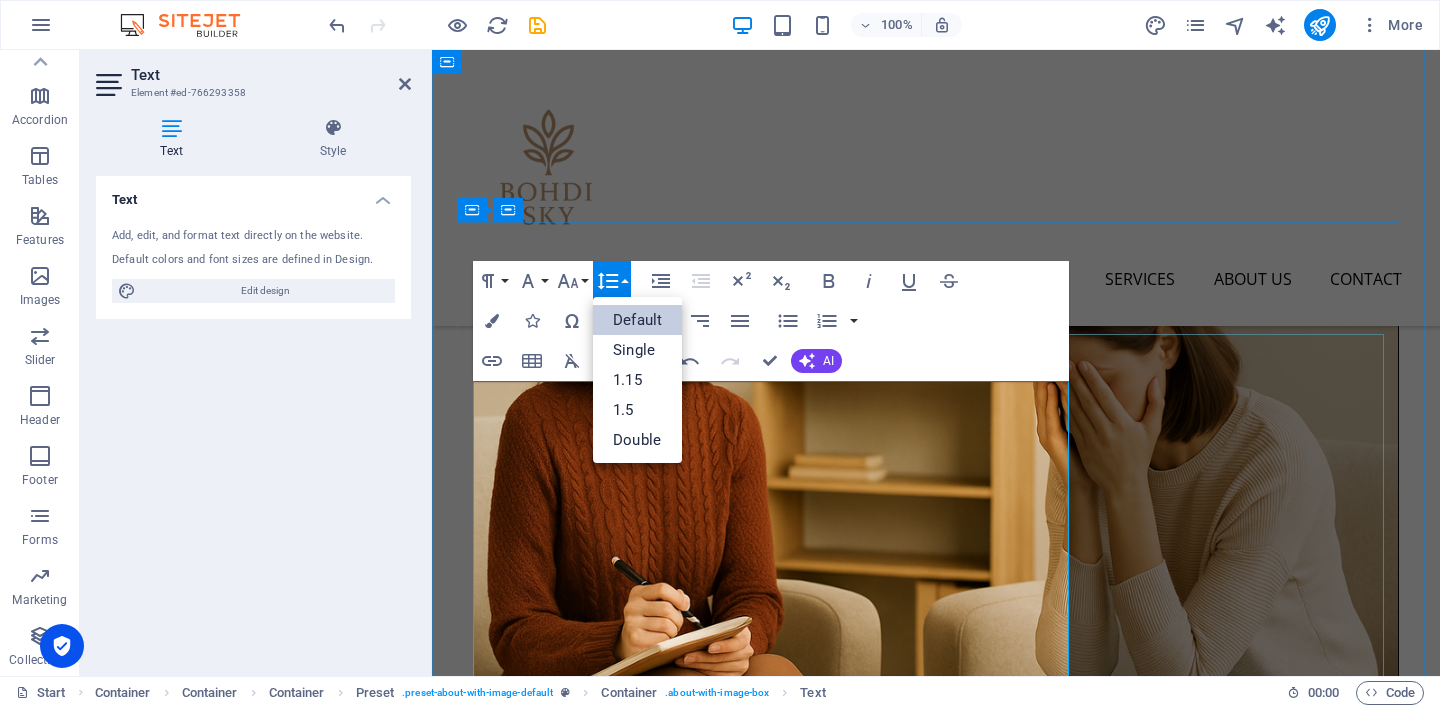scroll, scrollTop: 1469, scrollLeft: 0, axis: vertical 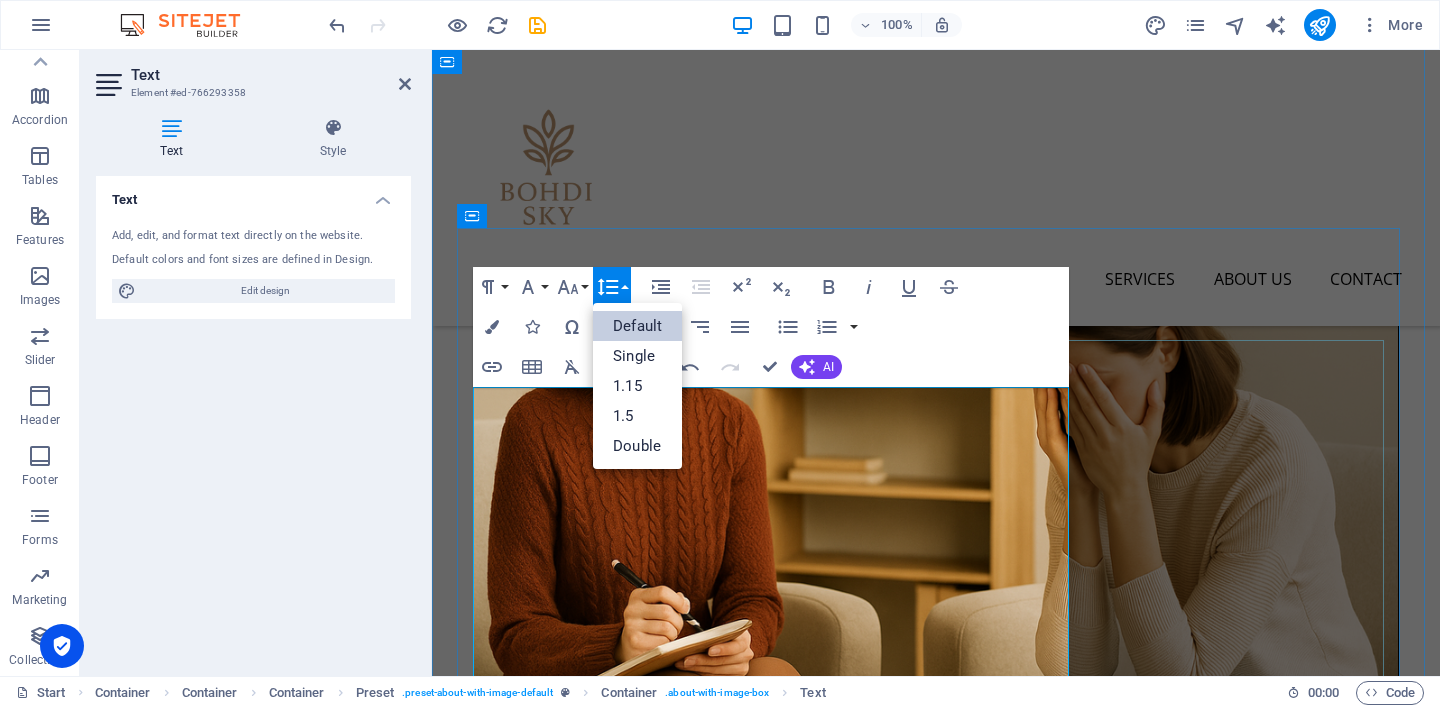 click on "Hi, I am [PERSON_NAME]." at bounding box center [936, 3221] 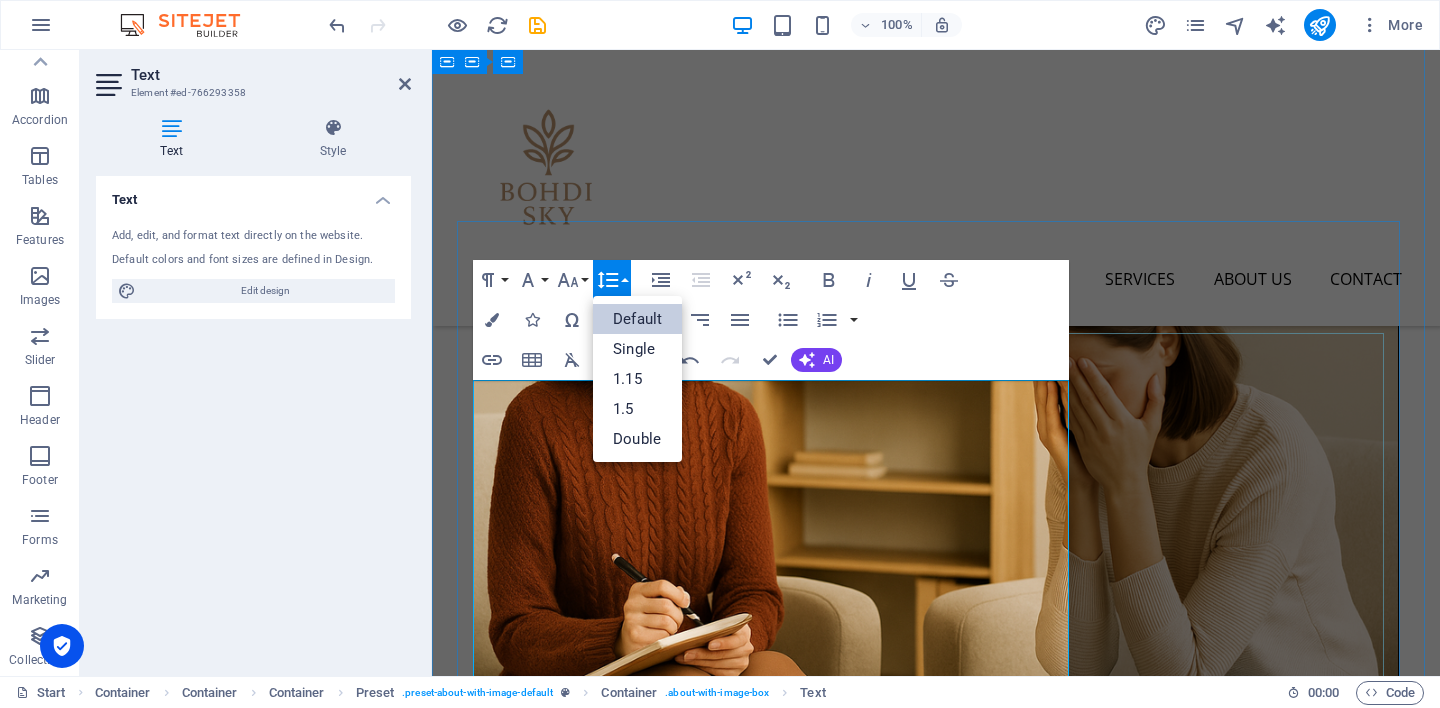 scroll, scrollTop: 1468, scrollLeft: 0, axis: vertical 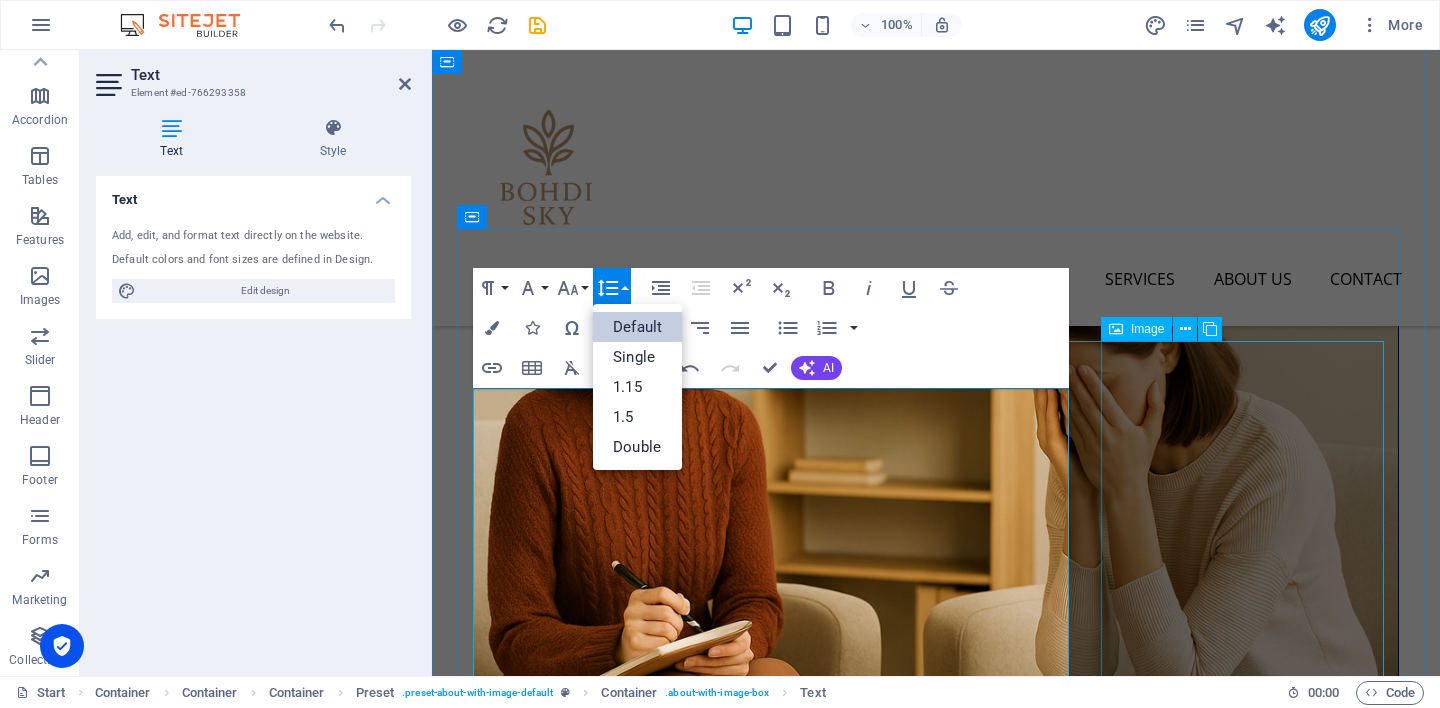 click at bounding box center (616, 3911) 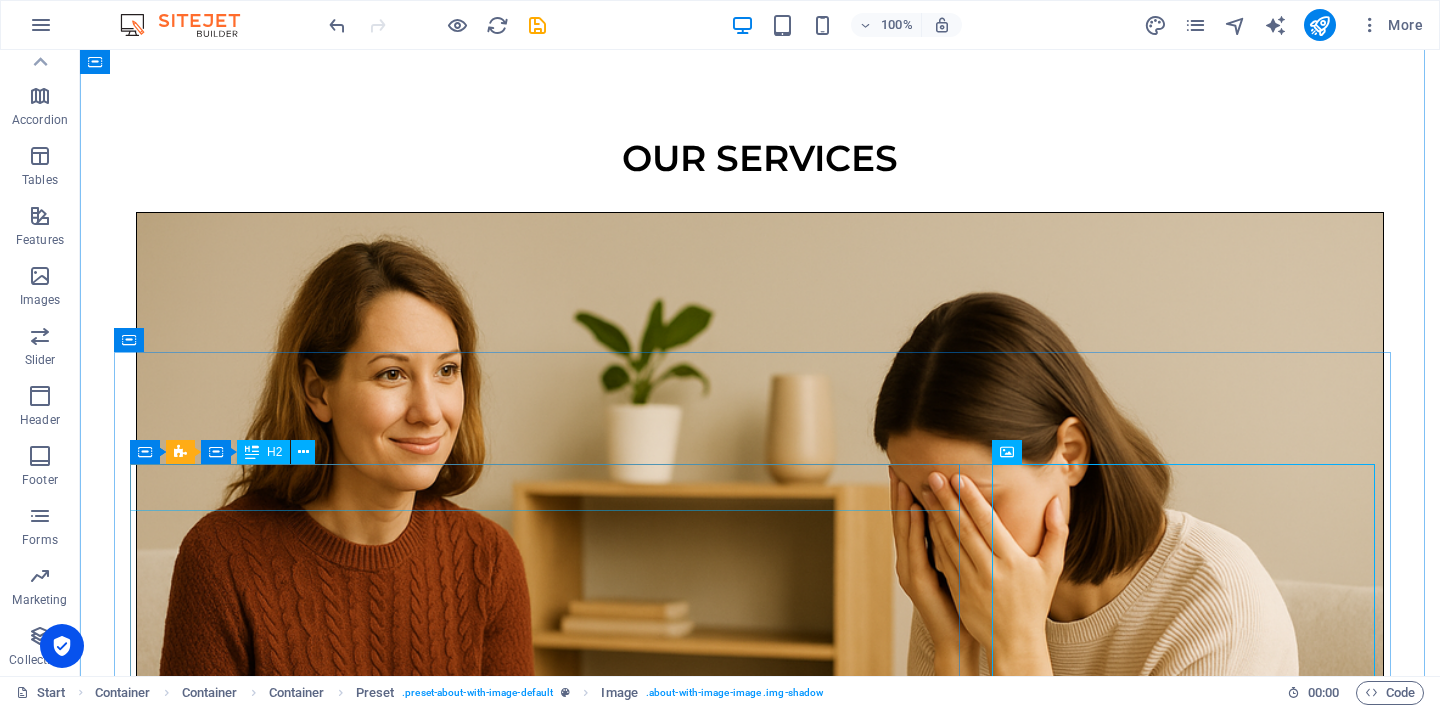 click on "About [PERSON_NAME]" at bounding box center [760, 3799] 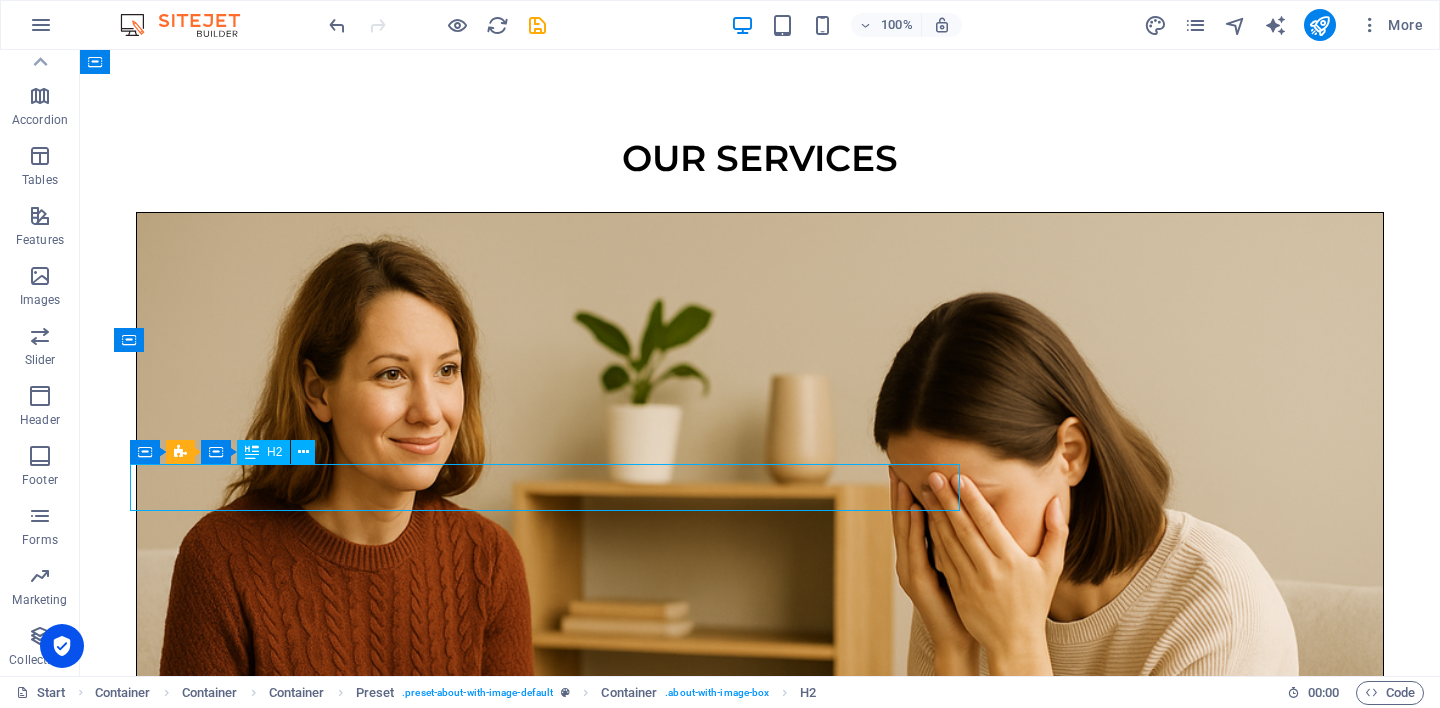 click on "About [PERSON_NAME]" at bounding box center (760, 3799) 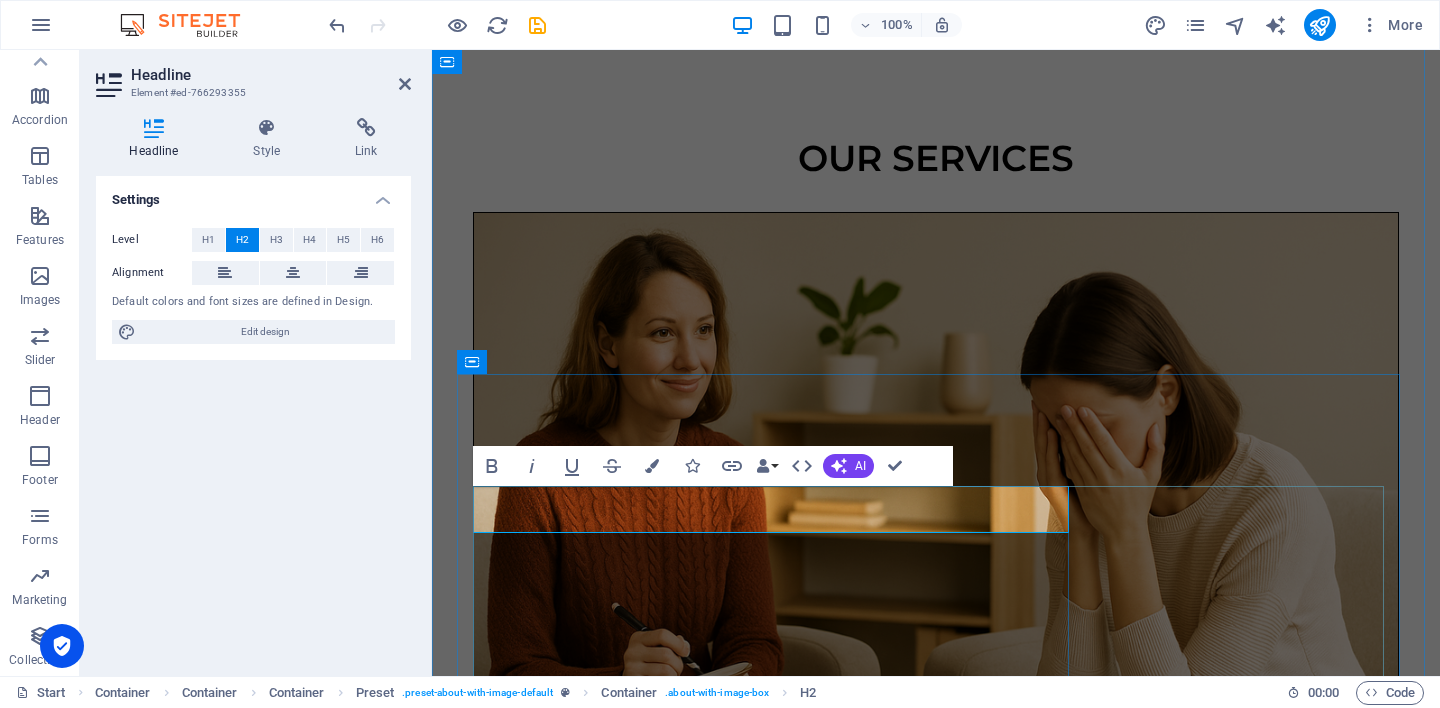 click on "About [PERSON_NAME]" at bounding box center [936, 3228] 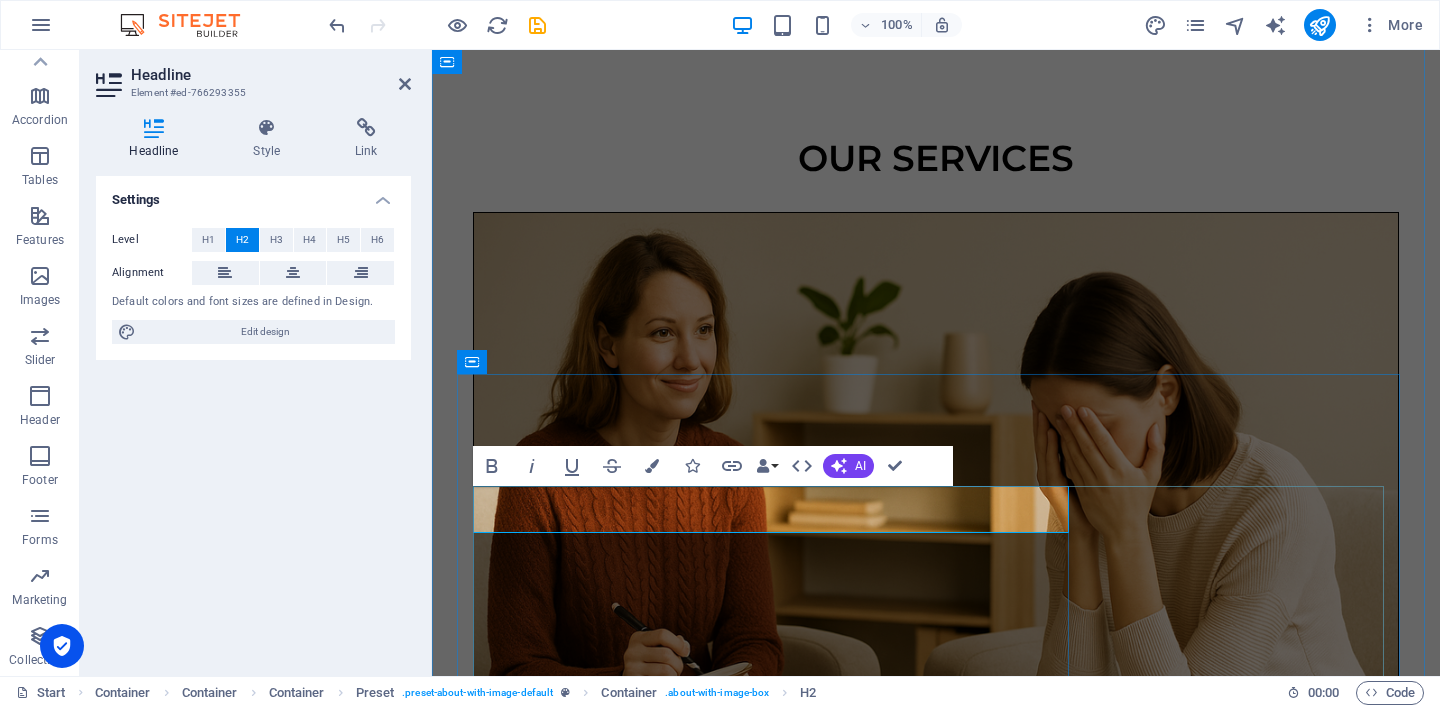 click on "About [PERSON_NAME]" at bounding box center [936, 3228] 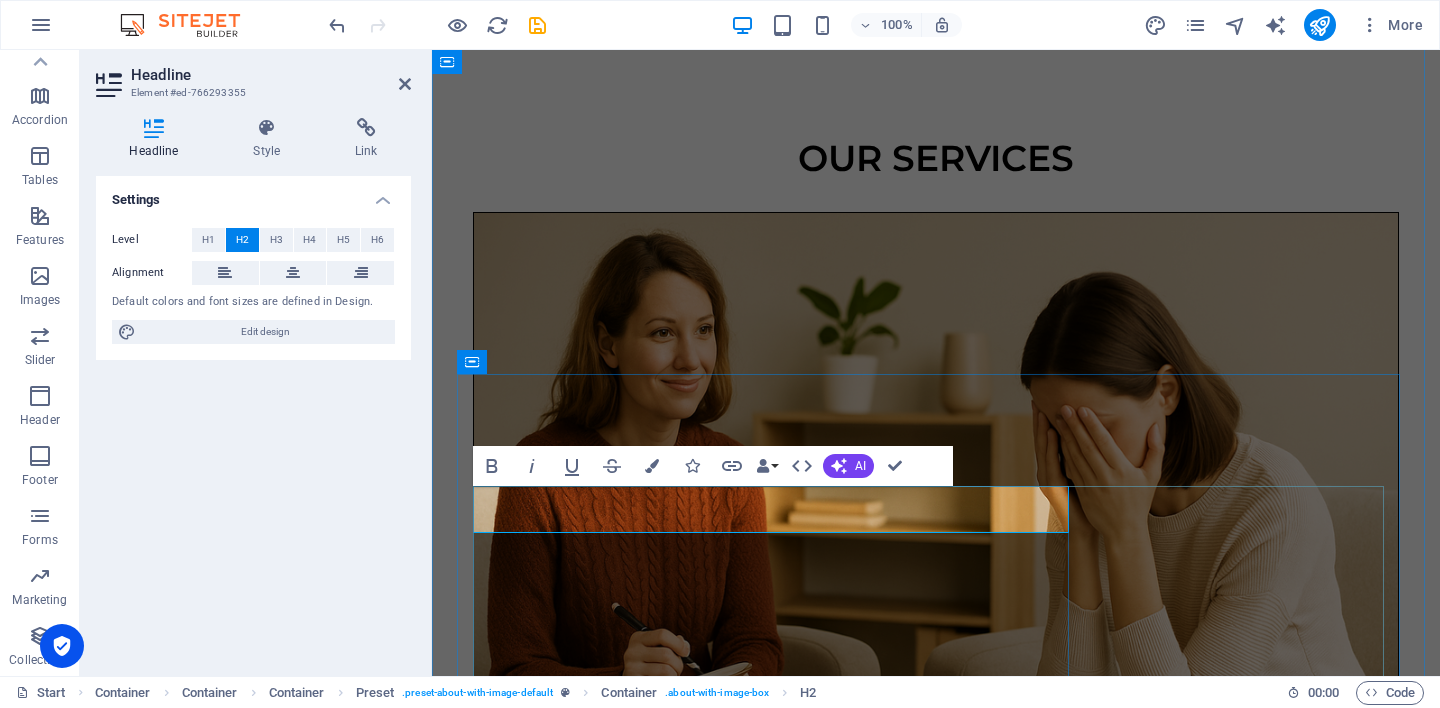 click on "About [PERSON_NAME]" at bounding box center (936, 3228) 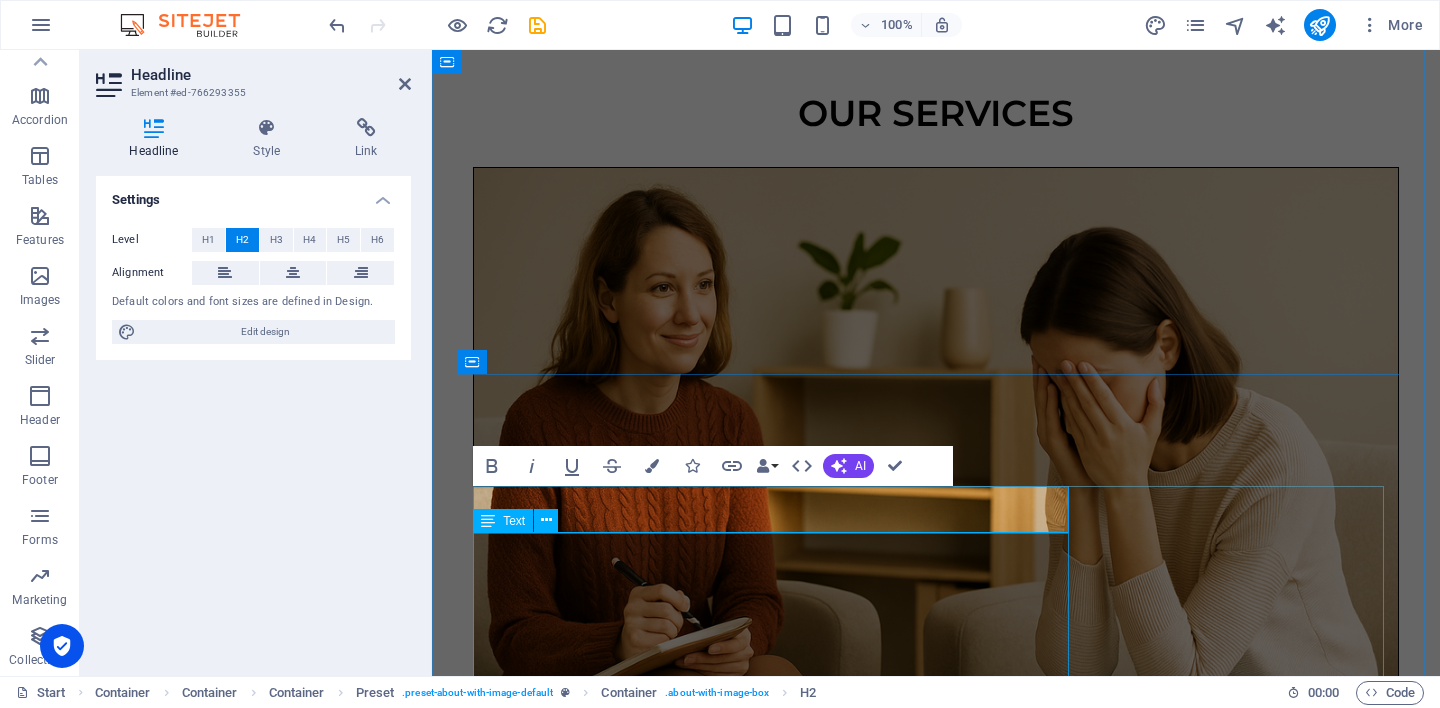 click on "Hi, I am [PERSON_NAME]. This page is not about a business — it is about a person. Just me. A fellow human who has lived through grief, change, and healing. I was born in [DEMOGRAPHIC_DATA] and have lived across [GEOGRAPHIC_DATA], [GEOGRAPHIC_DATA], [GEOGRAPHIC_DATA], [GEOGRAPHIC_DATA], and now [GEOGRAPHIC_DATA]. Along the way, I worked in industries very different from counselling, and those experiences shaped how I see people — not in roles, but in stories. I have experienced the loss of a partner to [MEDICAL_DATA], and over time have come to be part of a beautifully blended family. I have a [DEMOGRAPHIC_DATA] daughter who was raised by her other parent, and now share life with my [DEMOGRAPHIC_DATA] wife and our two children, including a young son who lives with developmental challenges. These experiences have taught me how loss, love, and identity all shape us in deep and lasting ways. I have lived with anxiety, [MEDICAL_DATA], and long-term grief. I know what it means to feel lost — and how powerful it is to feel heard." at bounding box center (936, 3506) 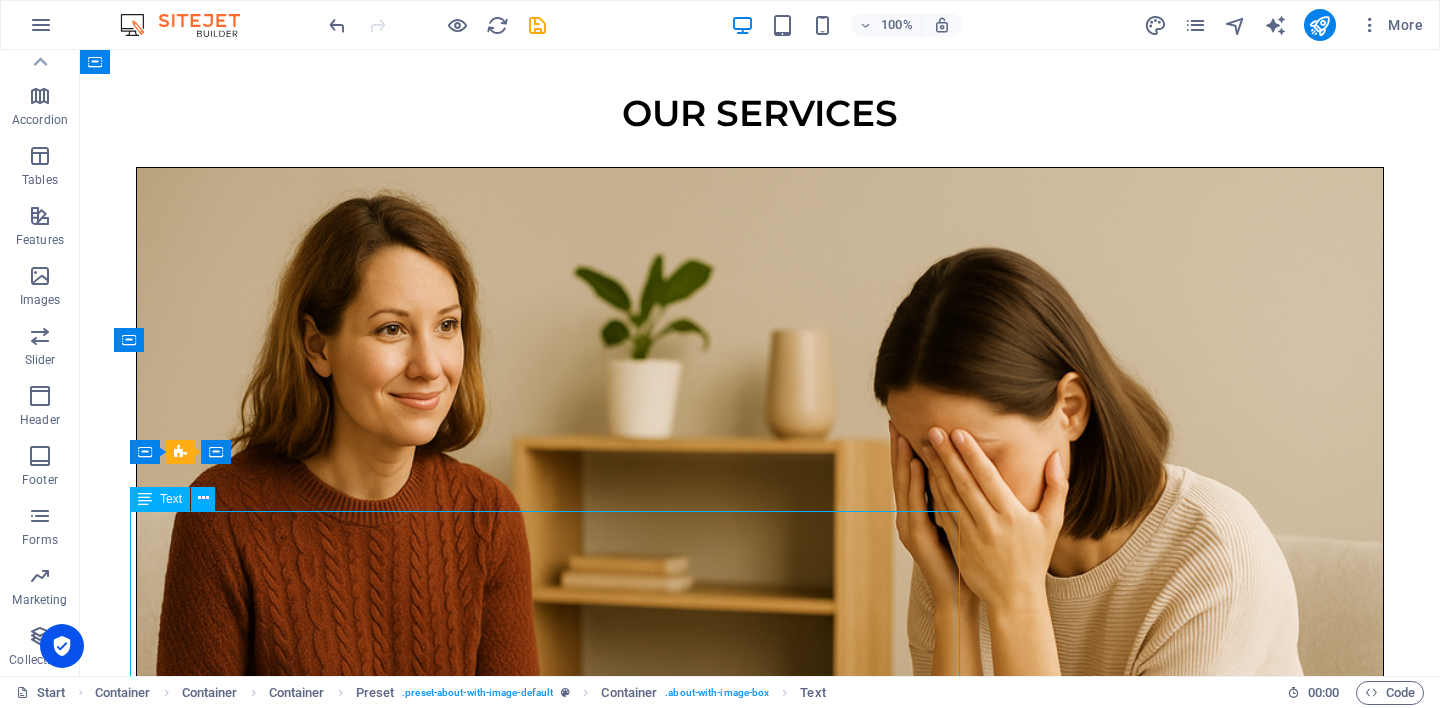 click on "Hi, I am [PERSON_NAME]. This page is not about a business — it is about a person. Just me. A fellow human who has lived through grief, change, and healing. I was born in [DEMOGRAPHIC_DATA] and have lived across [GEOGRAPHIC_DATA], [GEOGRAPHIC_DATA], [GEOGRAPHIC_DATA], [GEOGRAPHIC_DATA], and now [GEOGRAPHIC_DATA]. Along the way, I worked in industries very different from counselling, and those experiences shaped how I see people — not in roles, but in stories. I have experienced the loss of a partner to [MEDICAL_DATA], and over time have come to be part of a beautifully blended family. I have a [DEMOGRAPHIC_DATA] daughter who was raised by her other parent, and now share life with my [DEMOGRAPHIC_DATA] wife and our two children, including a young son who lives with developmental challenges. These experiences have taught me how loss, love, and identity all shape us in deep and lasting ways. I have lived with anxiety, [MEDICAL_DATA], and long-term grief. I know what it means to feel lost — and how powerful it is to feel heard." at bounding box center (760, 4042) 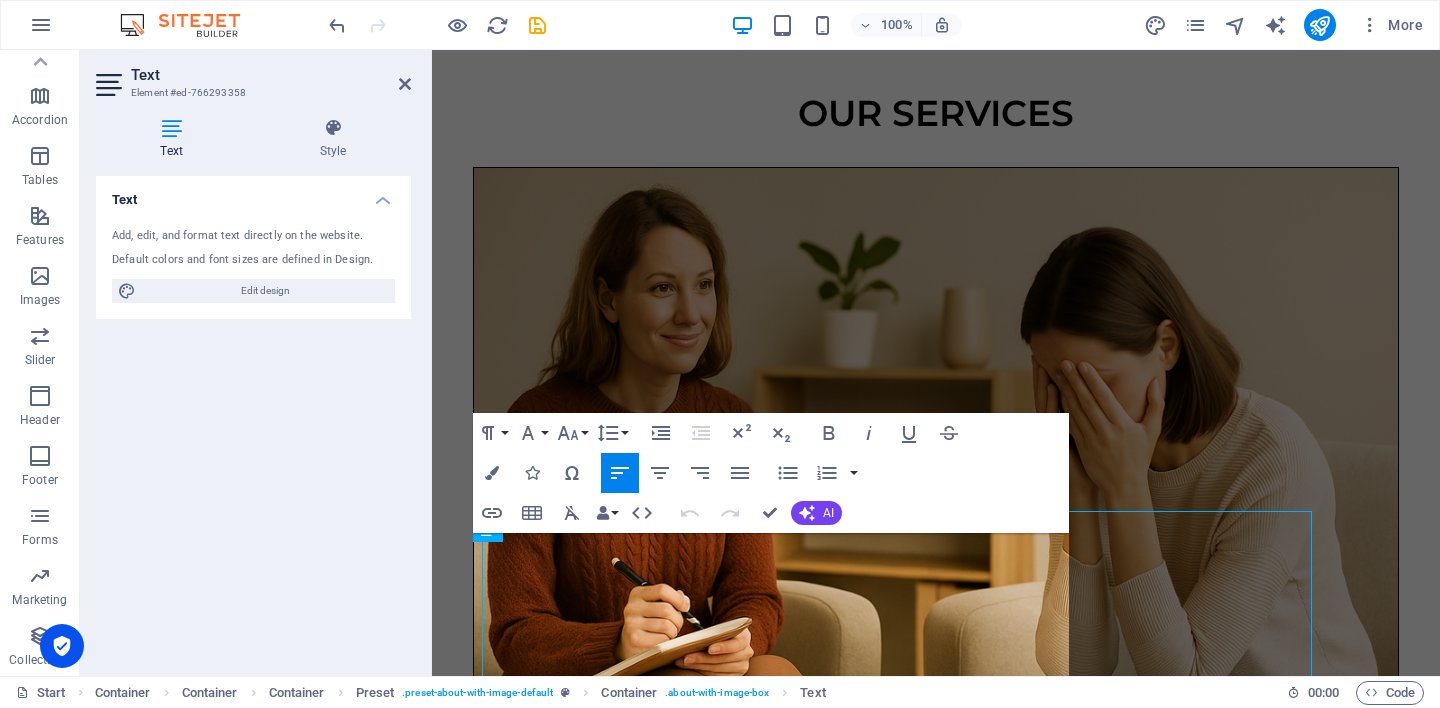 click on "Text Add, edit, and format text directly on the website. Default colors and font sizes are defined in Design. Edit design Alignment Left aligned Centered Right aligned" at bounding box center (253, 418) 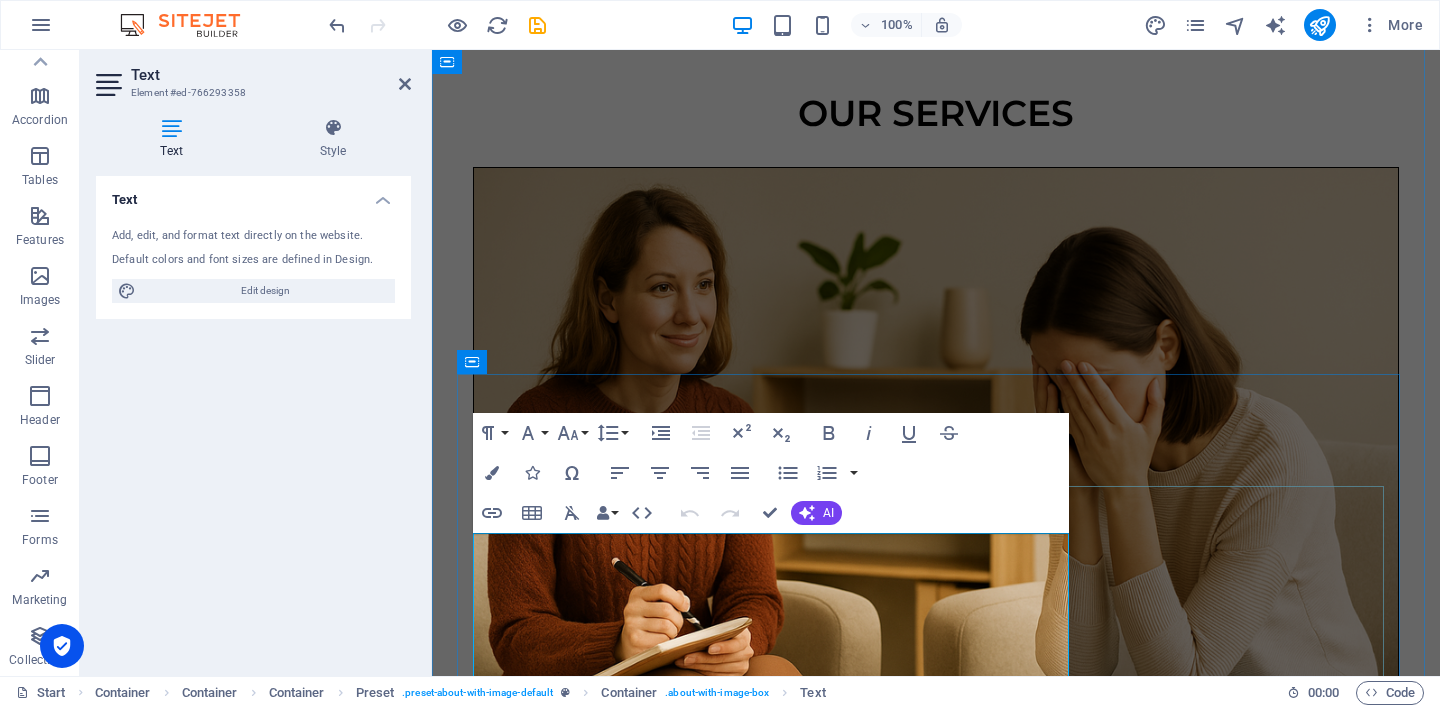 click on "Hi, I am [PERSON_NAME]." at bounding box center [936, 3218] 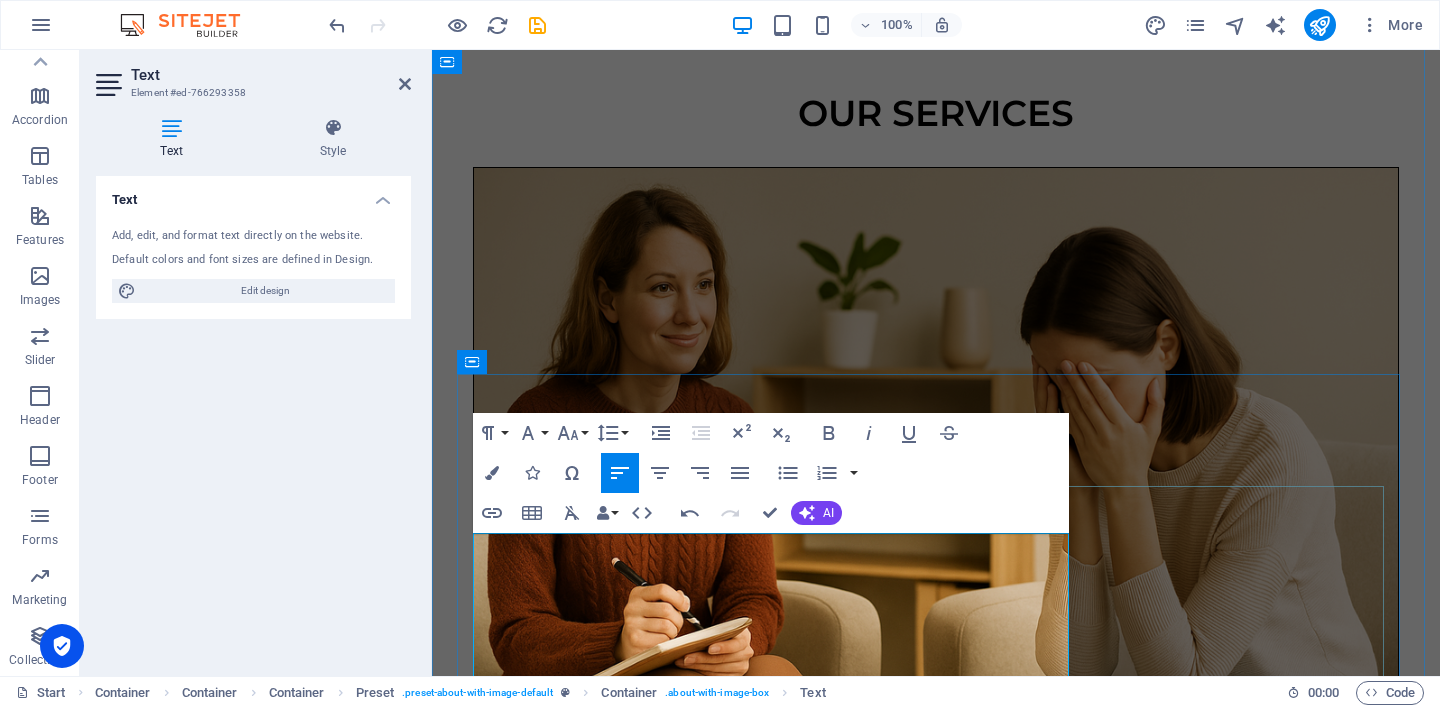 click at bounding box center (936, 3266) 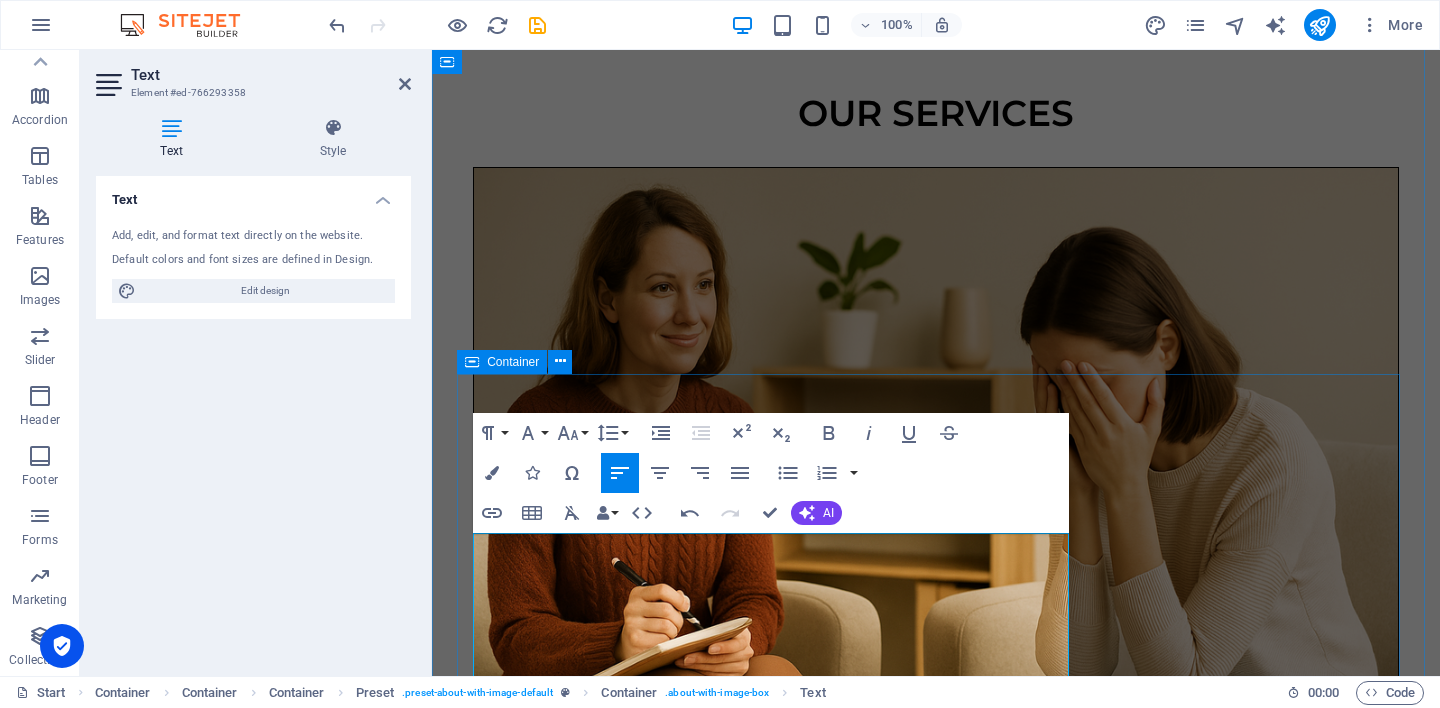 click on "Welcome to my page Hi, I am [PERSON_NAME]. This page is not about a business — it is about a person. Just me. A fellow human who has lived through grief, change, and healing. I was born in [DEMOGRAPHIC_DATA] and have lived across [GEOGRAPHIC_DATA], [GEOGRAPHIC_DATA], [GEOGRAPHIC_DATA], [GEOGRAPHIC_DATA], and now [GEOGRAPHIC_DATA]. Along the way, I worked in industries very different from counselling, and those experiences shaped how I see people — not in roles, but in stories. I have experienced the loss of a partner to [MEDICAL_DATA], and over time have come to be part of a beautifully blended family. I have a [DEMOGRAPHIC_DATA] daughter who was raised by her other parent, and now share life with my [DEMOGRAPHIC_DATA] wife and our two children, including a young son who lives with developmental challenges. These experiences have taught me how loss, love, and identity all shape us in deep and lasting ways. I have lived with anxiety, [MEDICAL_DATA], and long-term grief. I know what it means to feel lost — and how powerful it is to feel heard." at bounding box center [936, 3571] 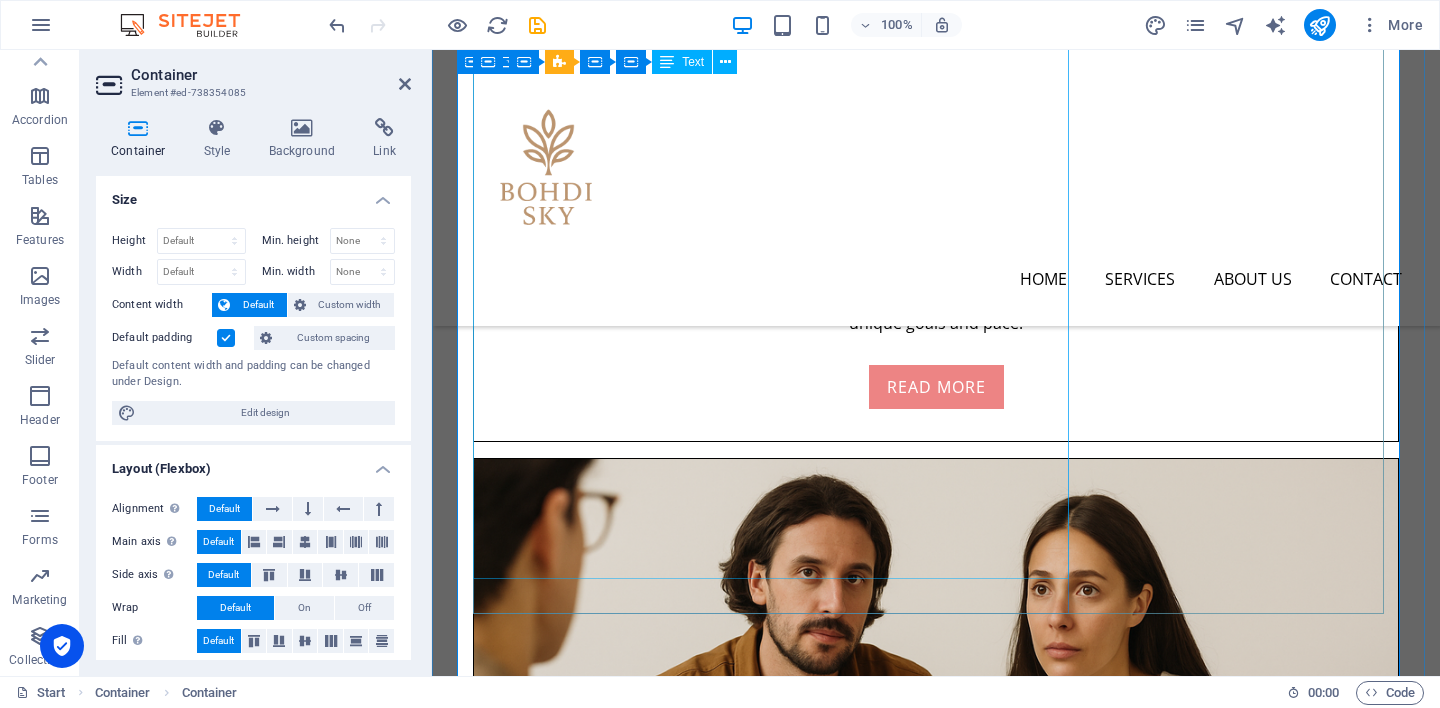 scroll, scrollTop: 2062, scrollLeft: 0, axis: vertical 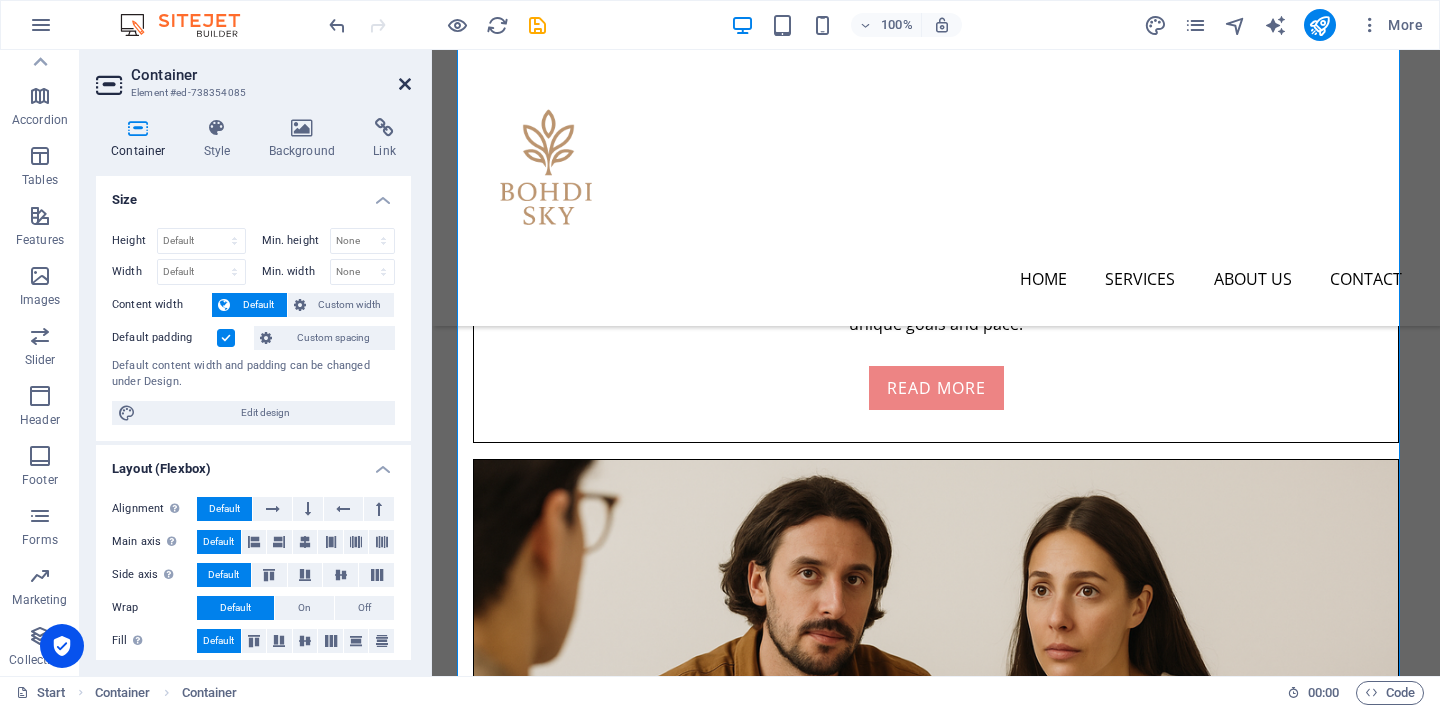 click at bounding box center [405, 84] 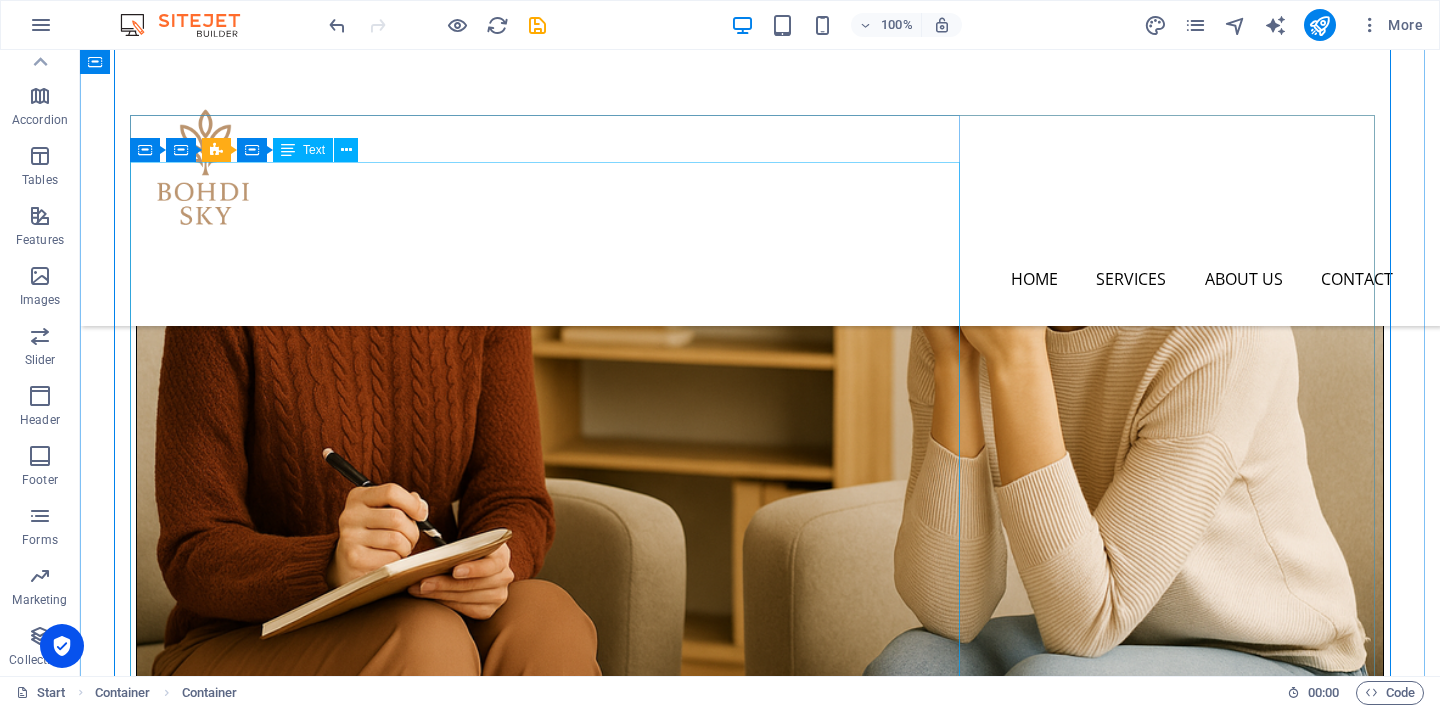 scroll, scrollTop: 1659, scrollLeft: 0, axis: vertical 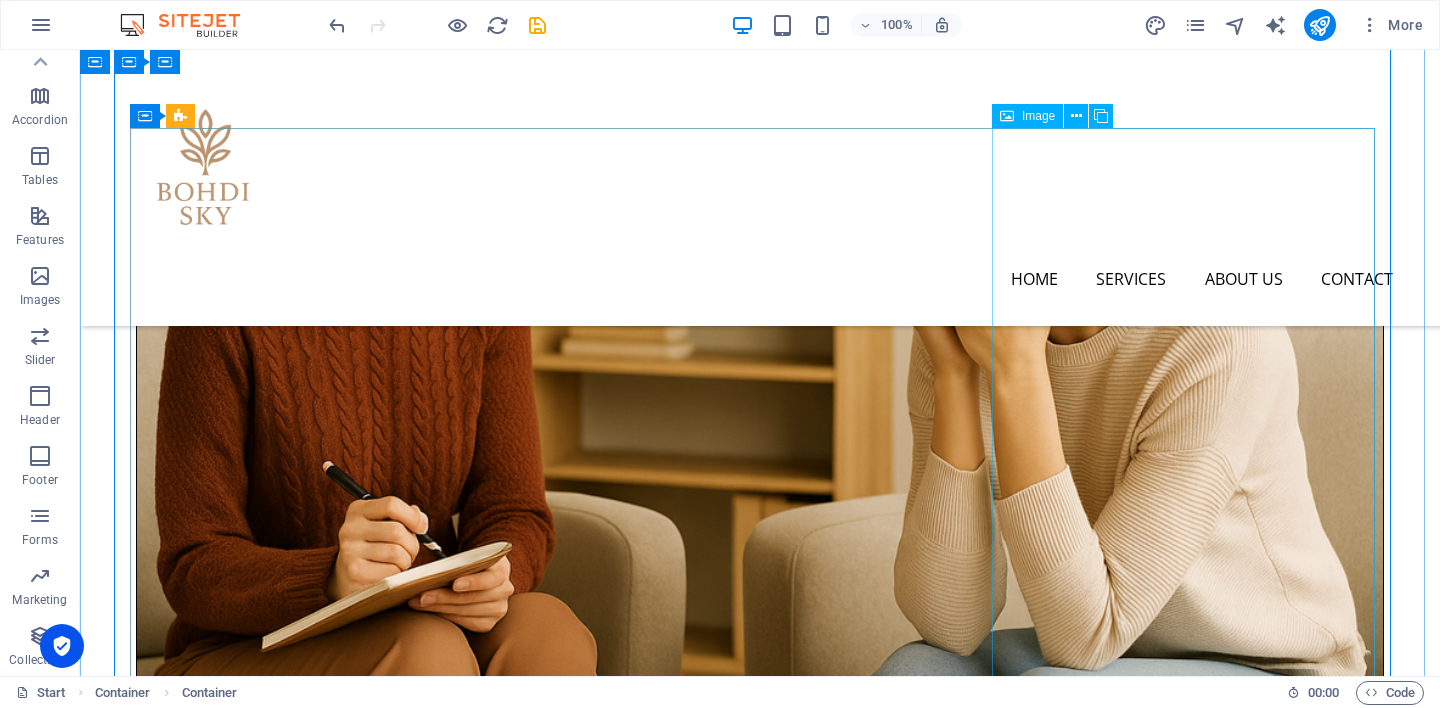 click at bounding box center [328, 4198] 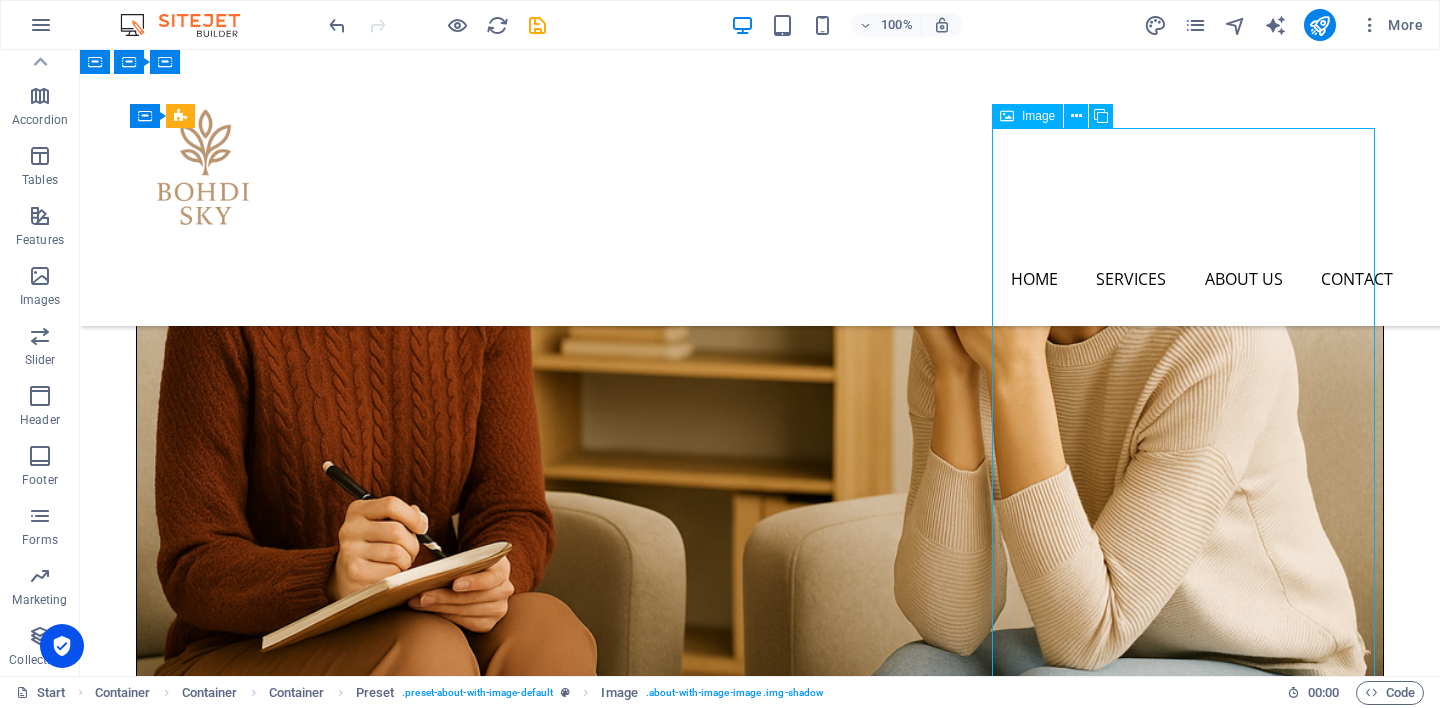 click at bounding box center (328, 4198) 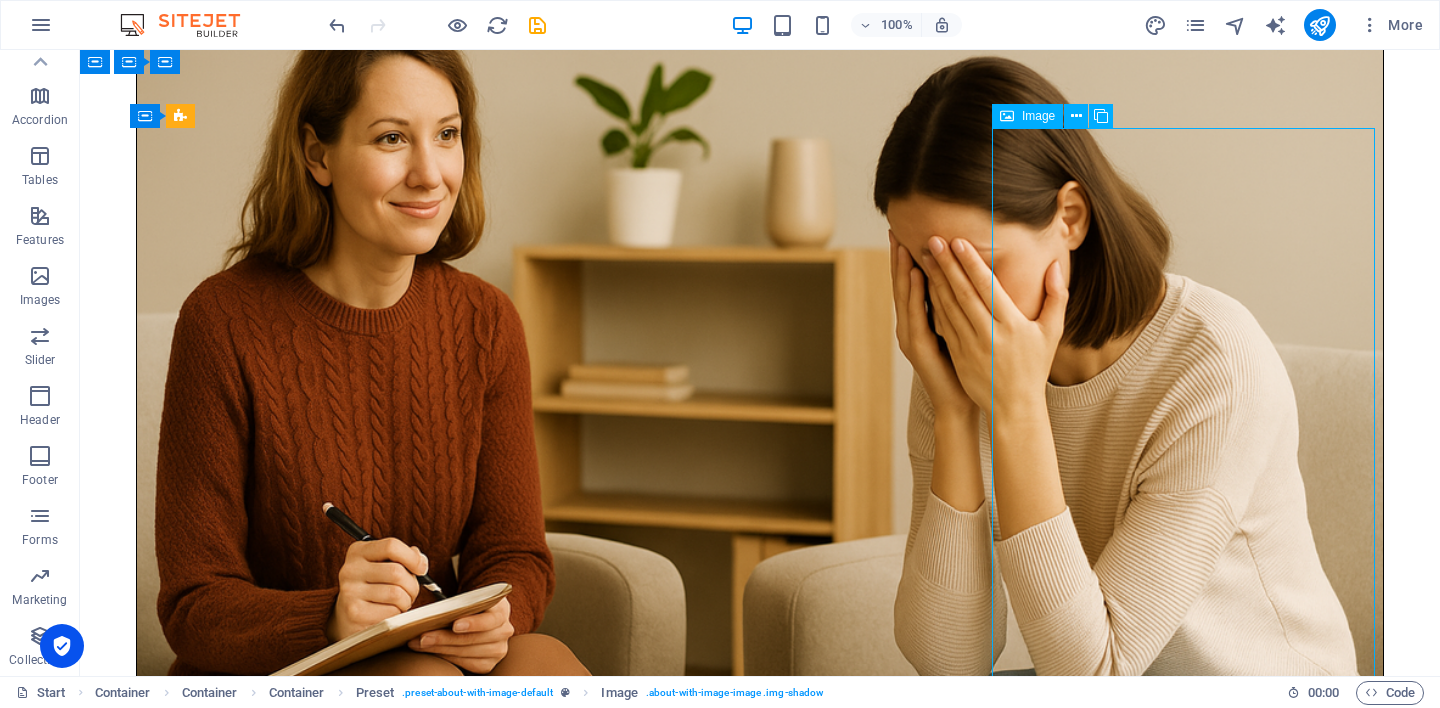 select on "%" 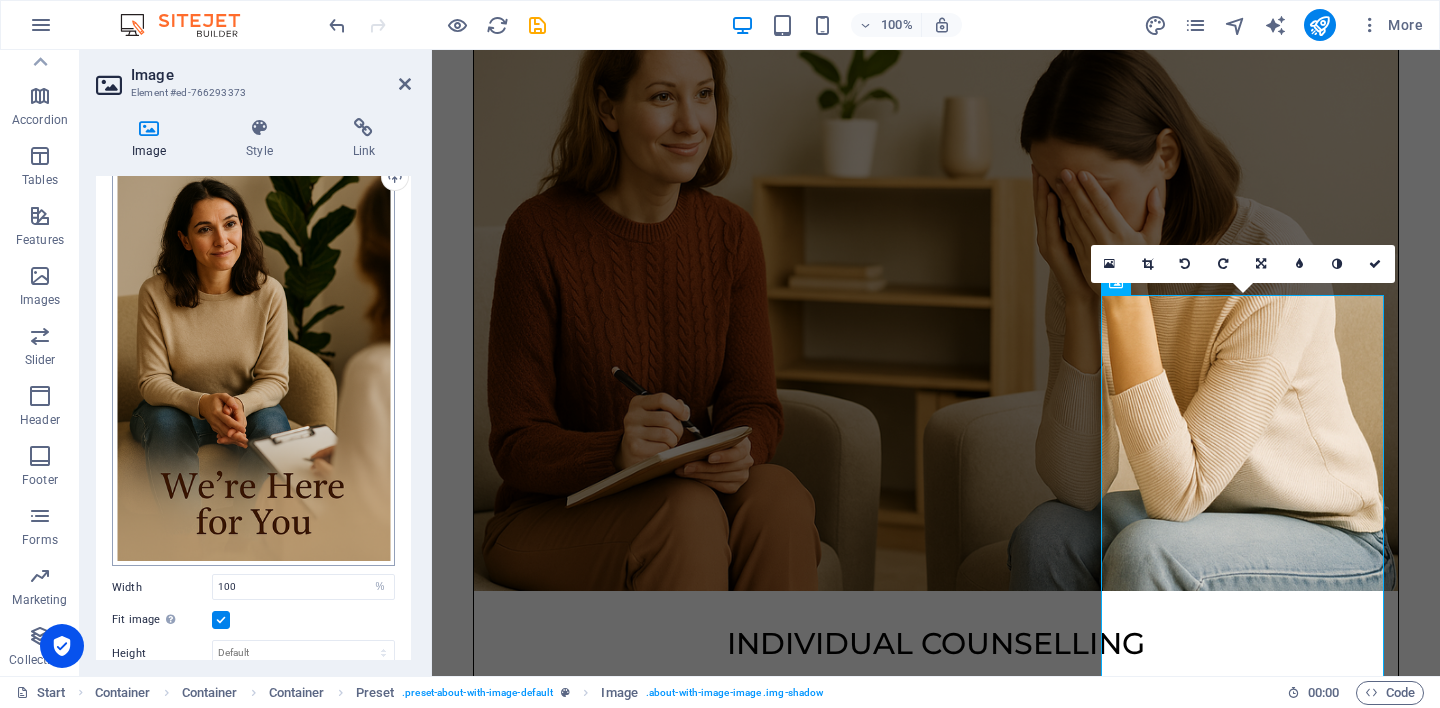scroll, scrollTop: 70, scrollLeft: 0, axis: vertical 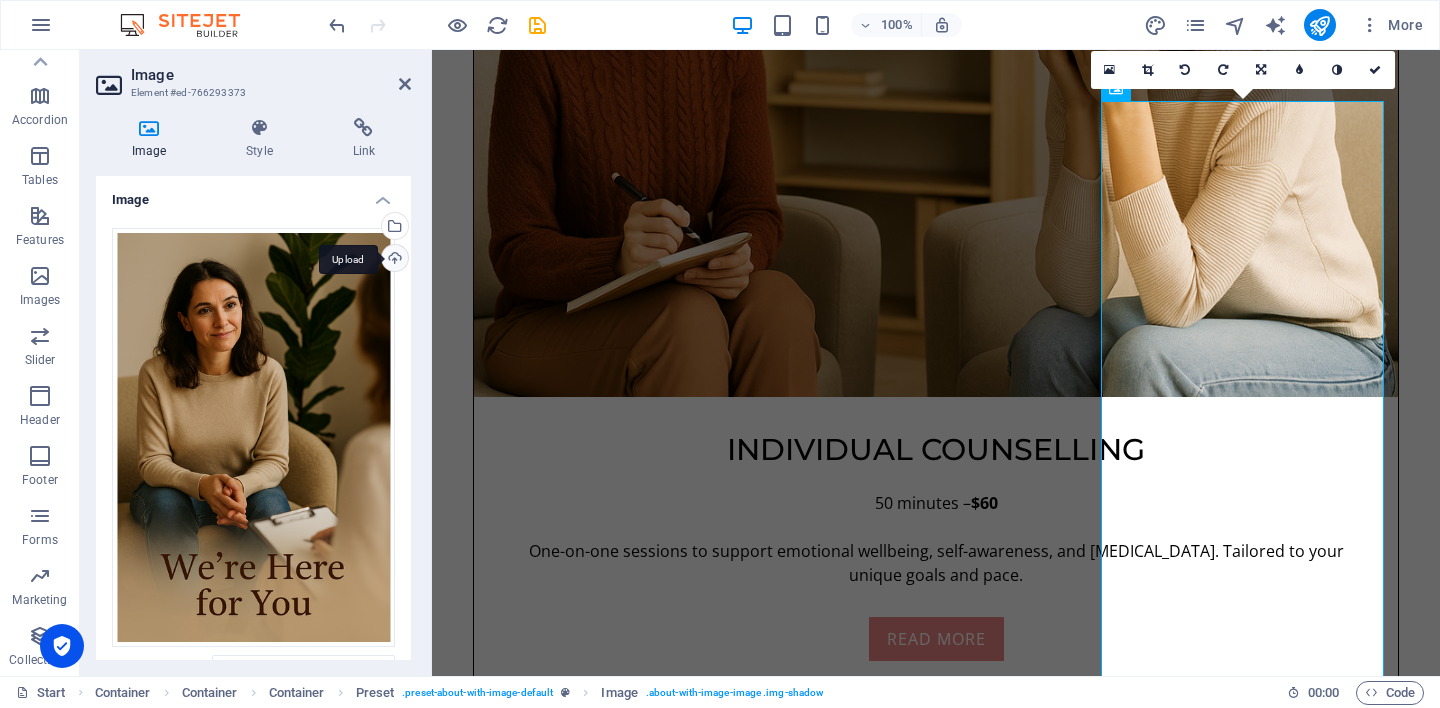 click on "Upload" at bounding box center (393, 260) 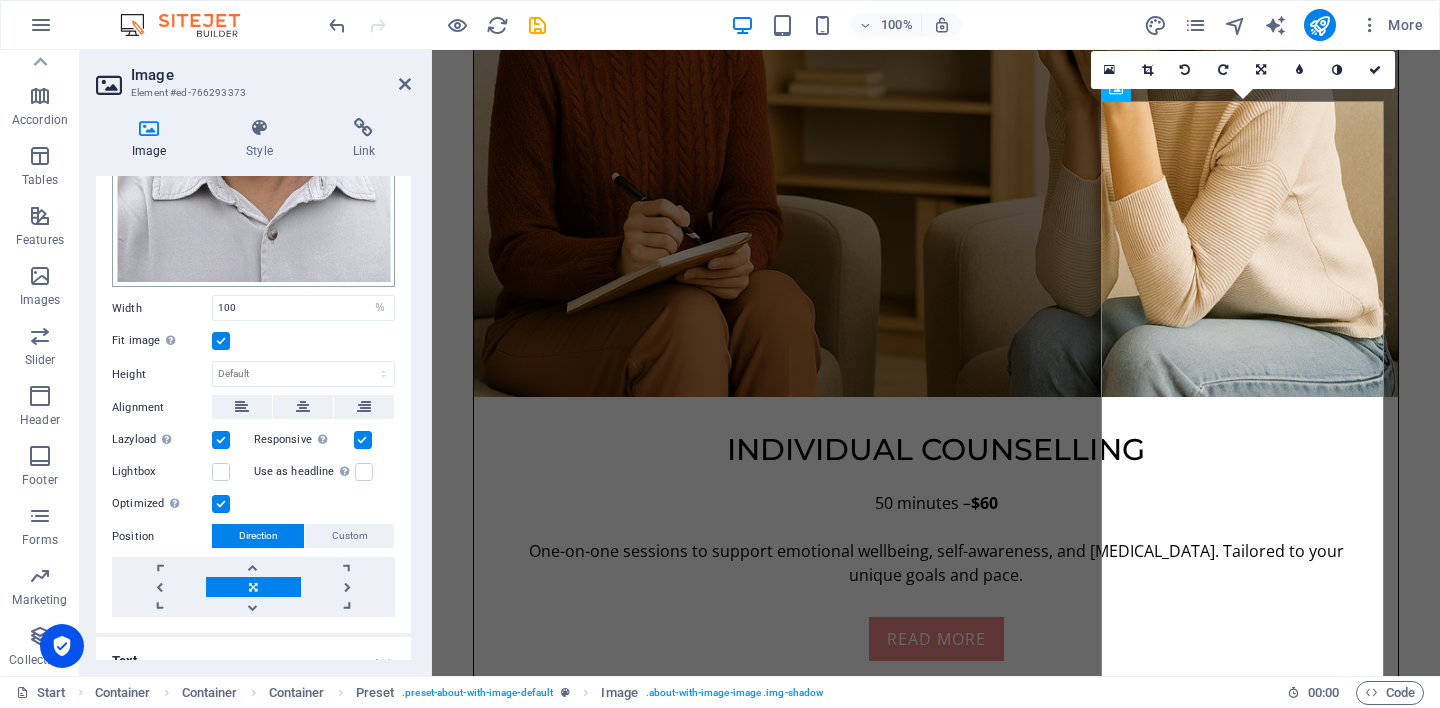scroll, scrollTop: 423, scrollLeft: 0, axis: vertical 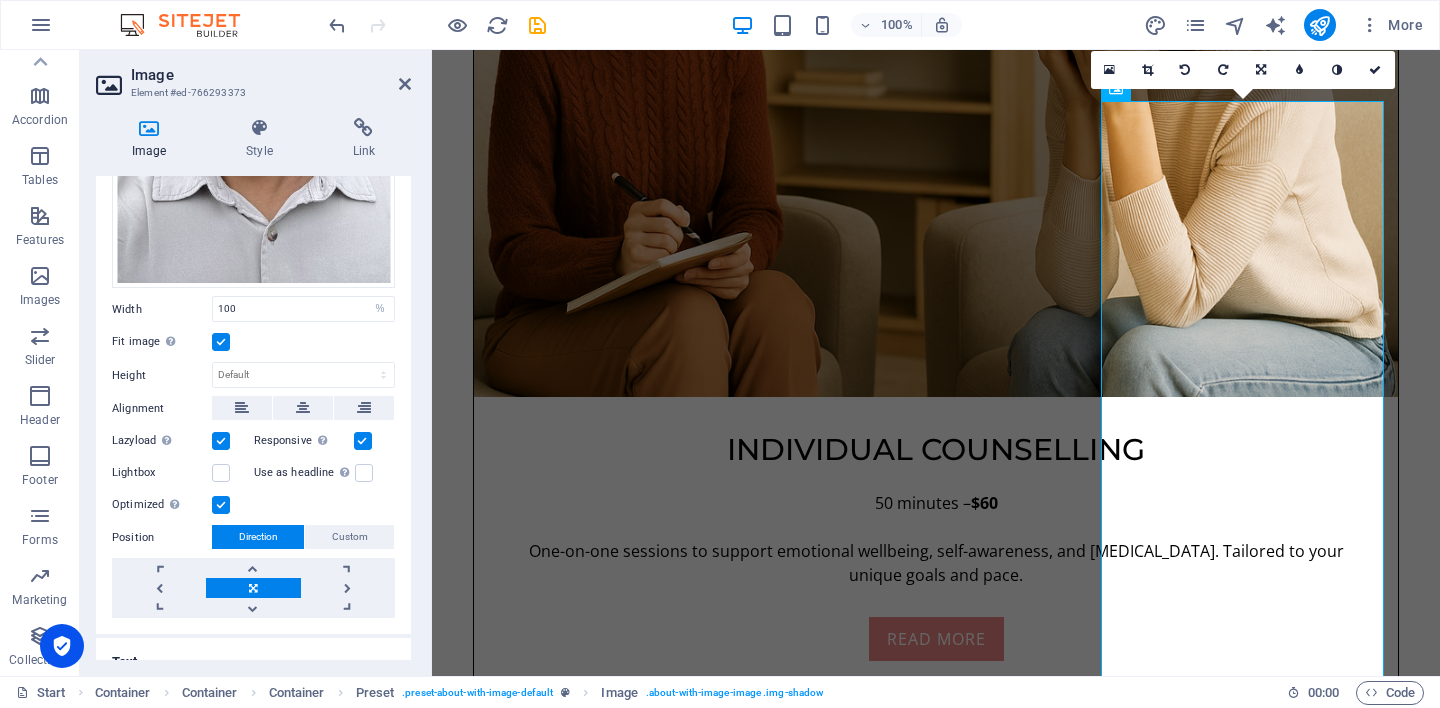 click at bounding box center (221, 342) 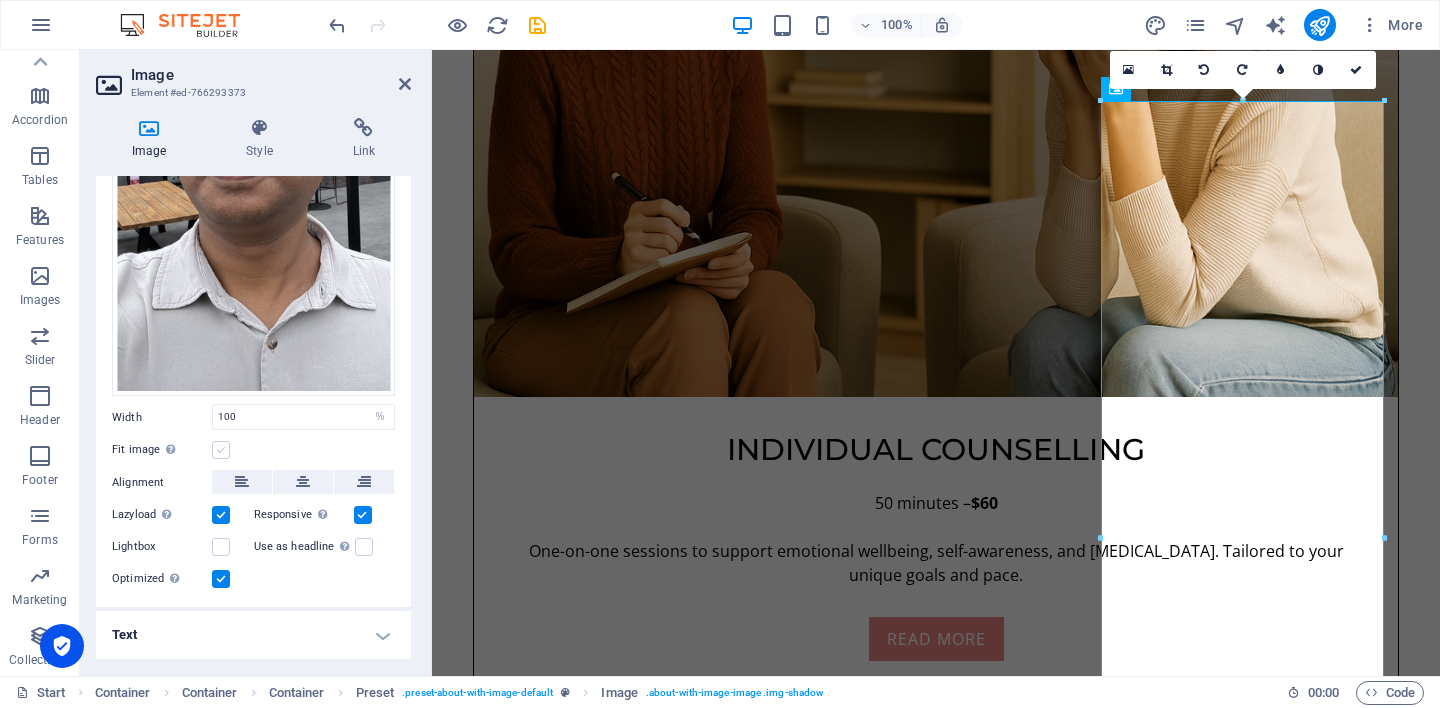 scroll, scrollTop: 289, scrollLeft: 0, axis: vertical 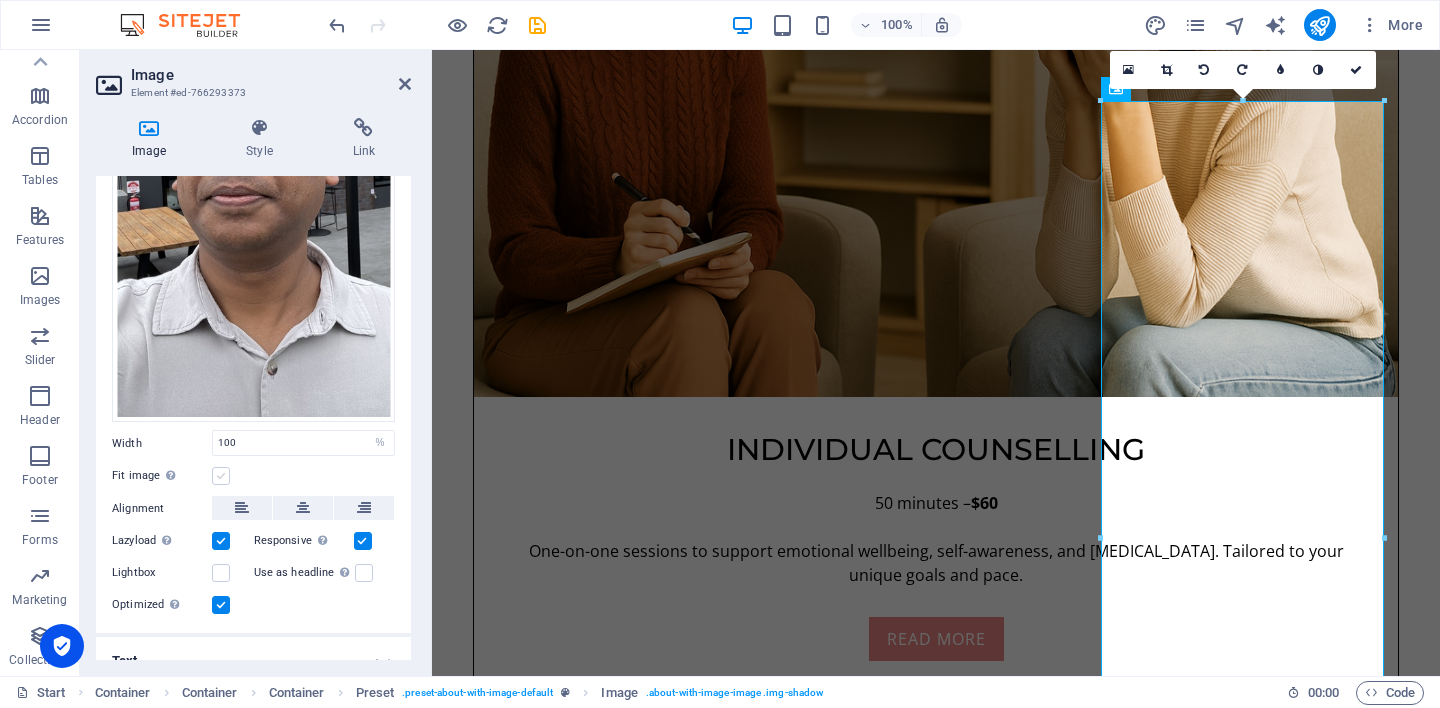 click at bounding box center [221, 476] 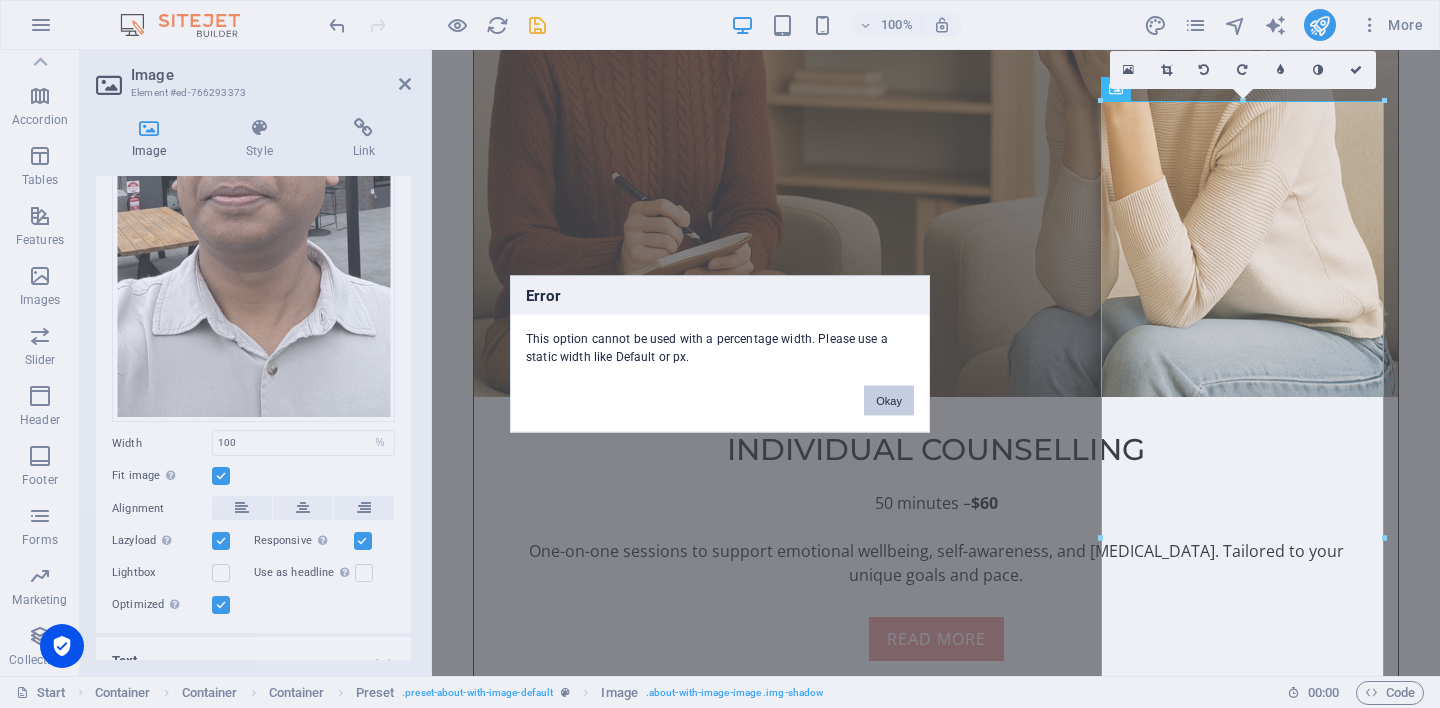 click on "Okay" at bounding box center [889, 401] 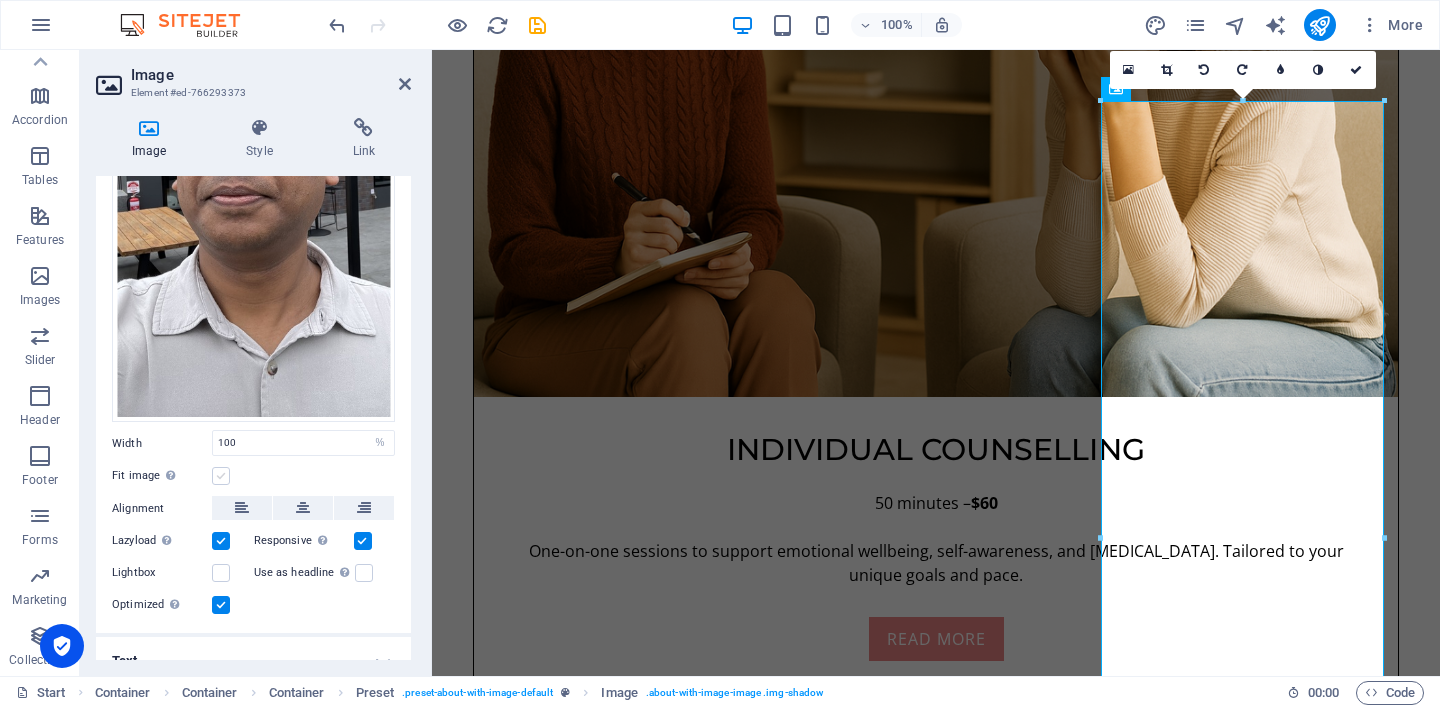 click at bounding box center (221, 476) 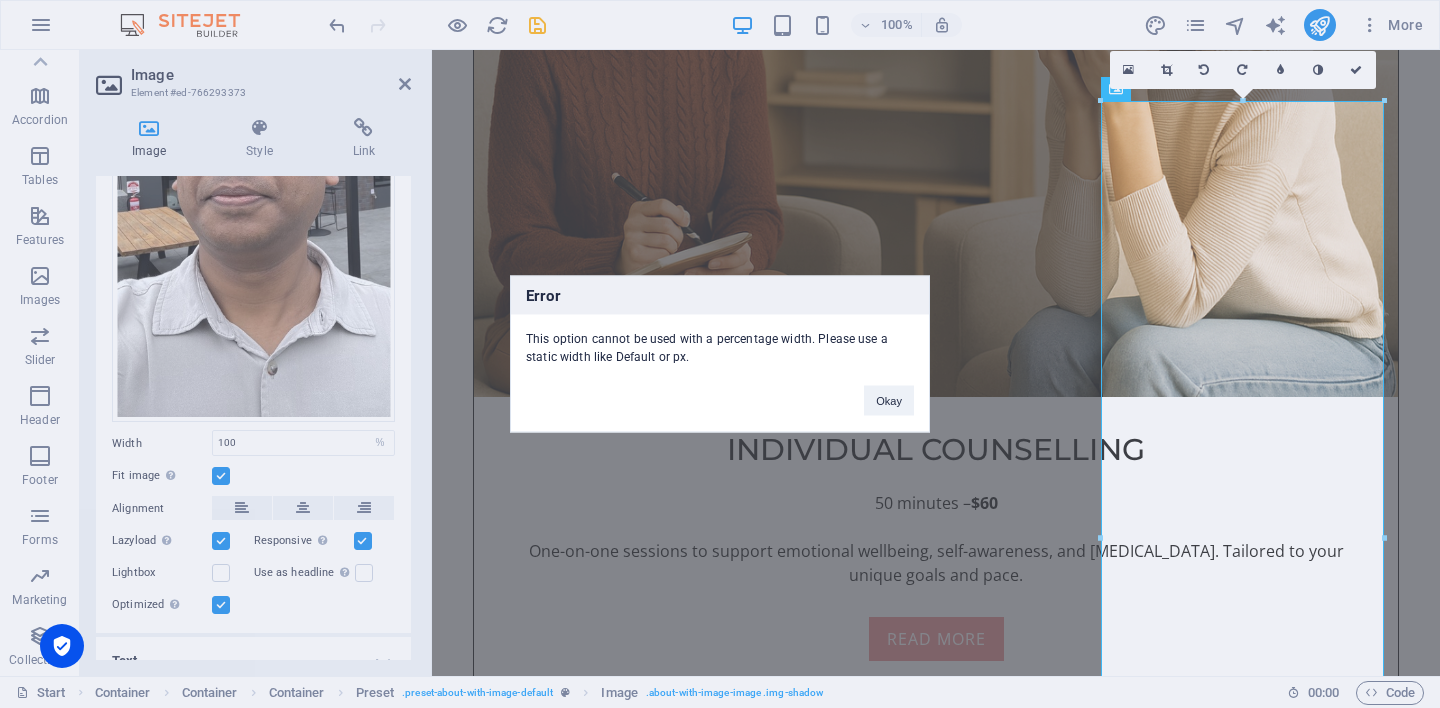 click on "Error This option cannot be used with a percentage width. Please use a static width like Default or px. Okay" at bounding box center (720, 354) 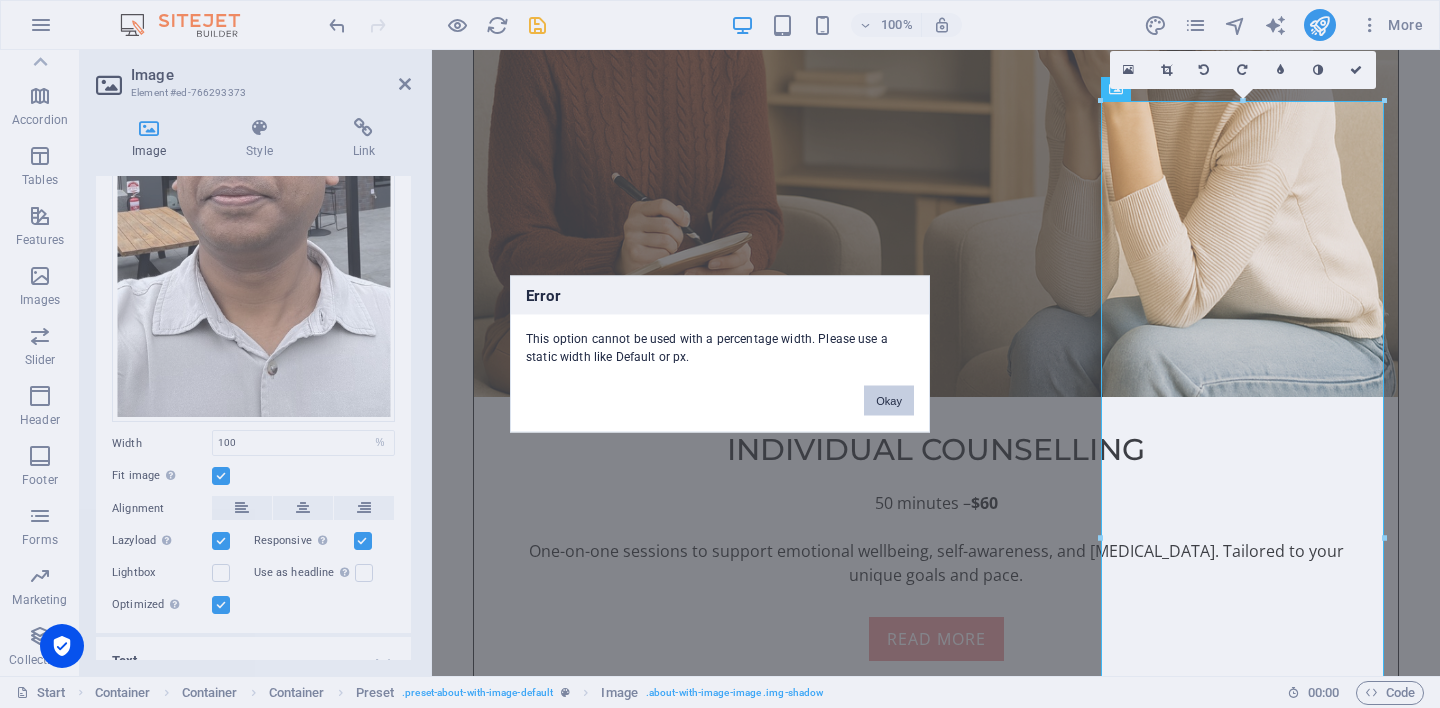 click on "Okay" at bounding box center [889, 401] 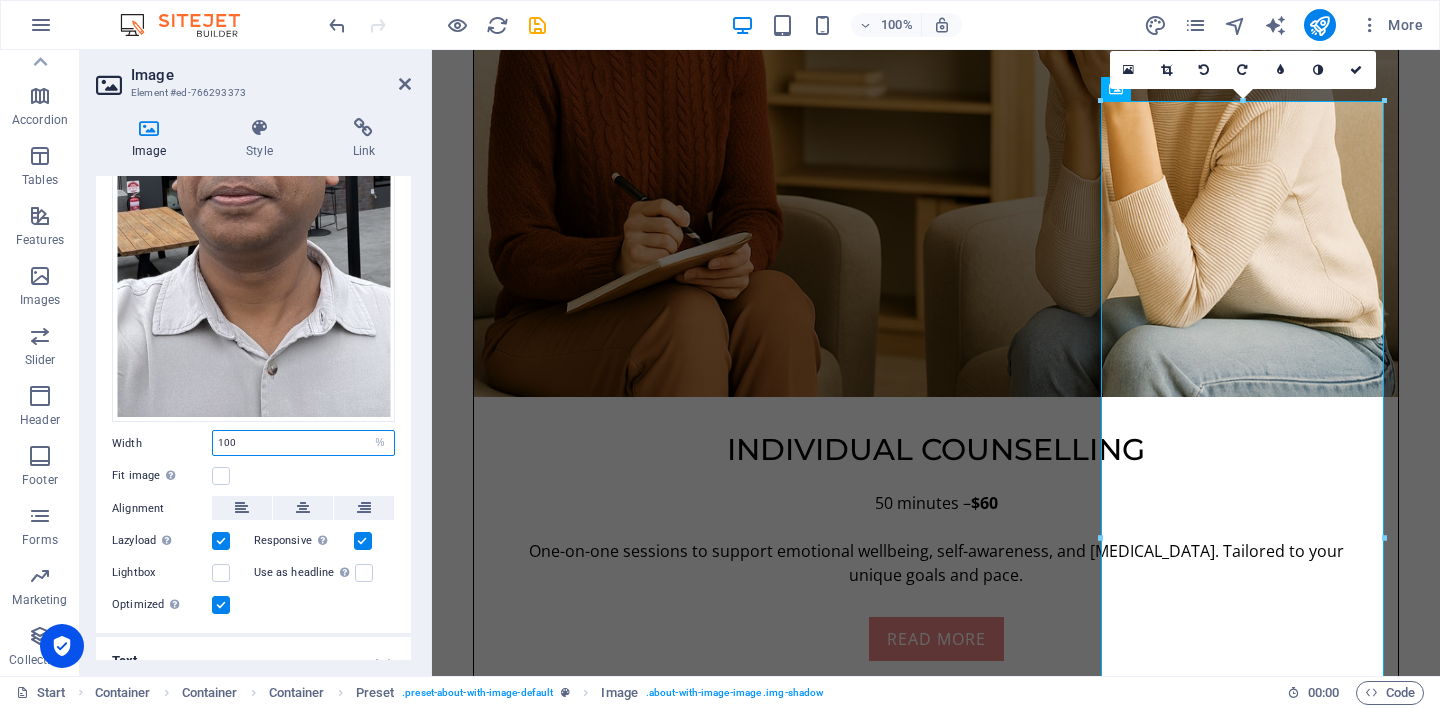 click on "100" at bounding box center (303, 443) 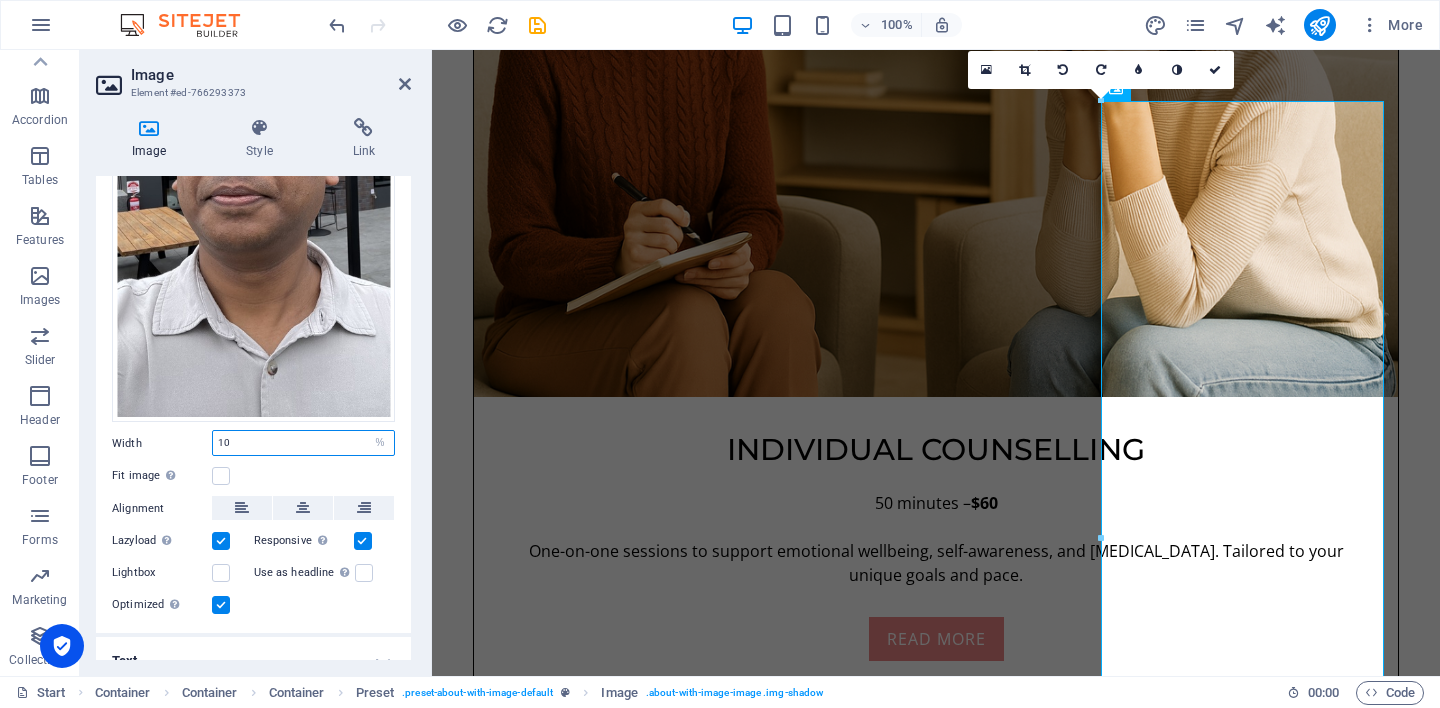 type on "100" 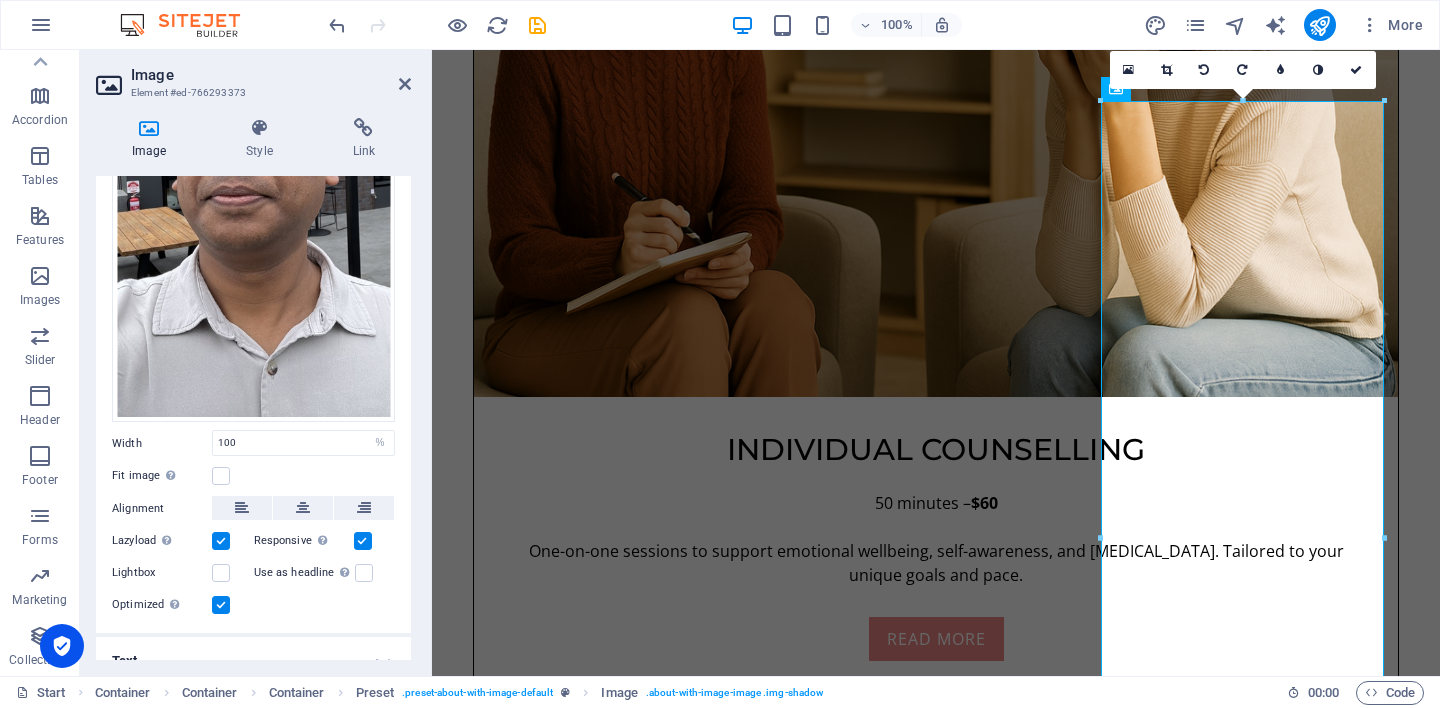 click on "Fit image Automatically fit image to a fixed width and height" at bounding box center (253, 476) 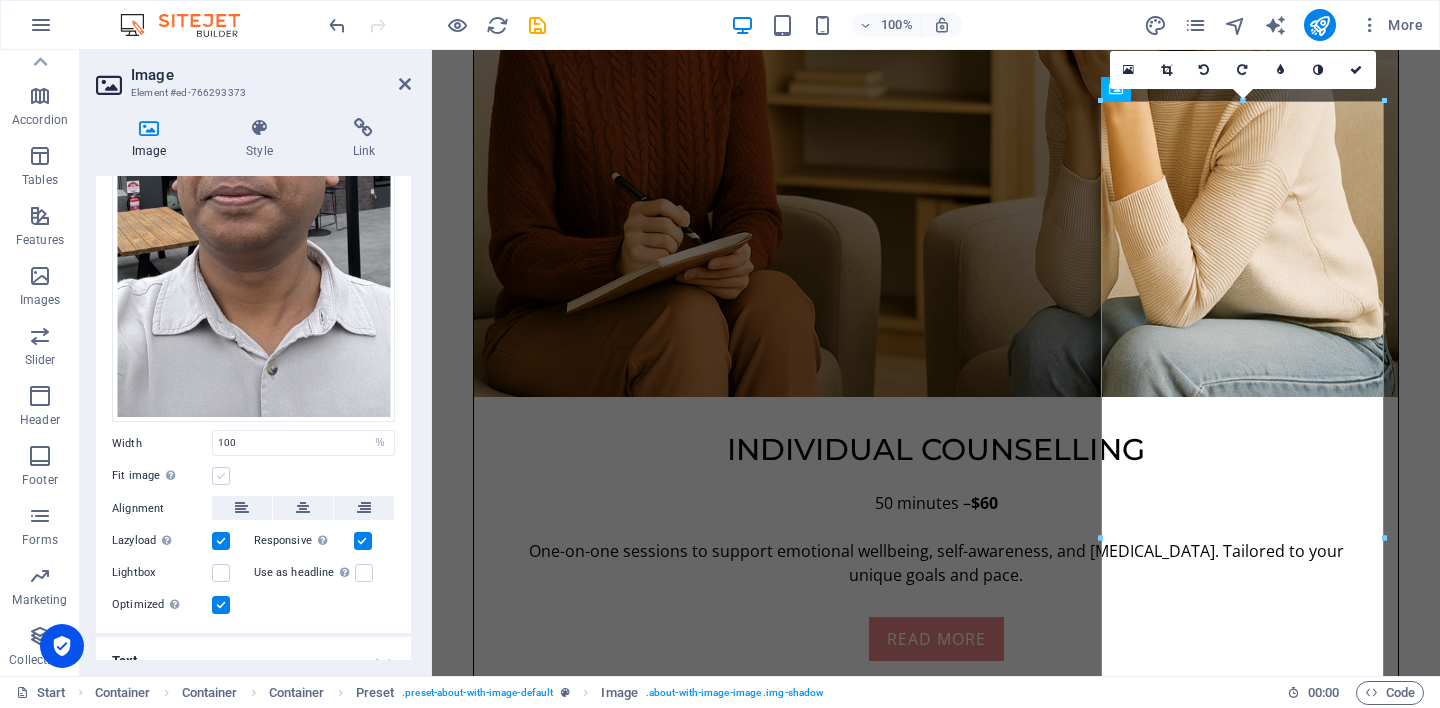 click at bounding box center (221, 476) 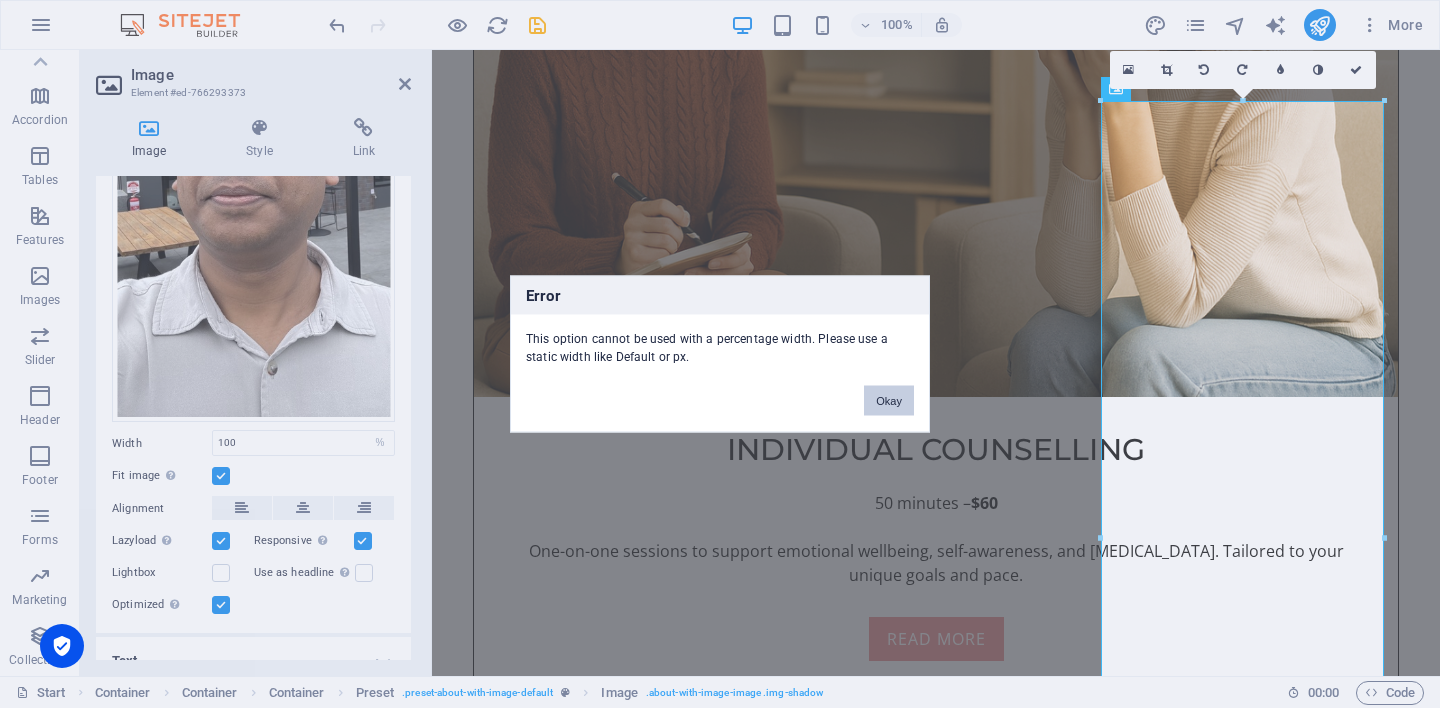 click on "Okay" at bounding box center (889, 401) 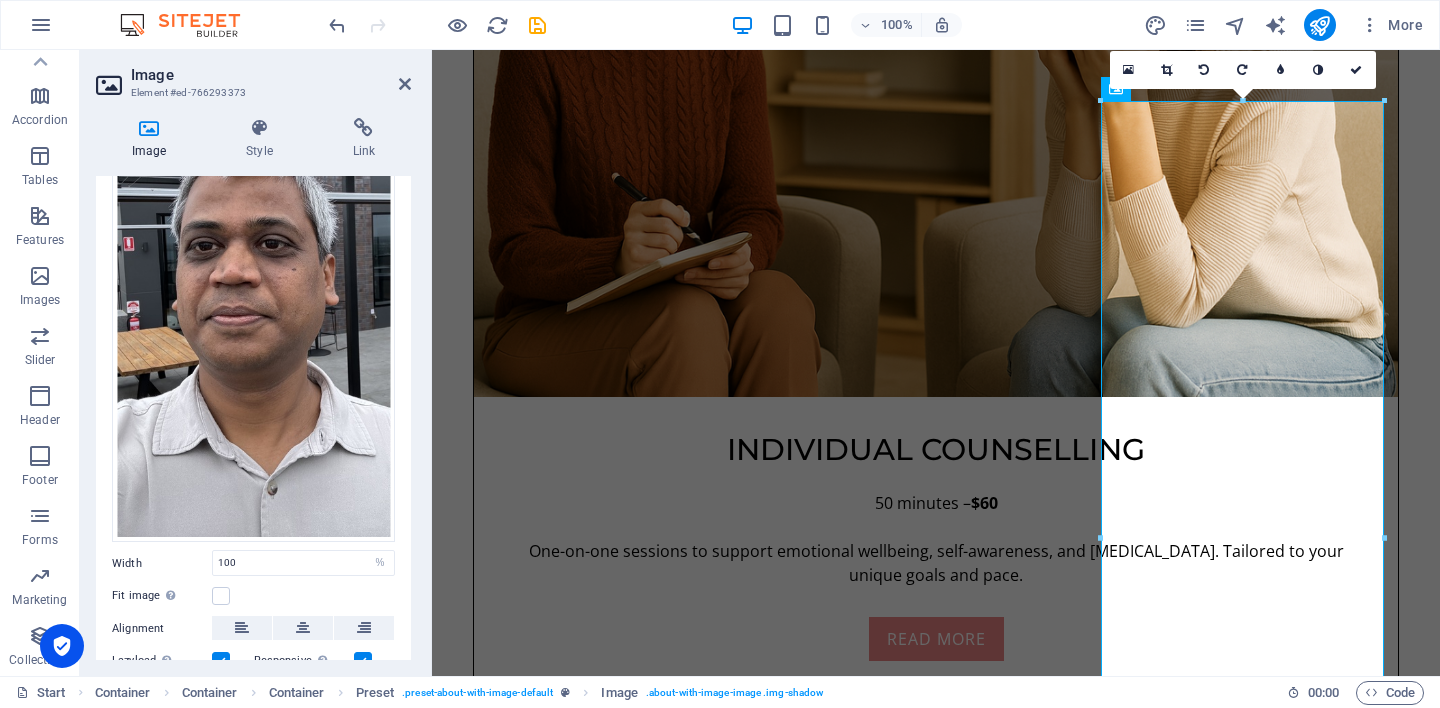 scroll, scrollTop: 289, scrollLeft: 0, axis: vertical 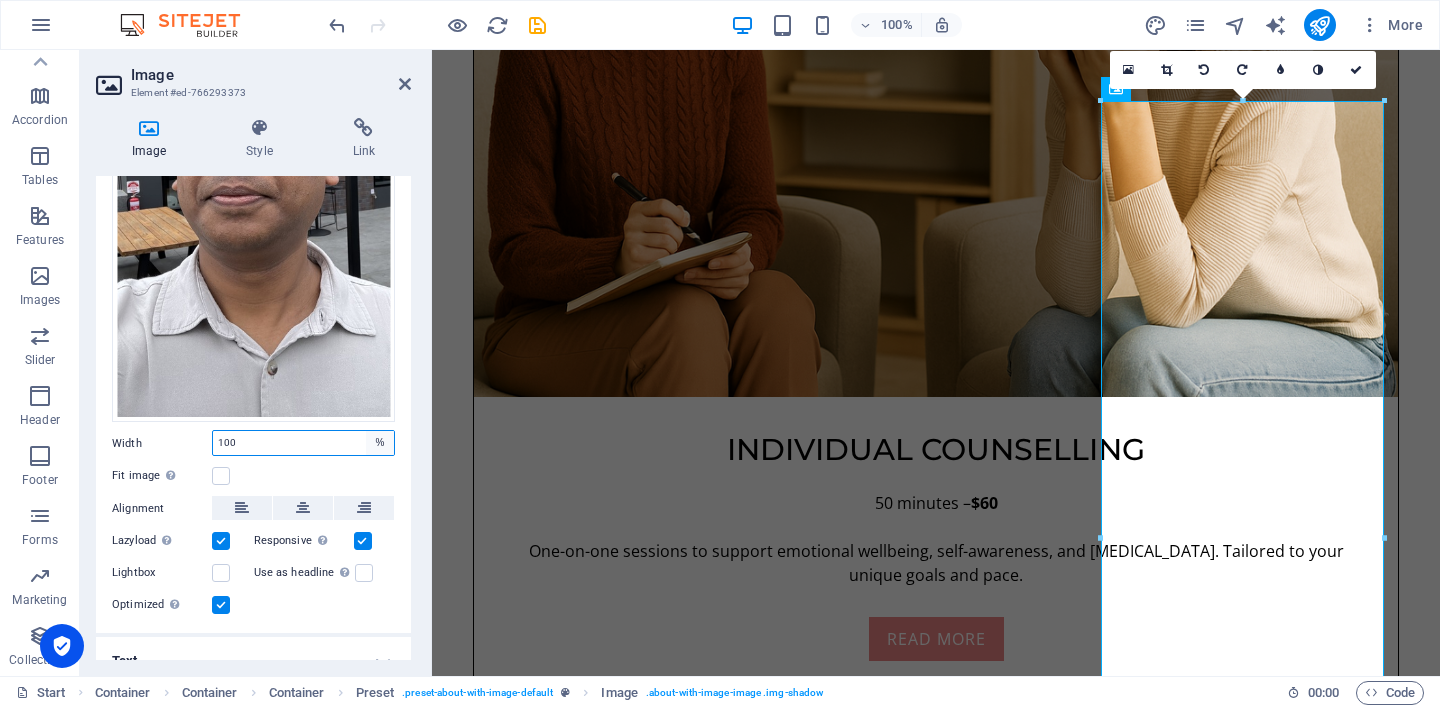 click on "Default auto px rem % em vh vw" at bounding box center [380, 443] 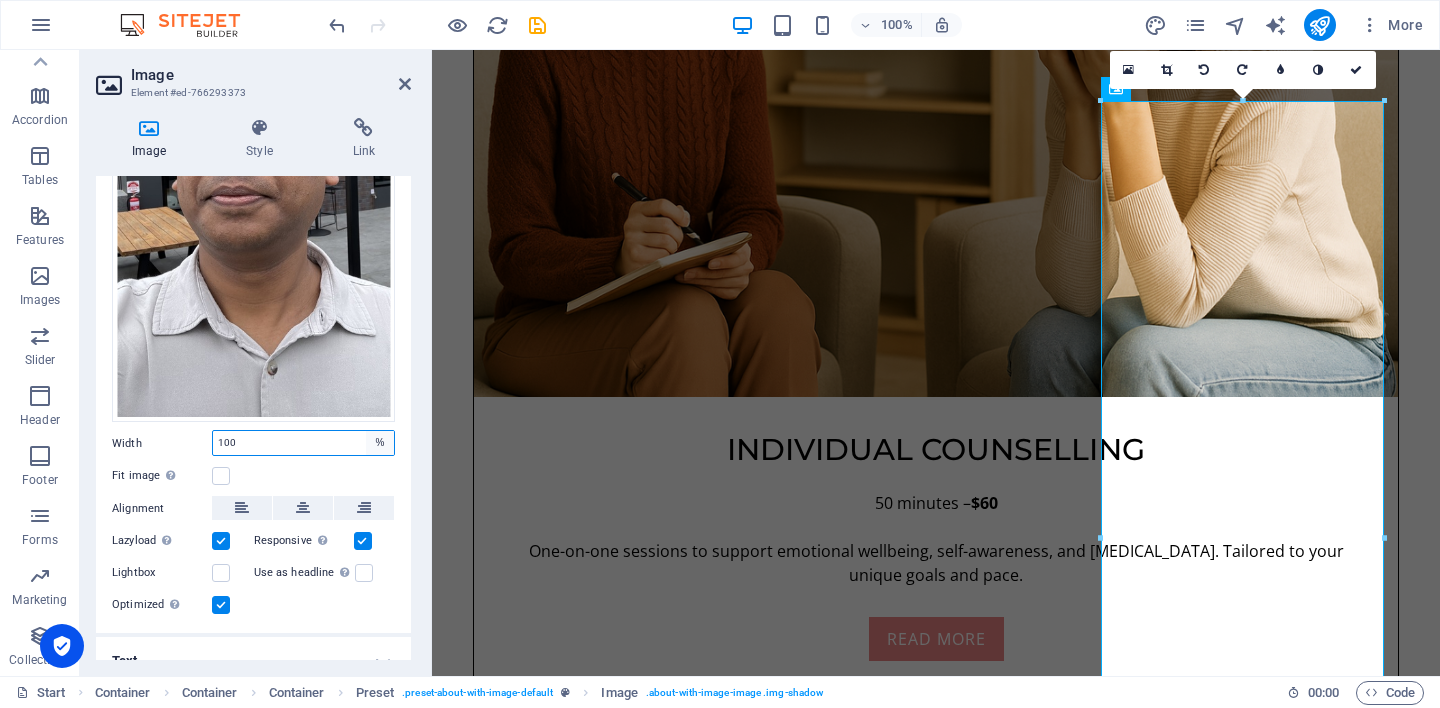 select on "auto" 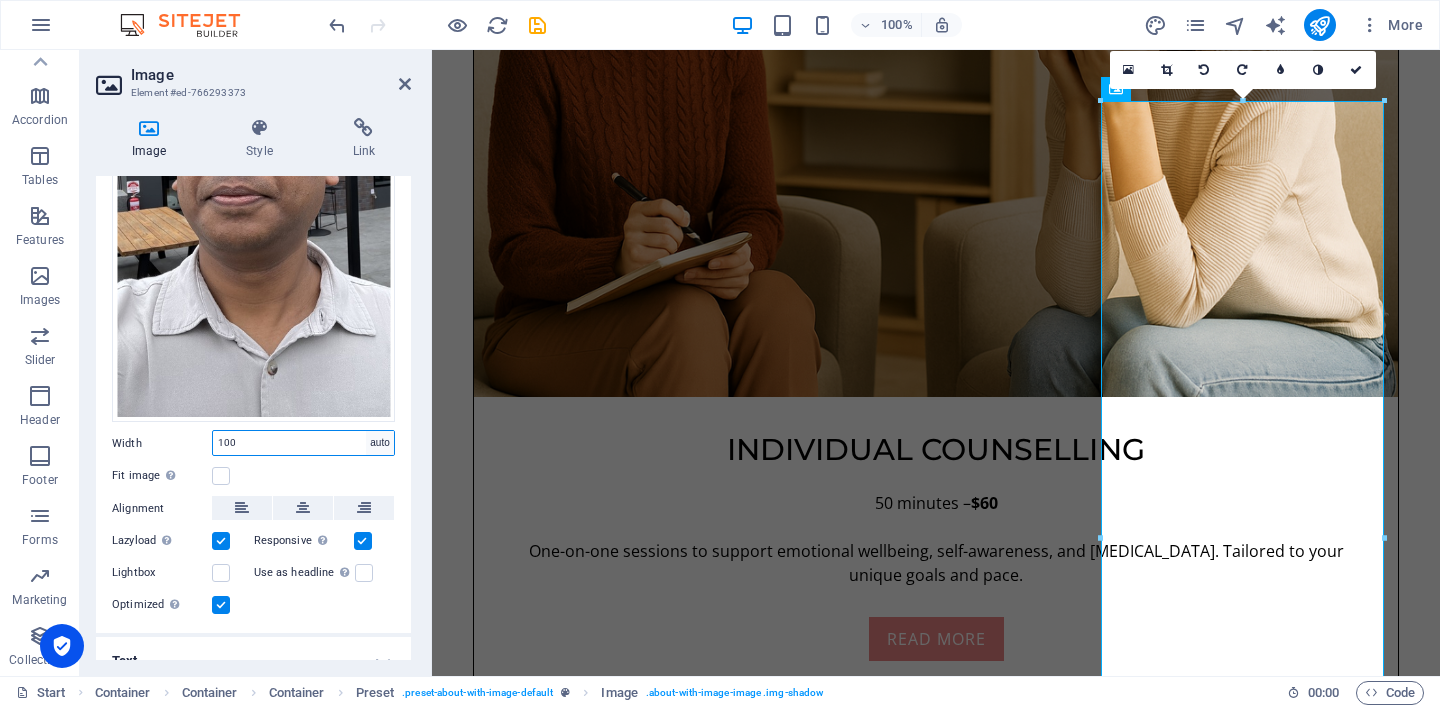 click on "auto" at bounding box center (0, 0) 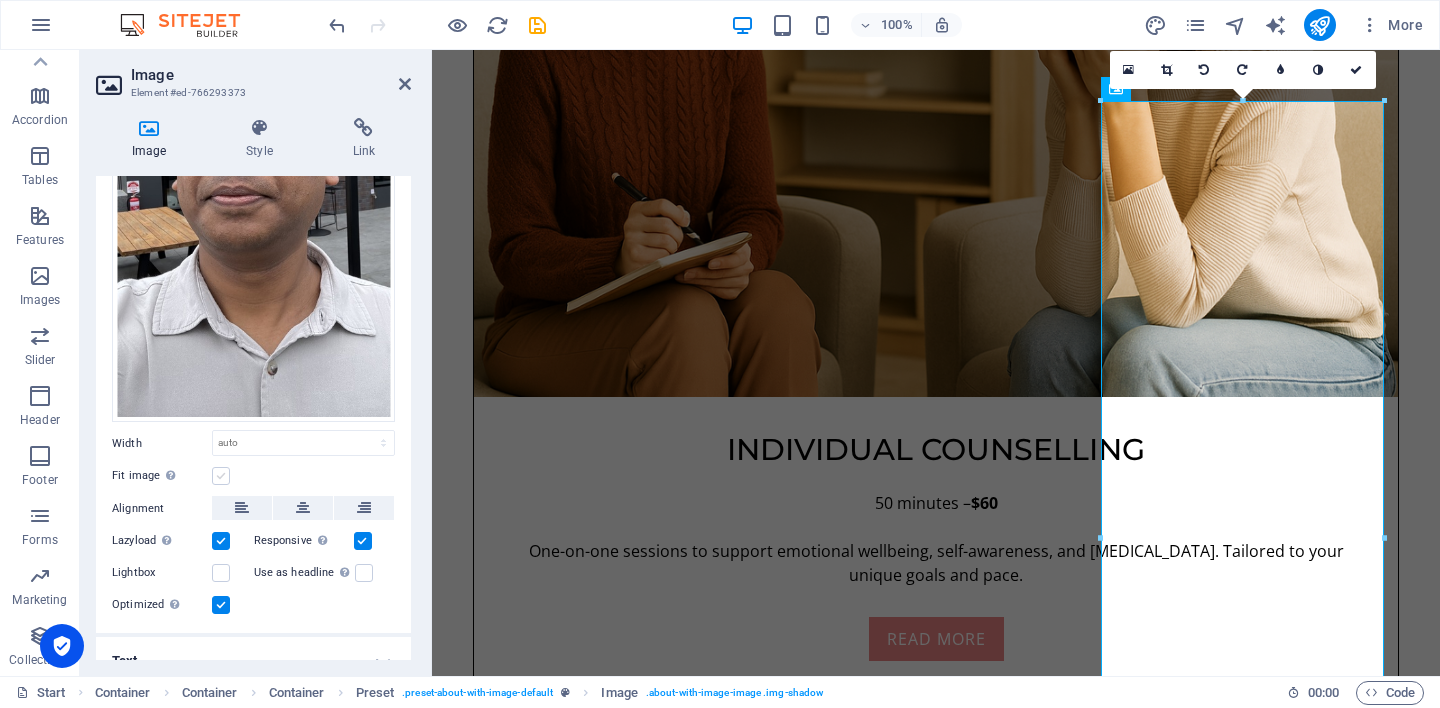 click at bounding box center [221, 476] 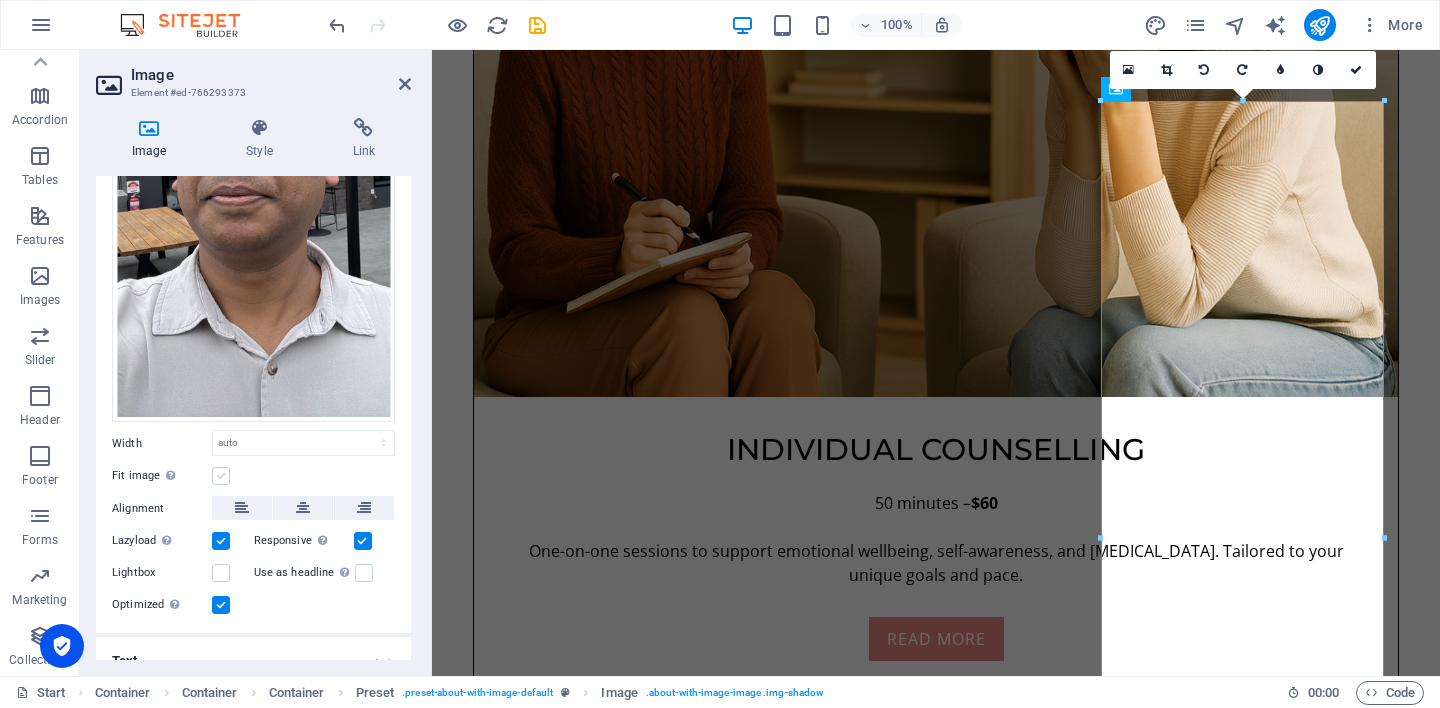 click on "Fit image Automatically fit image to a fixed width and height" at bounding box center [0, 0] 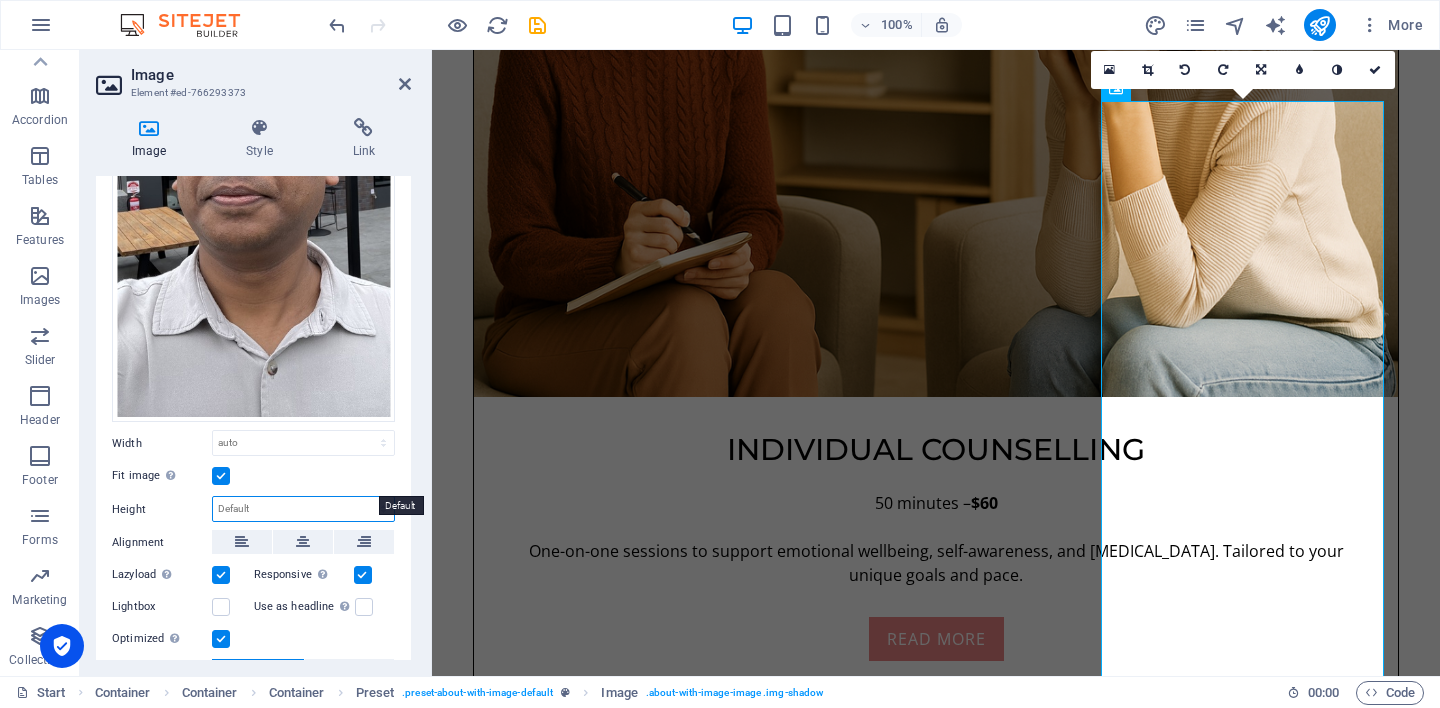 click on "Default auto px" at bounding box center [303, 509] 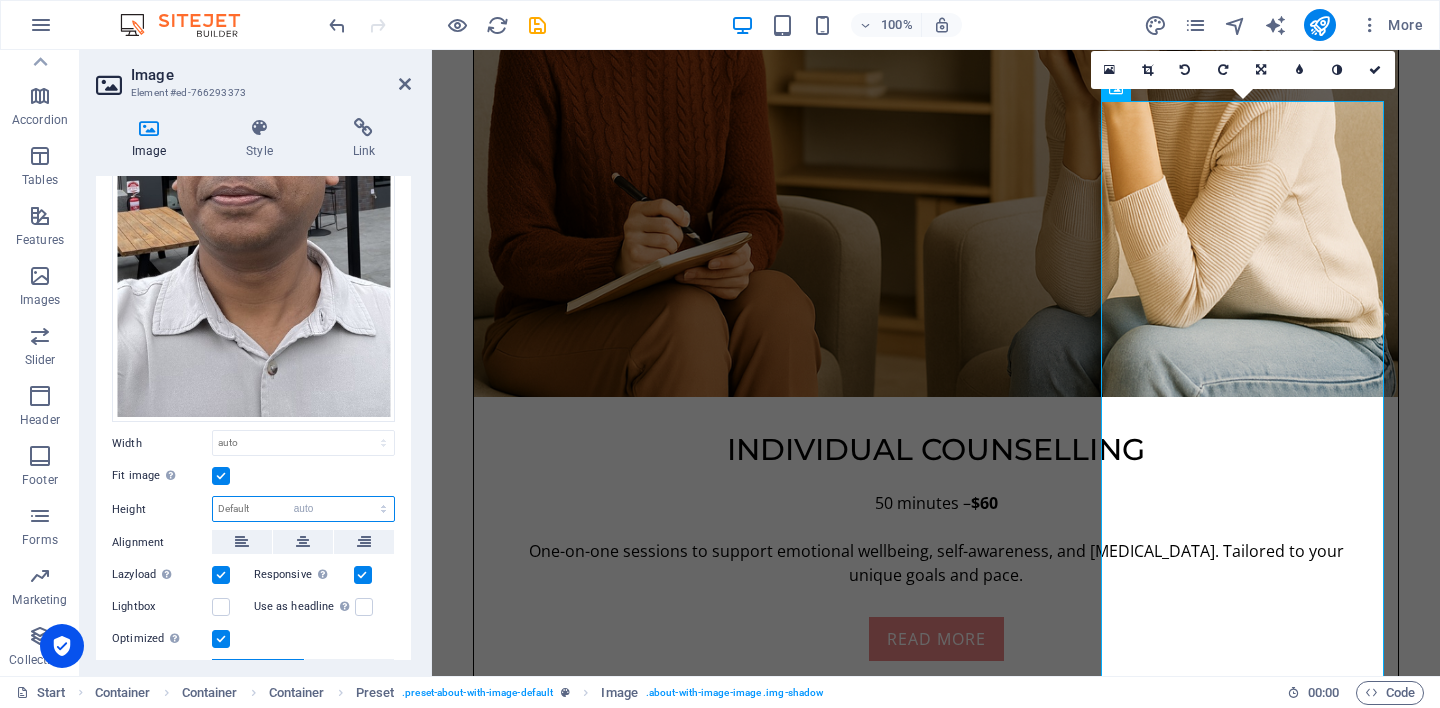 click on "auto" at bounding box center [0, 0] 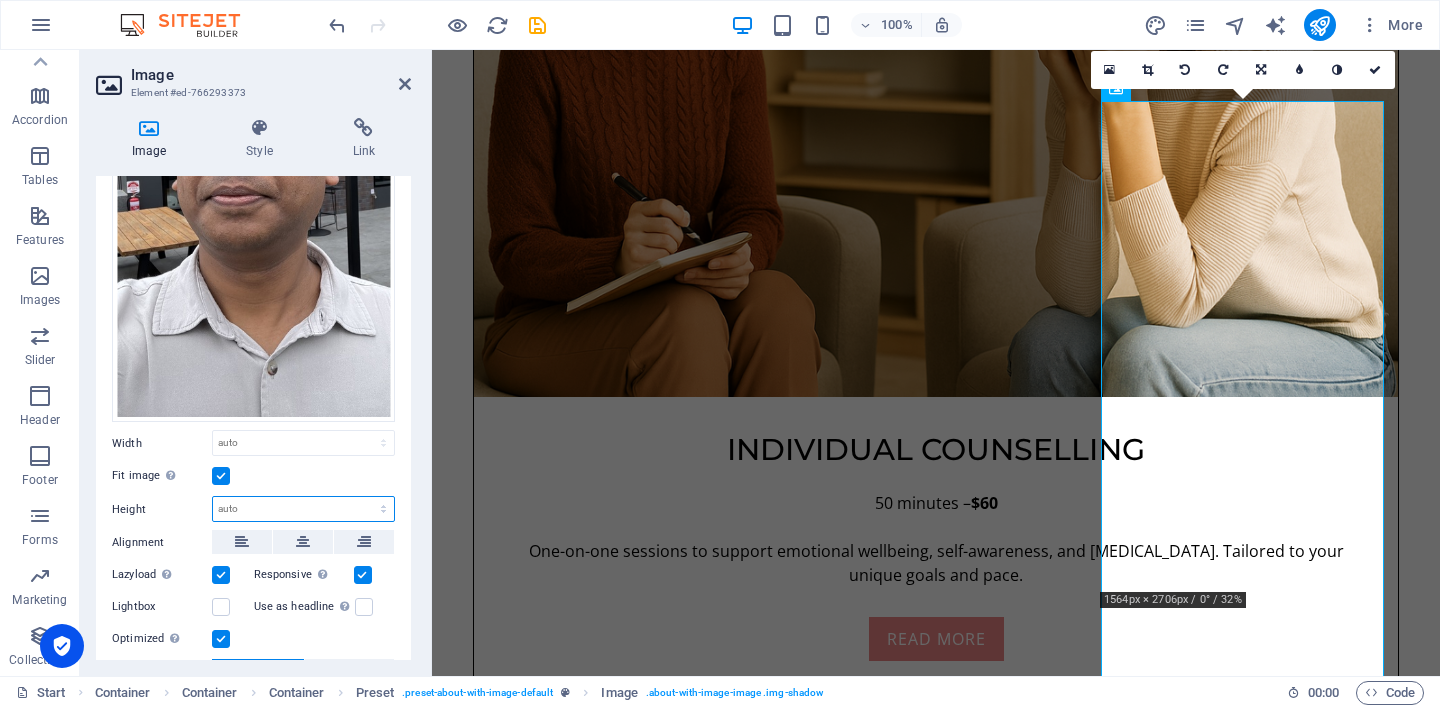click on "Default auto px" at bounding box center (303, 509) 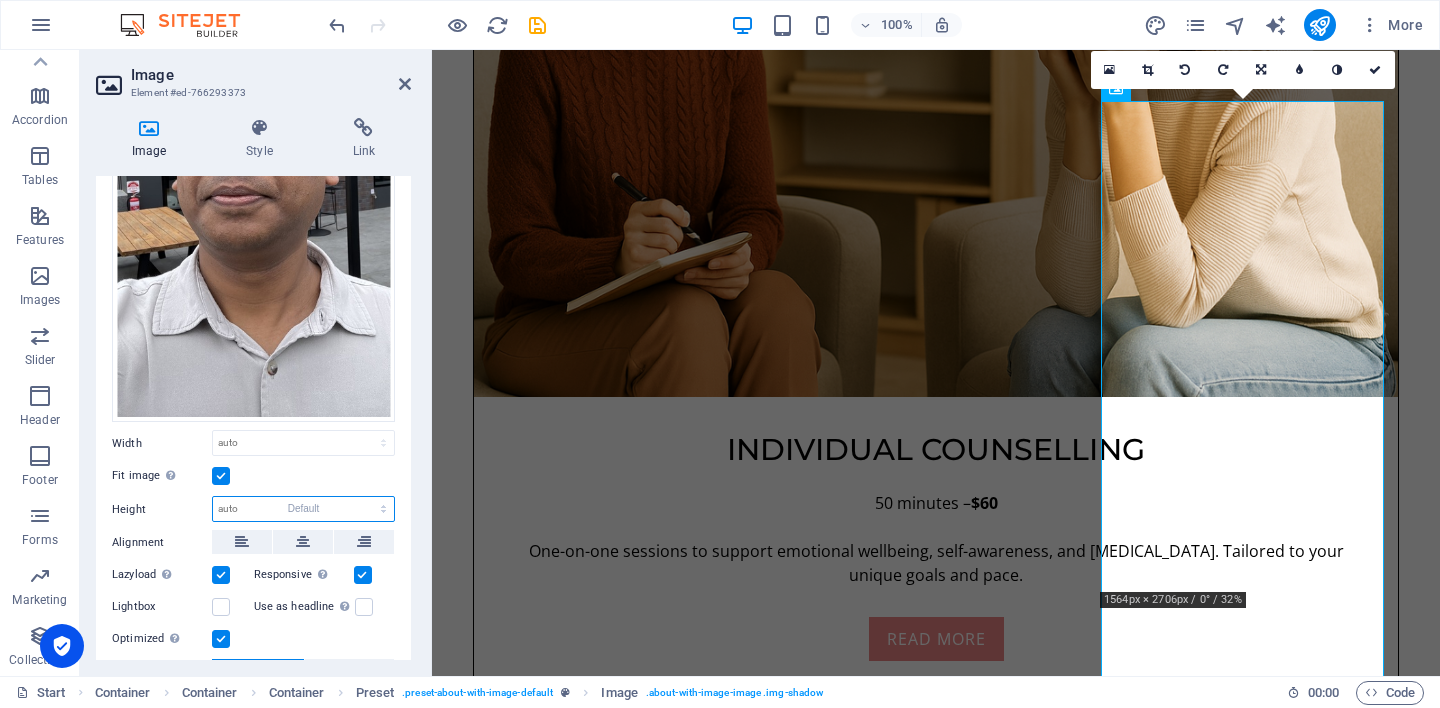 click on "Default" at bounding box center (0, 0) 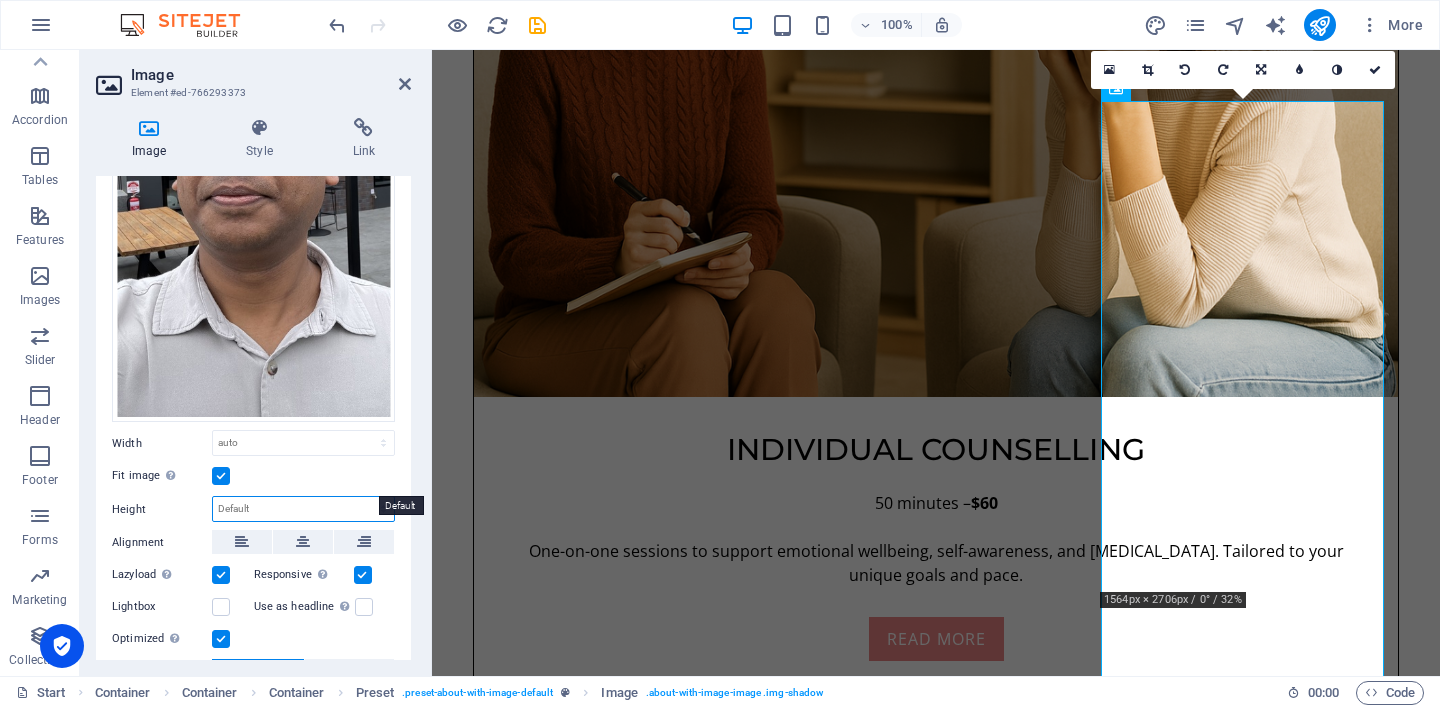 click on "Default auto px" at bounding box center (303, 509) 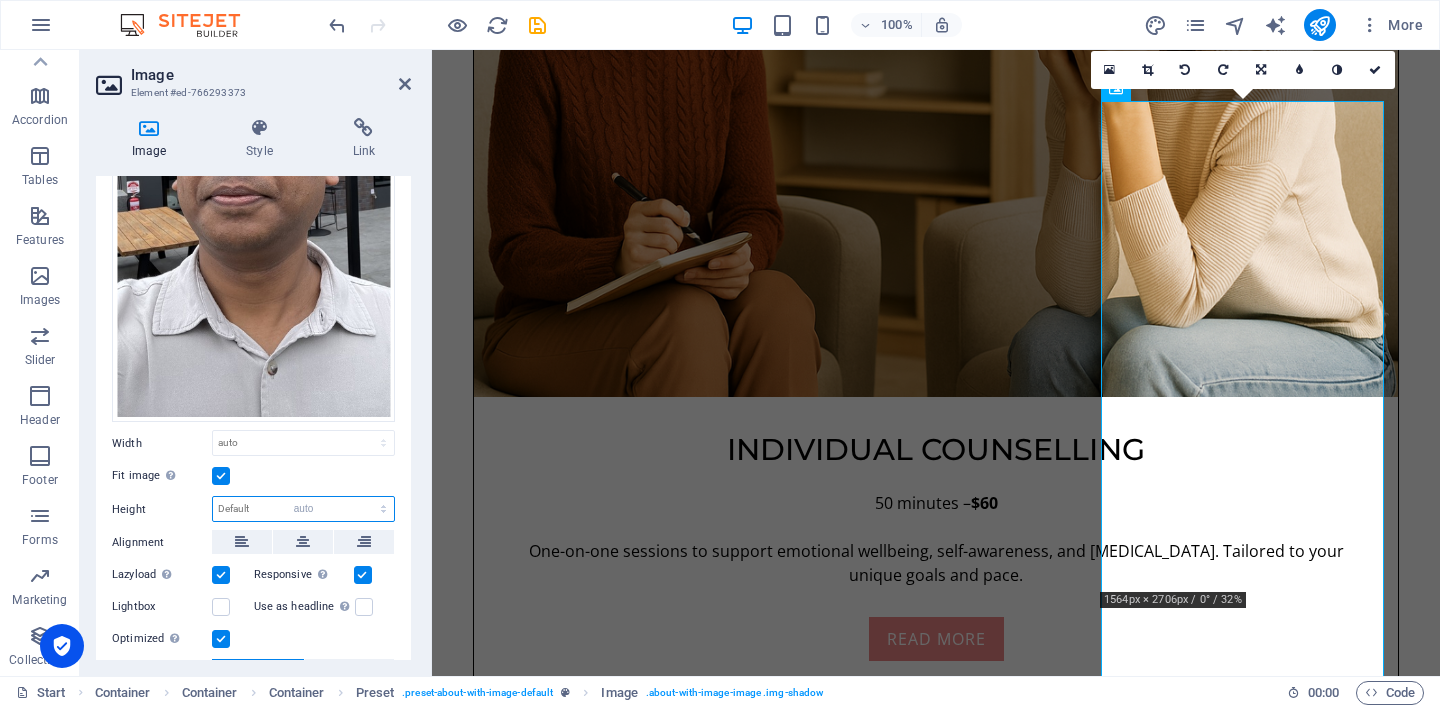 click on "auto" at bounding box center (0, 0) 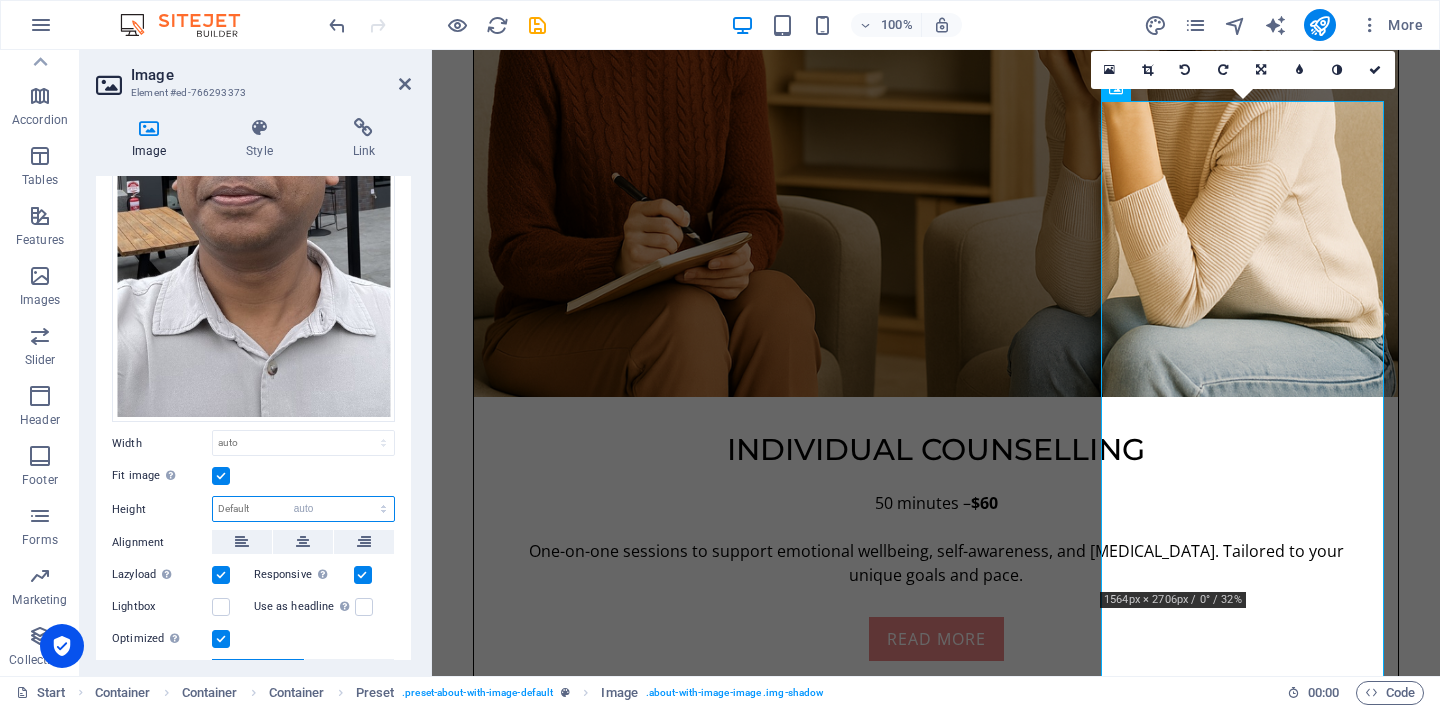 select on "DISABLED_OPTION_VALUE" 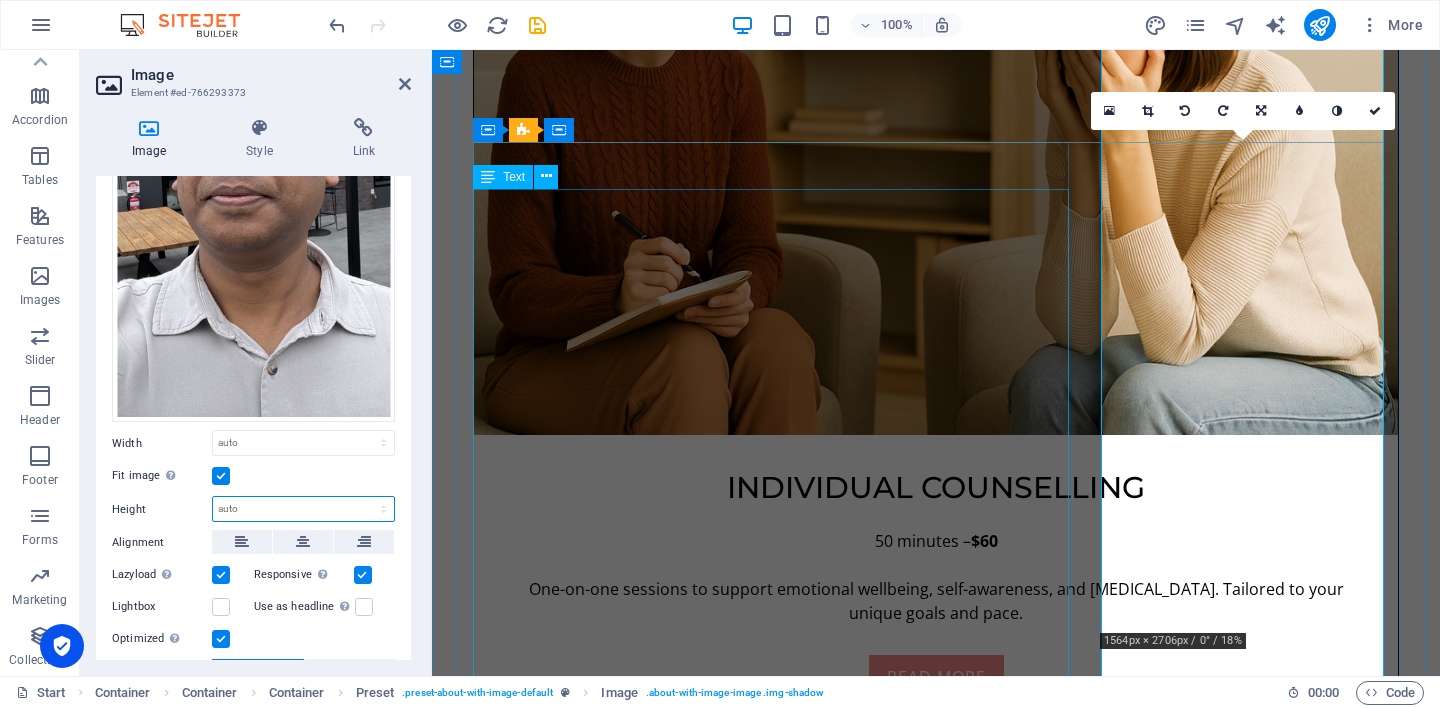 scroll, scrollTop: 1818, scrollLeft: 0, axis: vertical 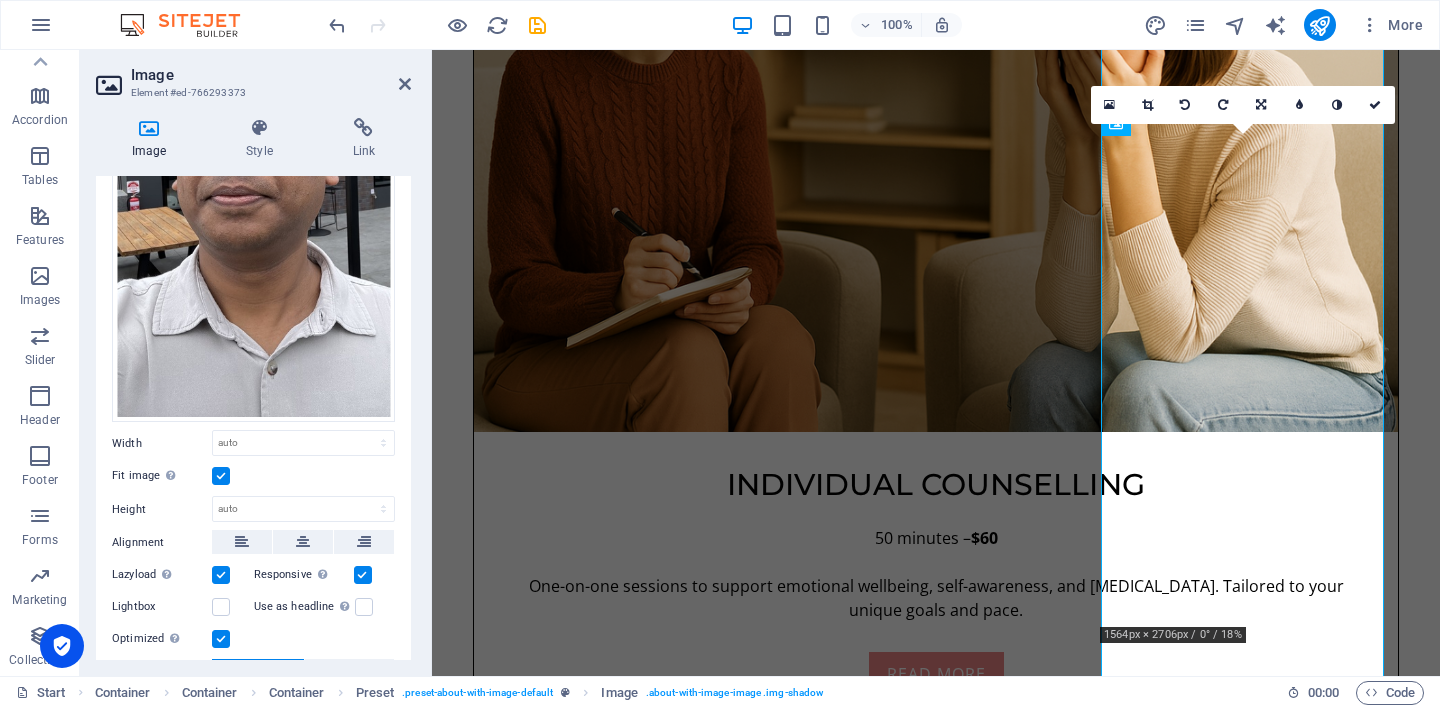 click at bounding box center [221, 476] 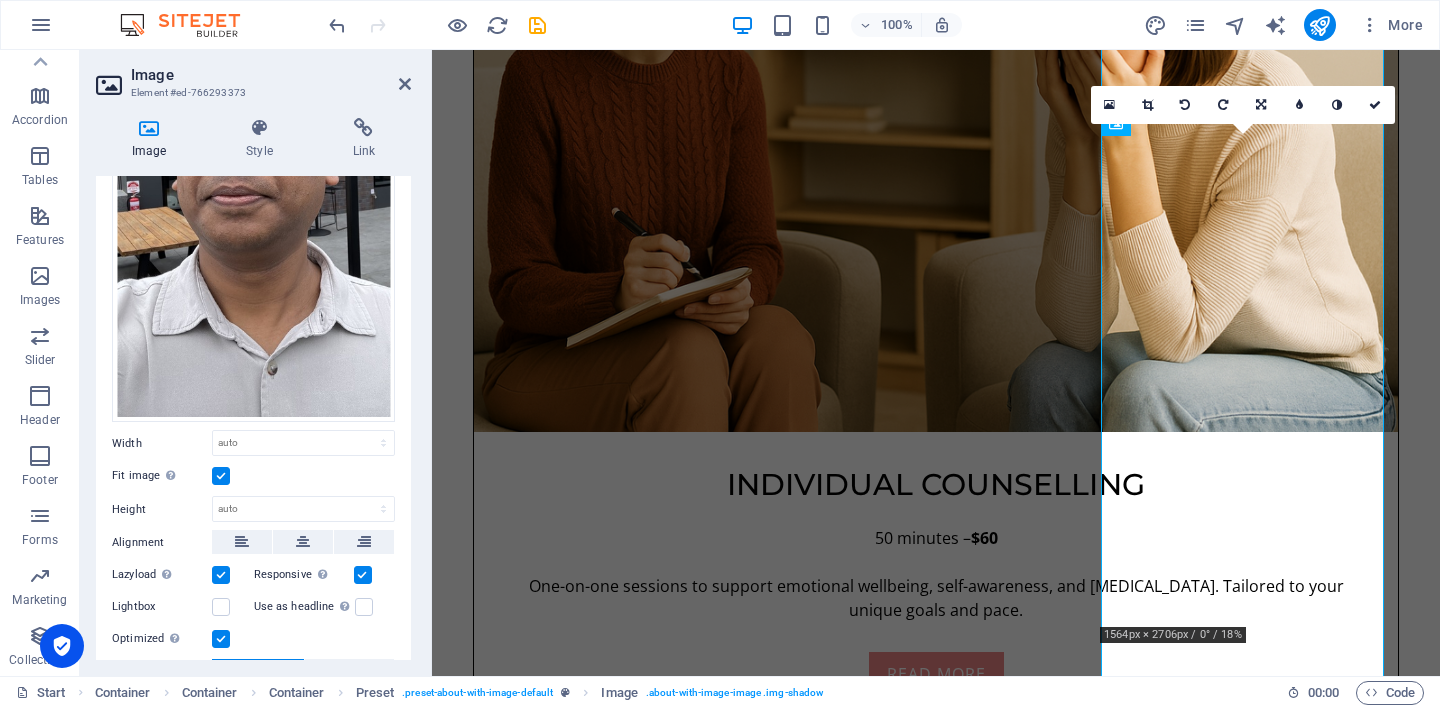 click on "Fit image Automatically fit image to a fixed width and height" at bounding box center (0, 0) 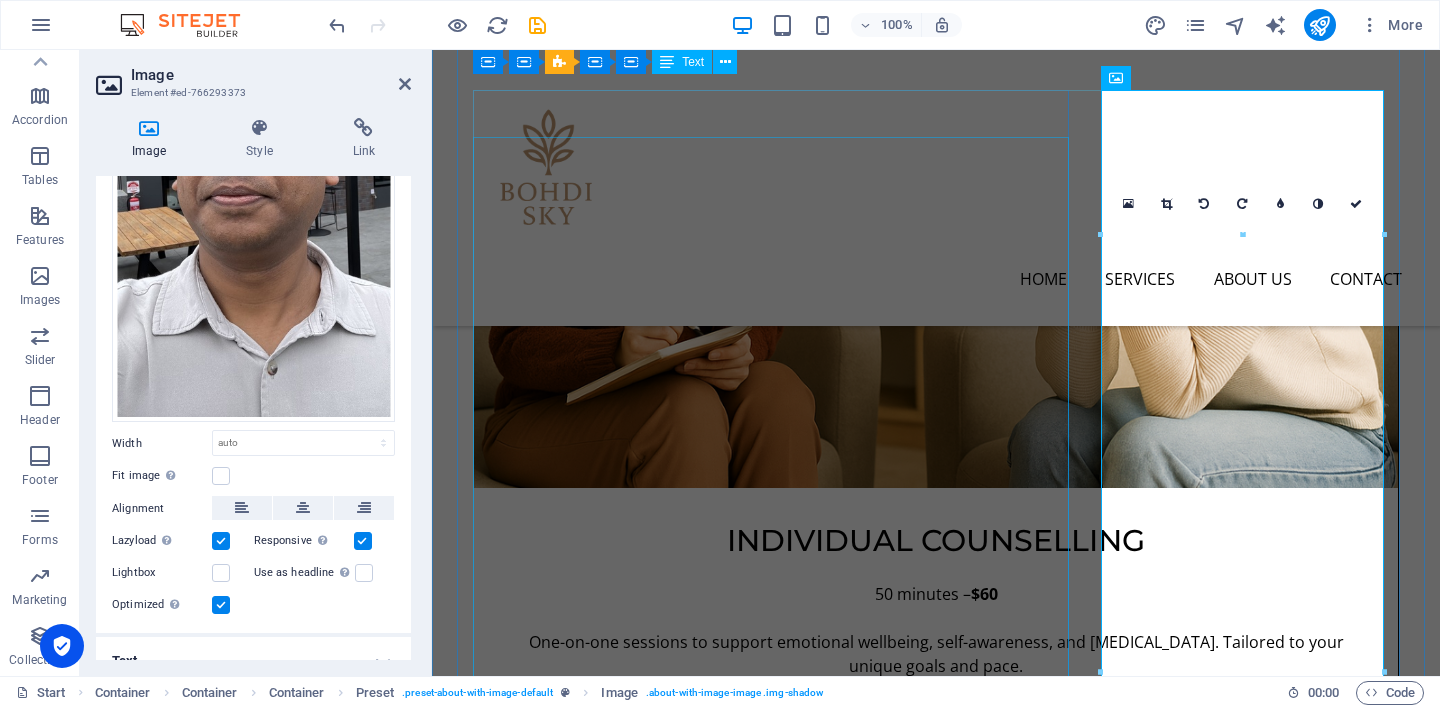 scroll, scrollTop: 1719, scrollLeft: 0, axis: vertical 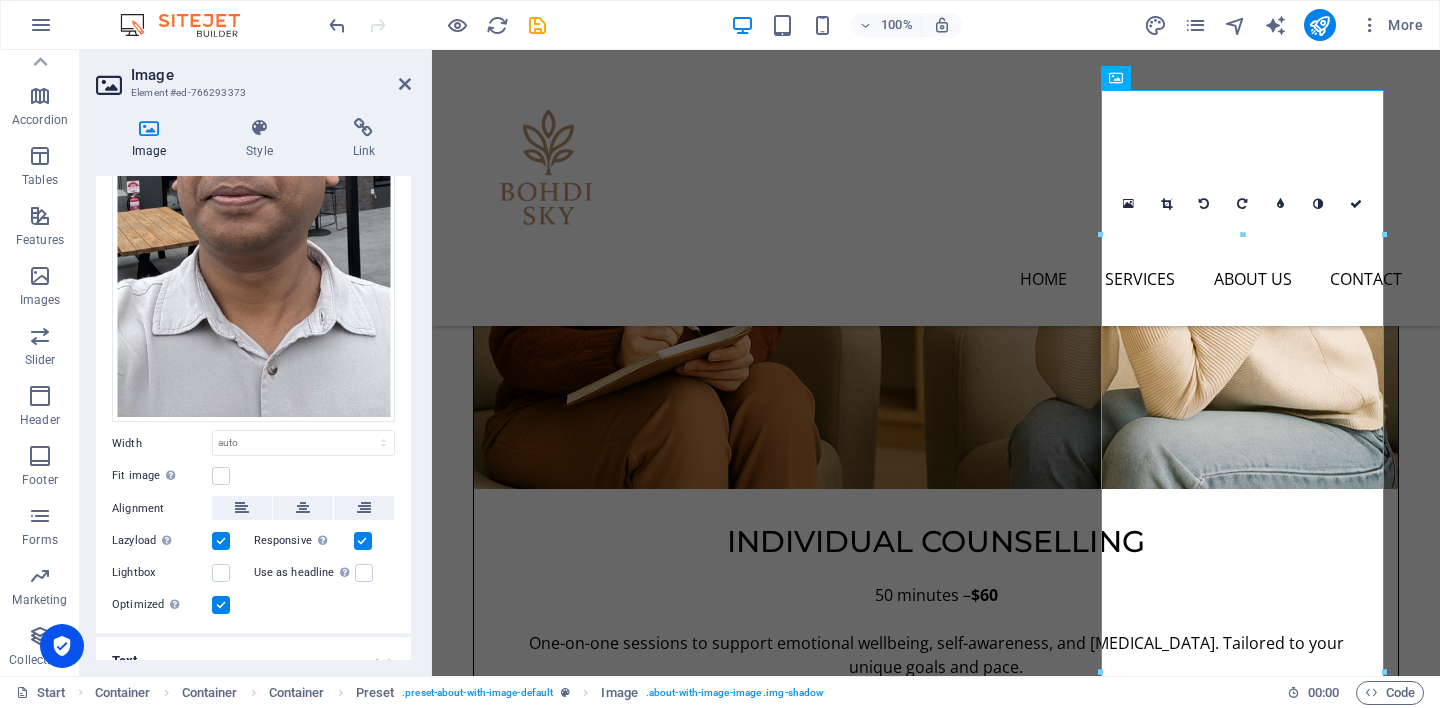 click at bounding box center [221, 541] 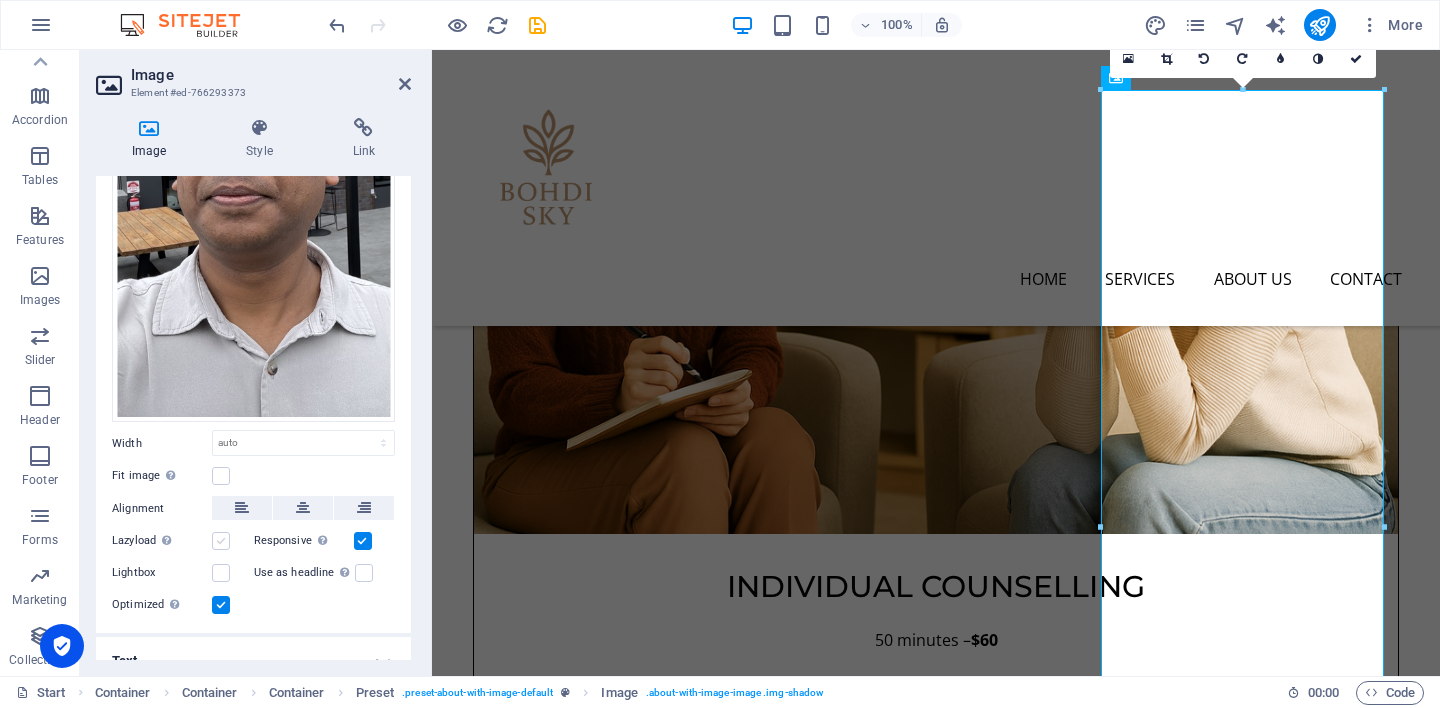 click at bounding box center [221, 541] 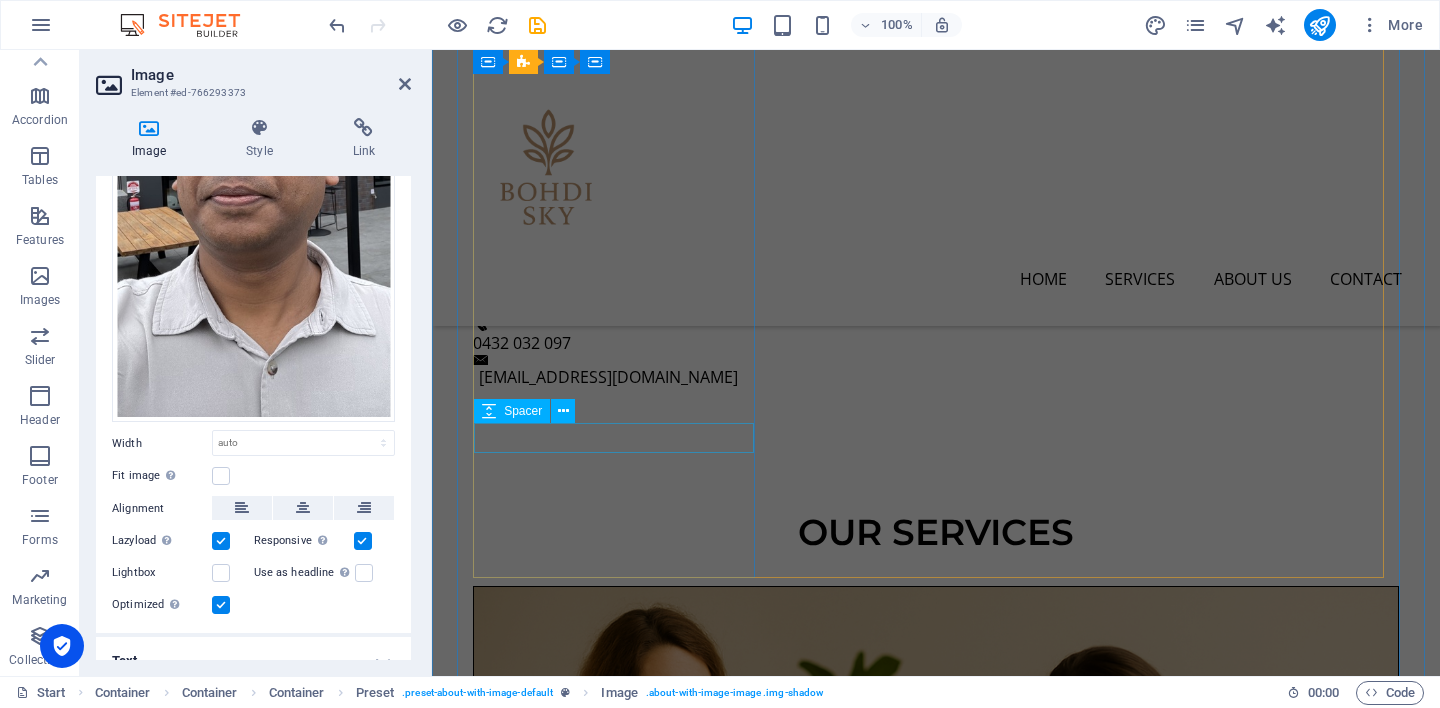 scroll, scrollTop: 1006, scrollLeft: 0, axis: vertical 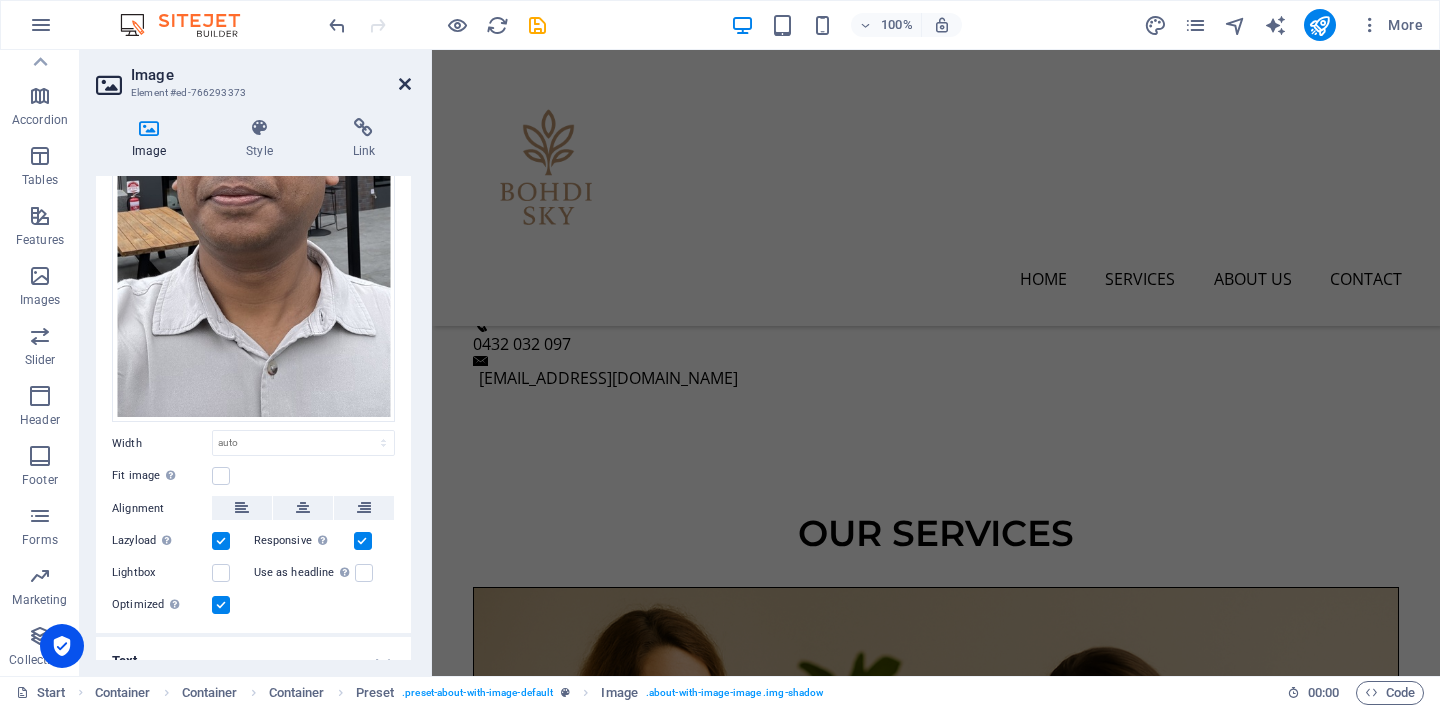 click at bounding box center (405, 84) 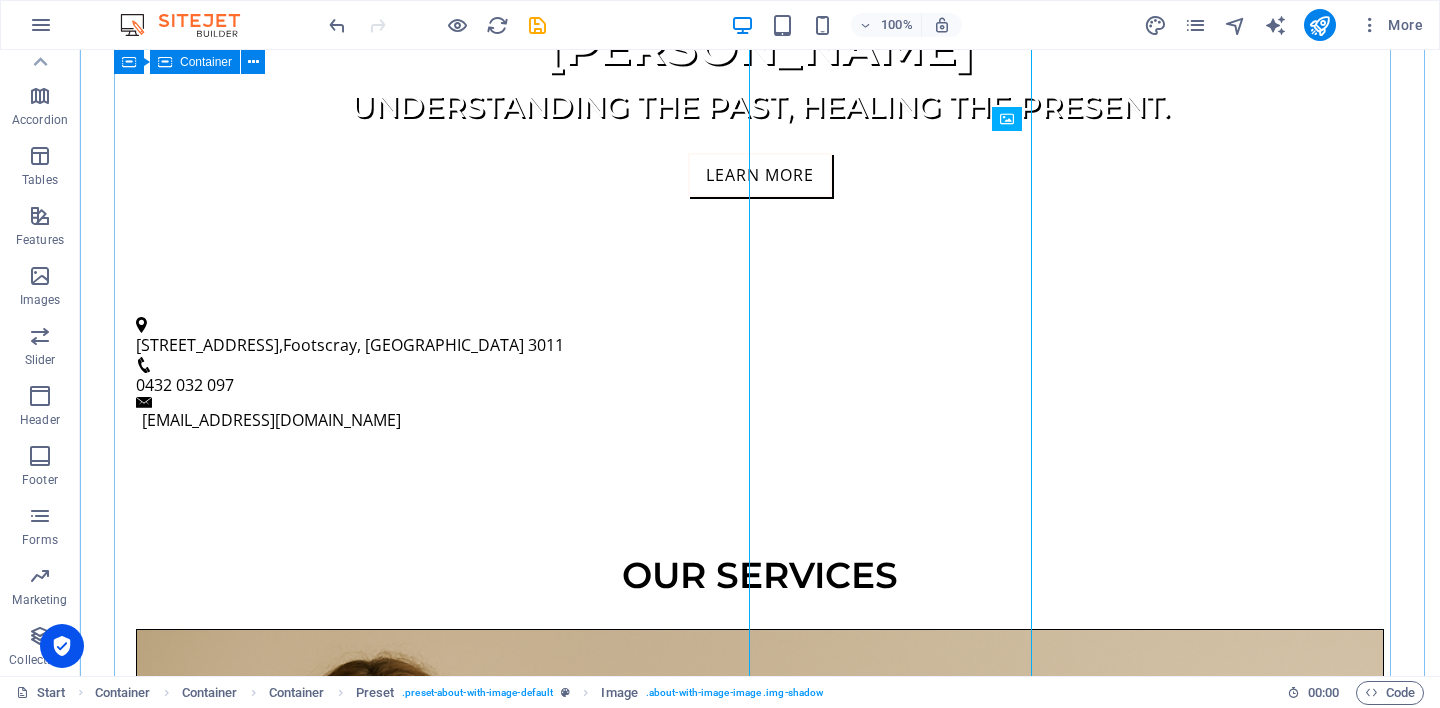 scroll, scrollTop: 1802, scrollLeft: 0, axis: vertical 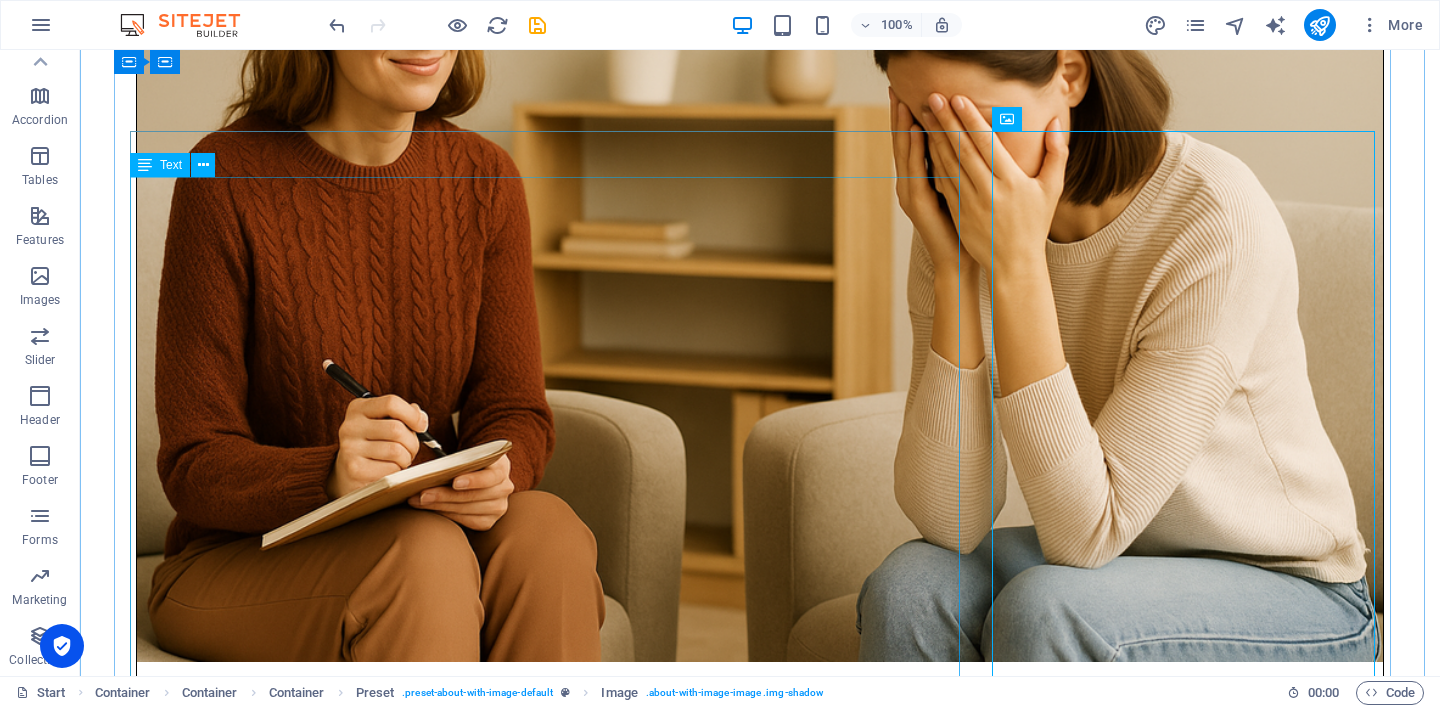 click on "Hi, I am [PERSON_NAME]. This page is not about a business — it is about a person. Just me. A fellow human who has lived through grief, change, and healing. I was born in [DEMOGRAPHIC_DATA] and have lived across [GEOGRAPHIC_DATA], [GEOGRAPHIC_DATA], [GEOGRAPHIC_DATA], [GEOGRAPHIC_DATA], and now [GEOGRAPHIC_DATA]. Along the way, I worked in industries very different from counselling, and those experiences shaped how I see people — not in roles, but in stories. I have experienced the loss of a partner to [MEDICAL_DATA], and over time have come to be part of a beautifully blended family. I have a [DEMOGRAPHIC_DATA] daughter who was raised by her other parent, and now share life with my [DEMOGRAPHIC_DATA] wife and our two children, including a young son who lives with developmental challenges. These experiences have taught me how loss, love, and identity all shape us in deep and lasting ways. I have lived with anxiety, [MEDICAL_DATA], and long-term grief. I know what it means to feel lost — and how powerful it is to feel heard." at bounding box center (760, 3720) 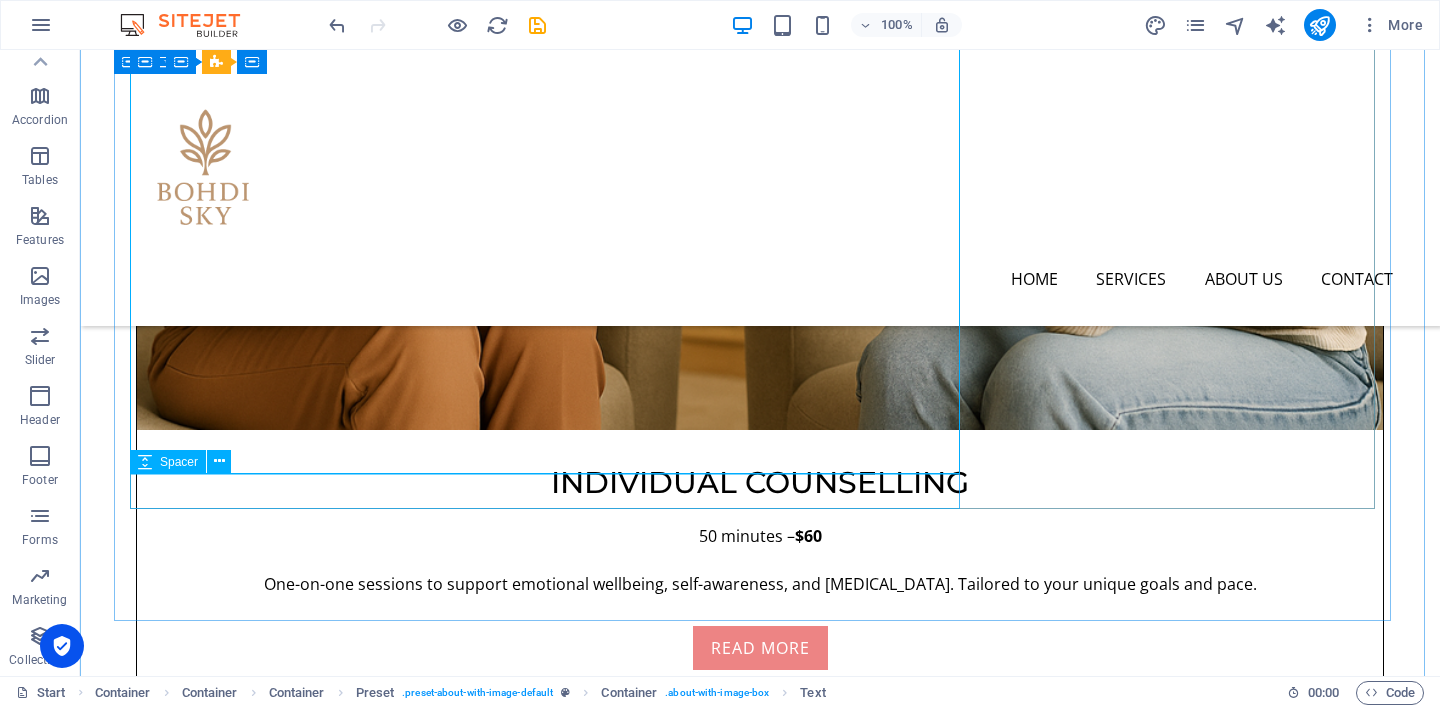 scroll, scrollTop: 2032, scrollLeft: 0, axis: vertical 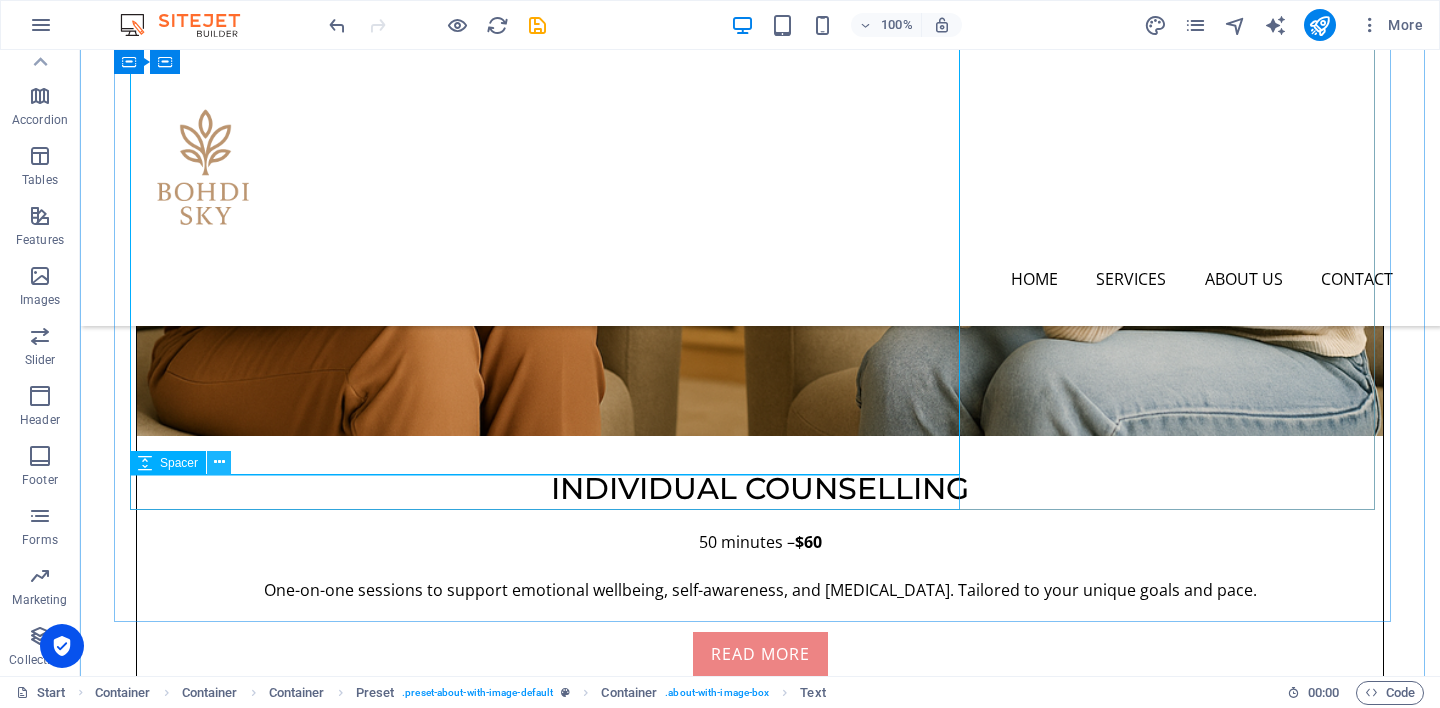 click at bounding box center (219, 462) 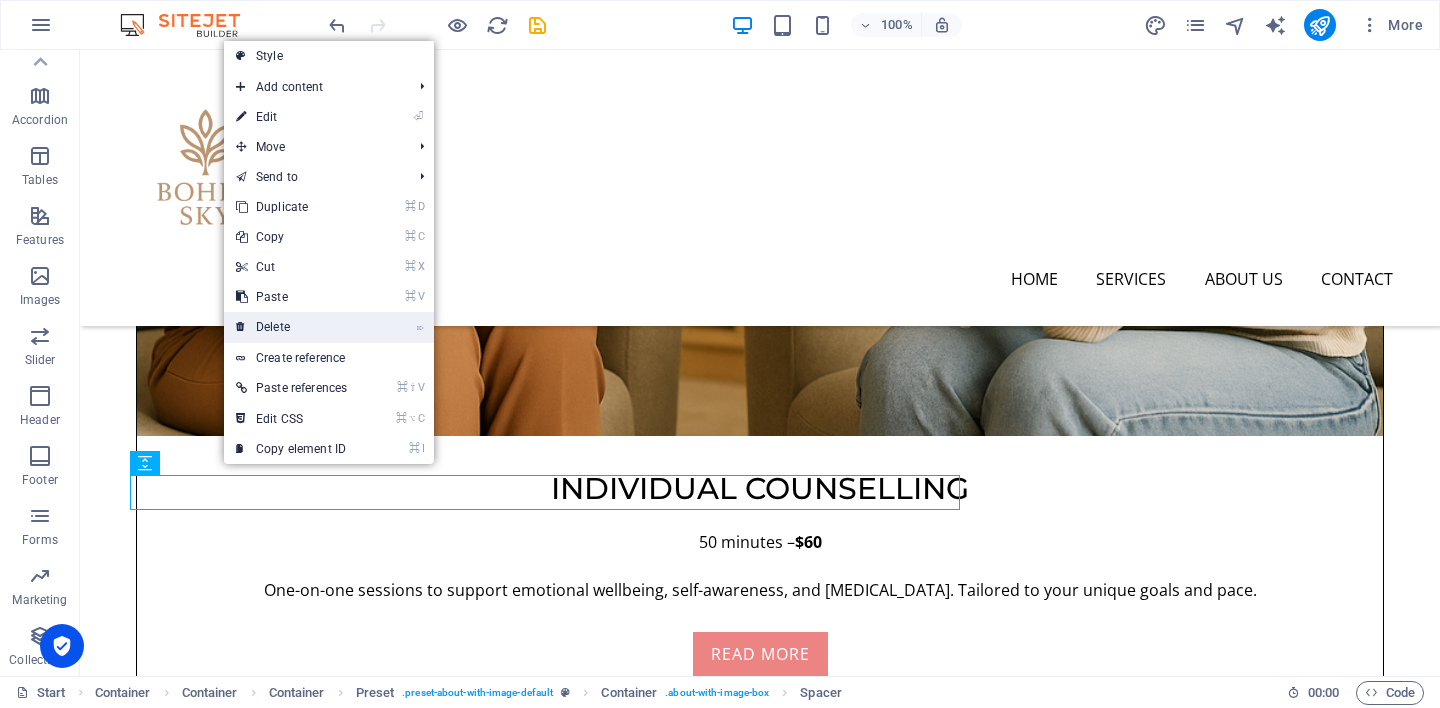 click on "⌦  Delete" at bounding box center [291, 327] 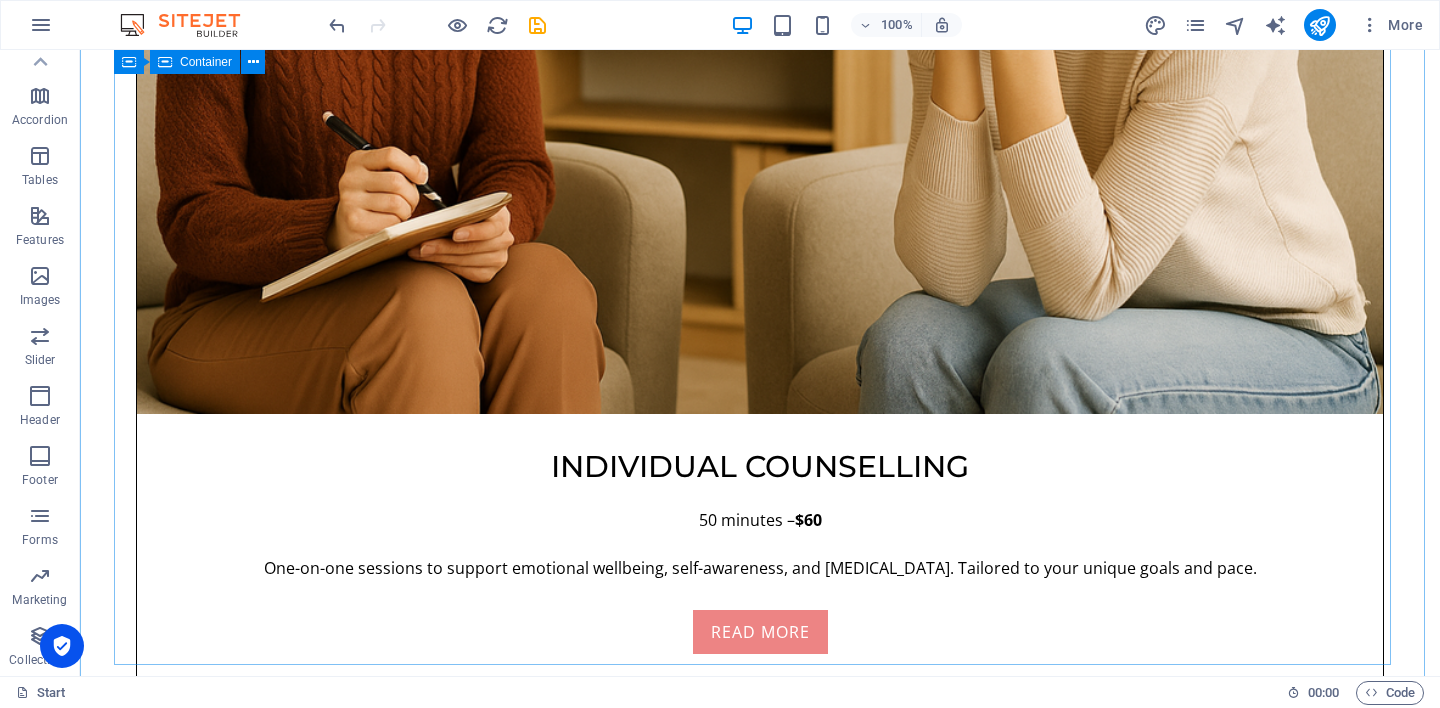 scroll, scrollTop: 2098, scrollLeft: 0, axis: vertical 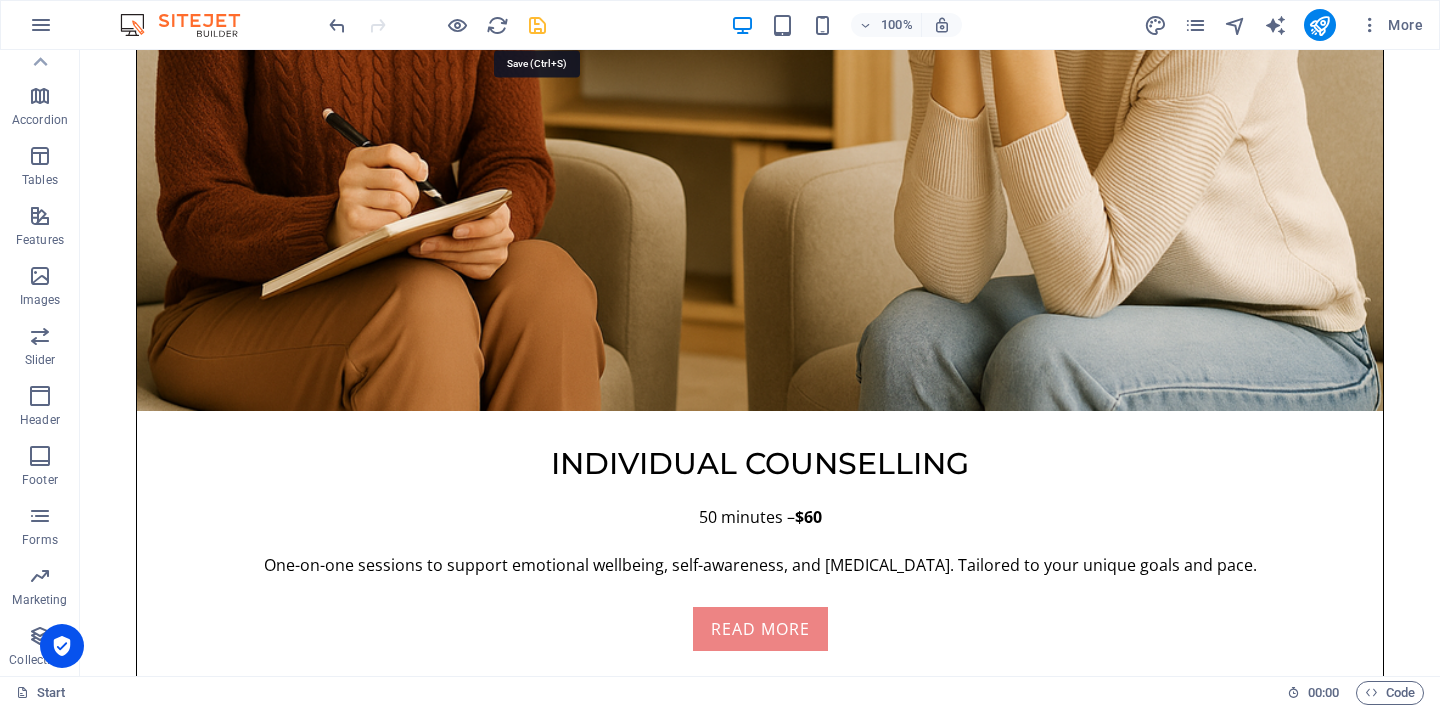 click at bounding box center (537, 25) 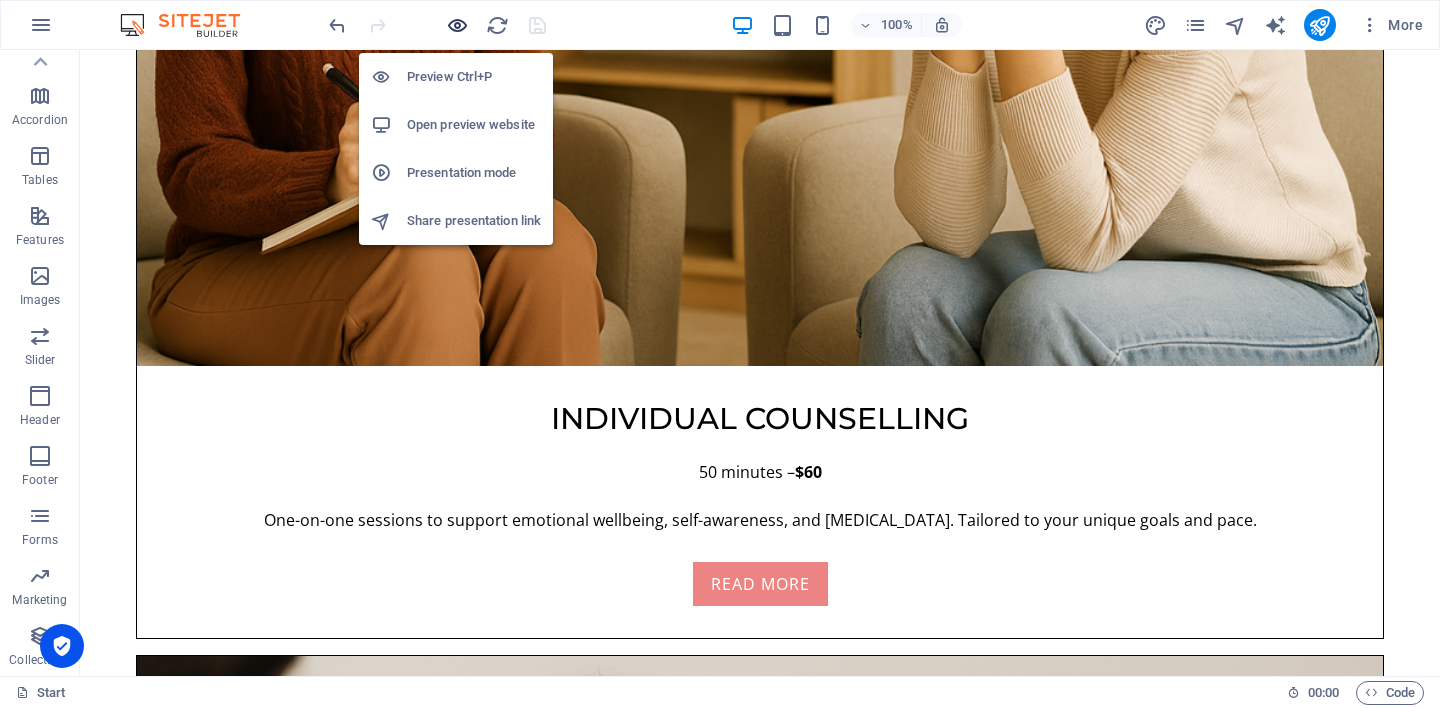 click at bounding box center (457, 25) 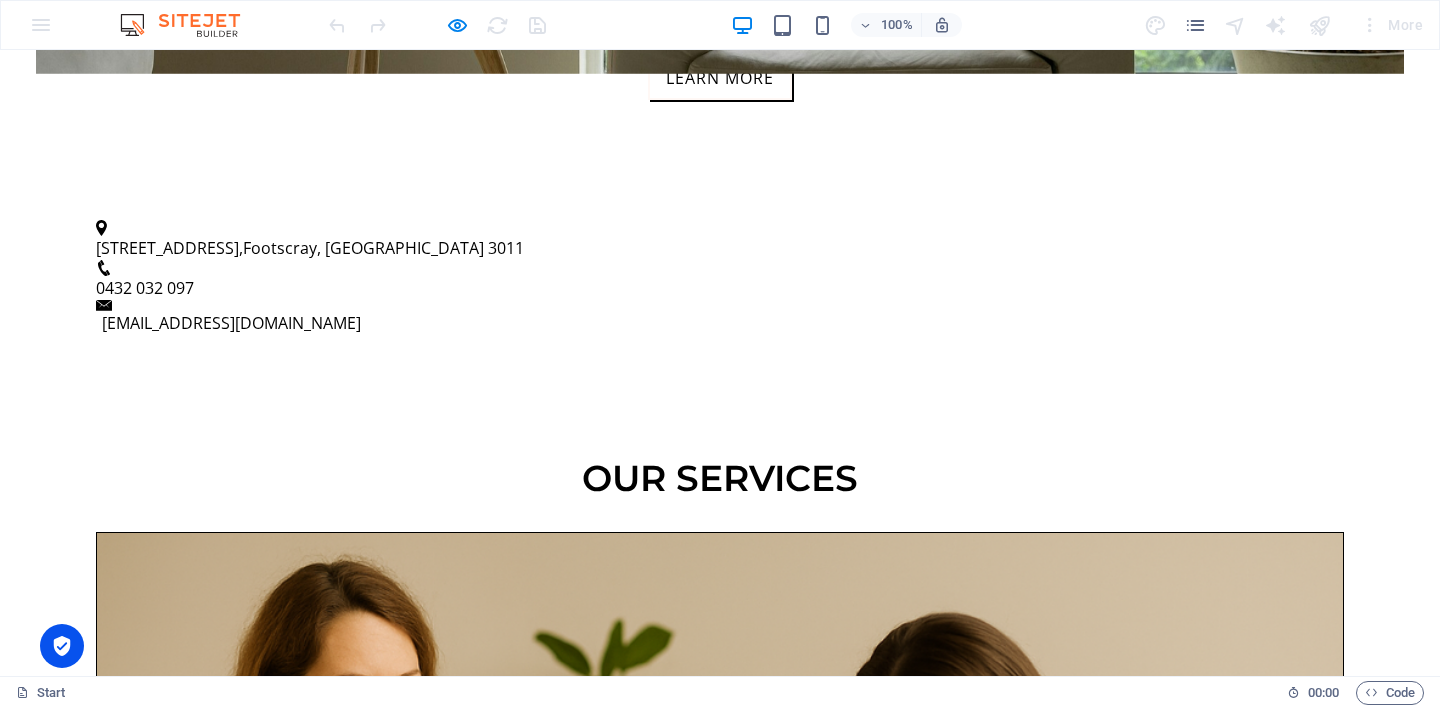 scroll, scrollTop: 1105, scrollLeft: 0, axis: vertical 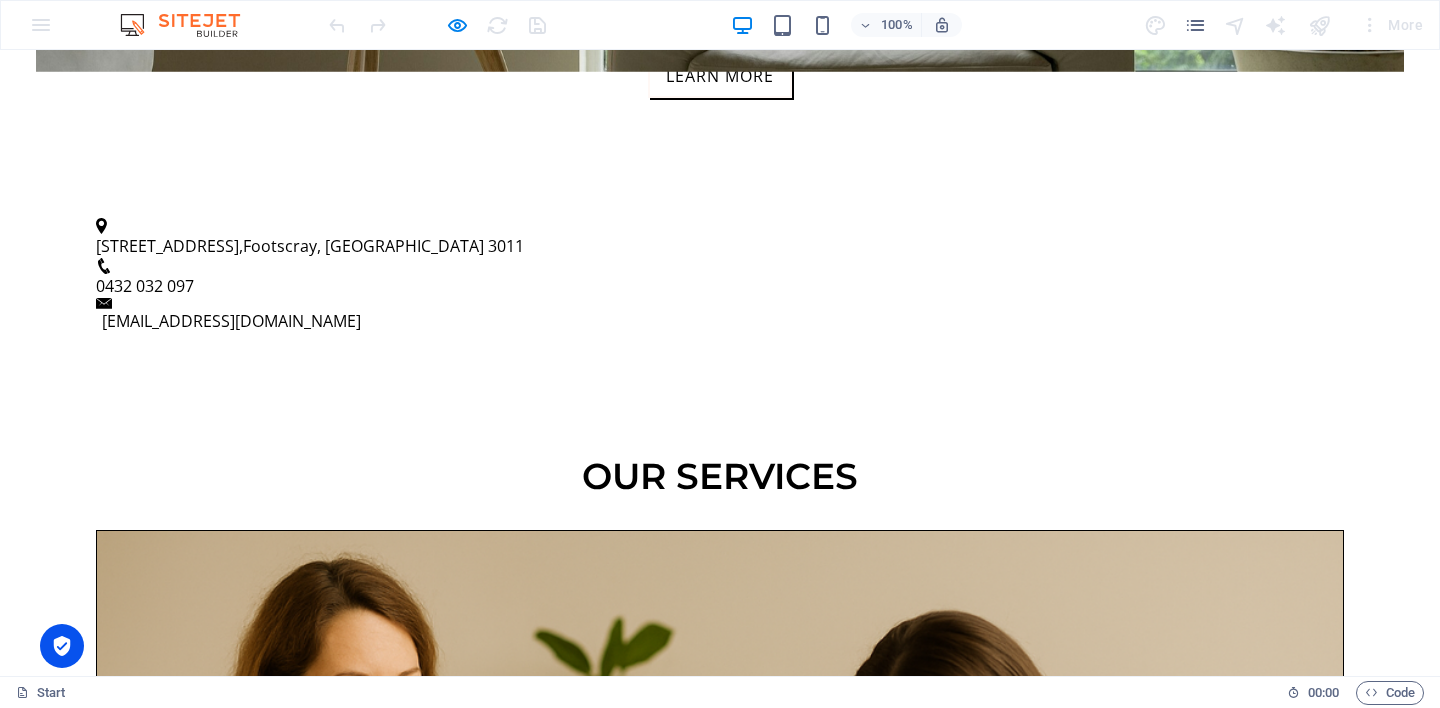 click on "Read more" at bounding box center (720, 1577) 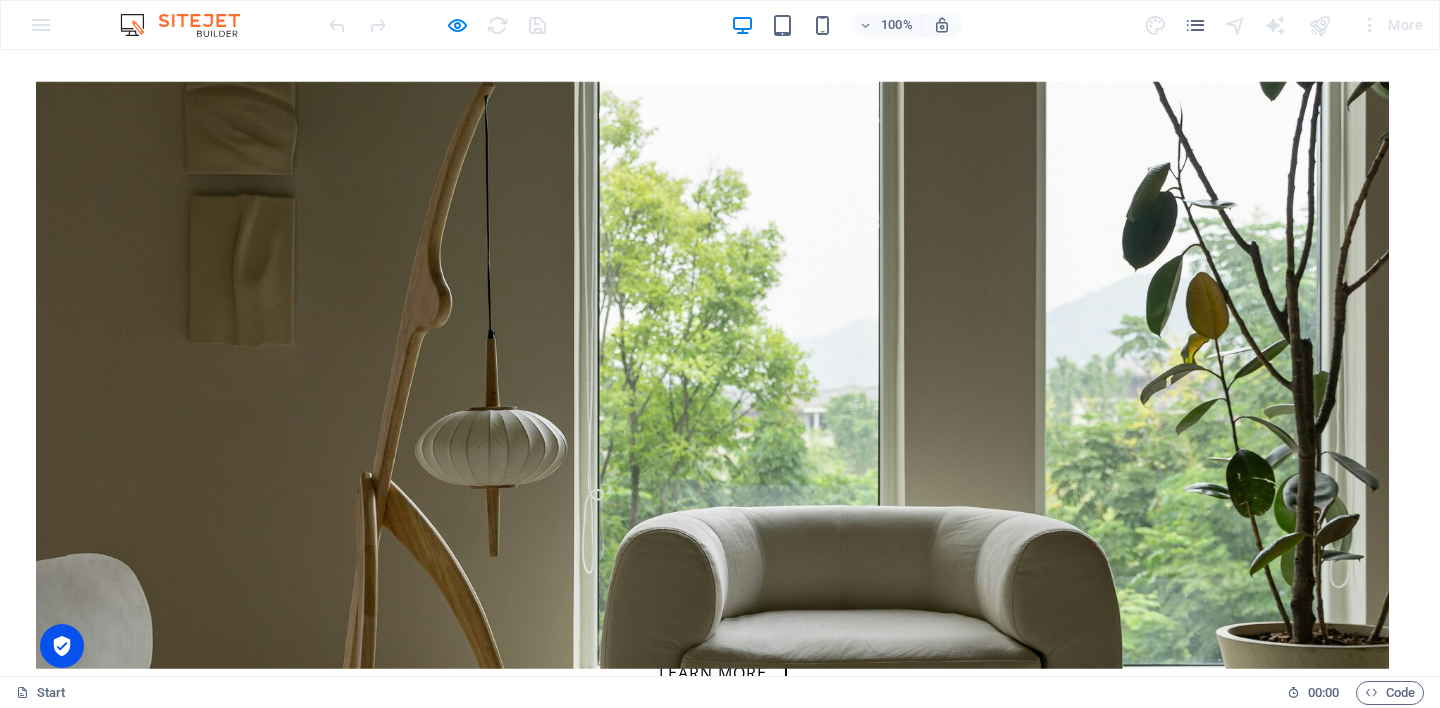 click on "×" at bounding box center (712, -494) 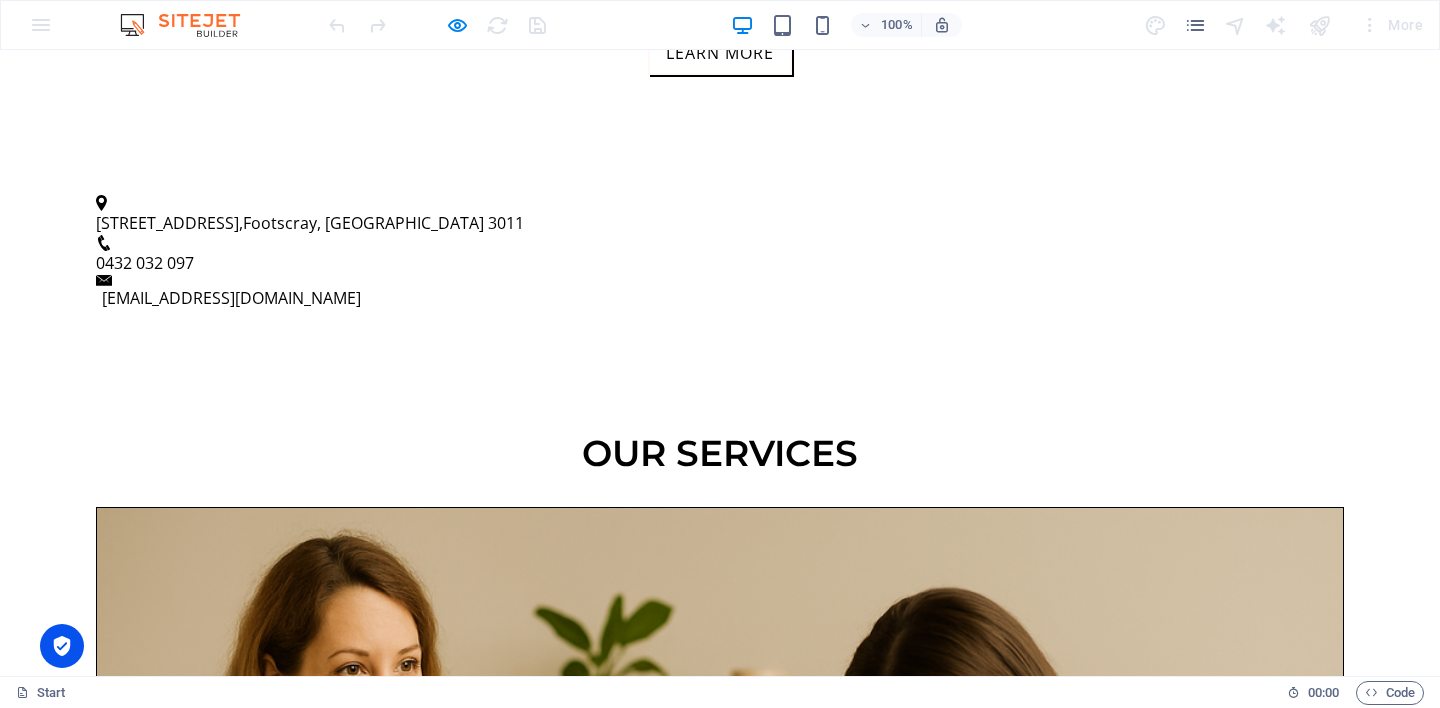 scroll, scrollTop: 1195, scrollLeft: 0, axis: vertical 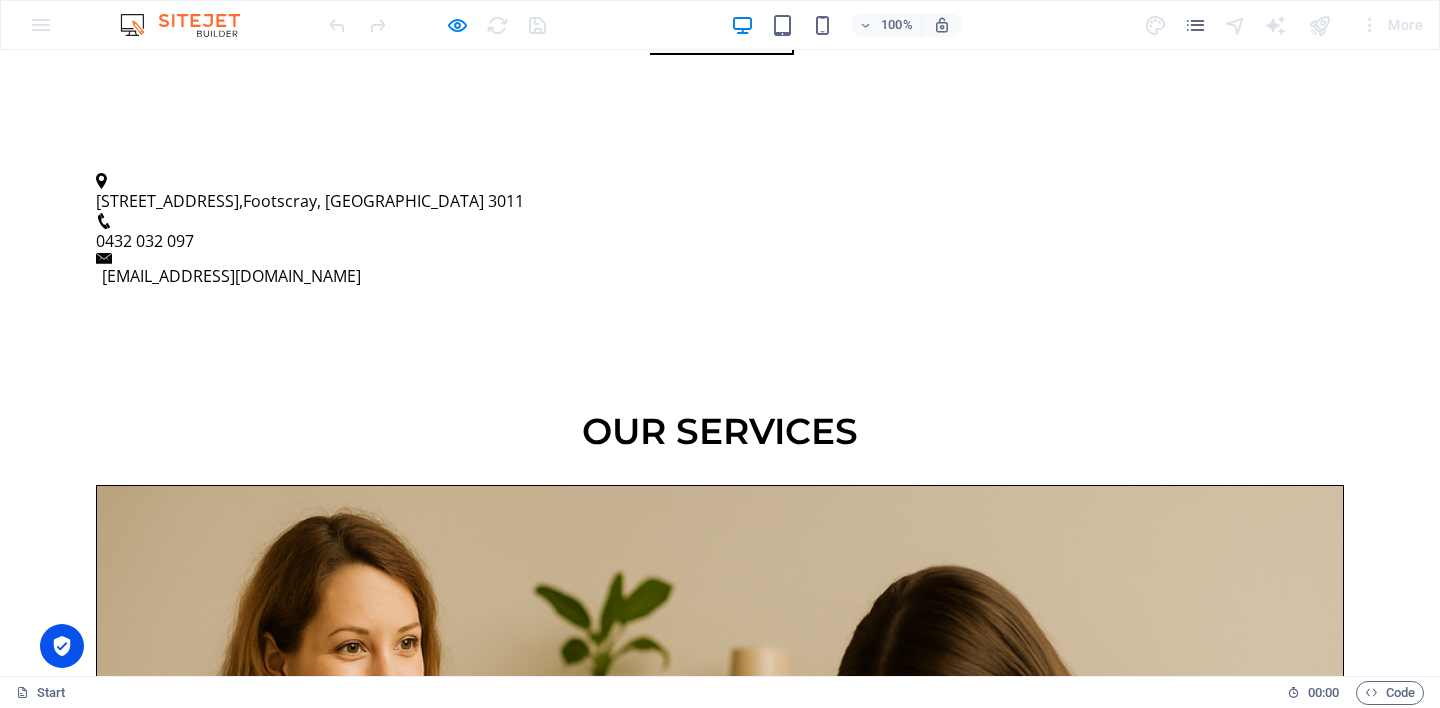 click on "Read more" at bounding box center [720, 3770] 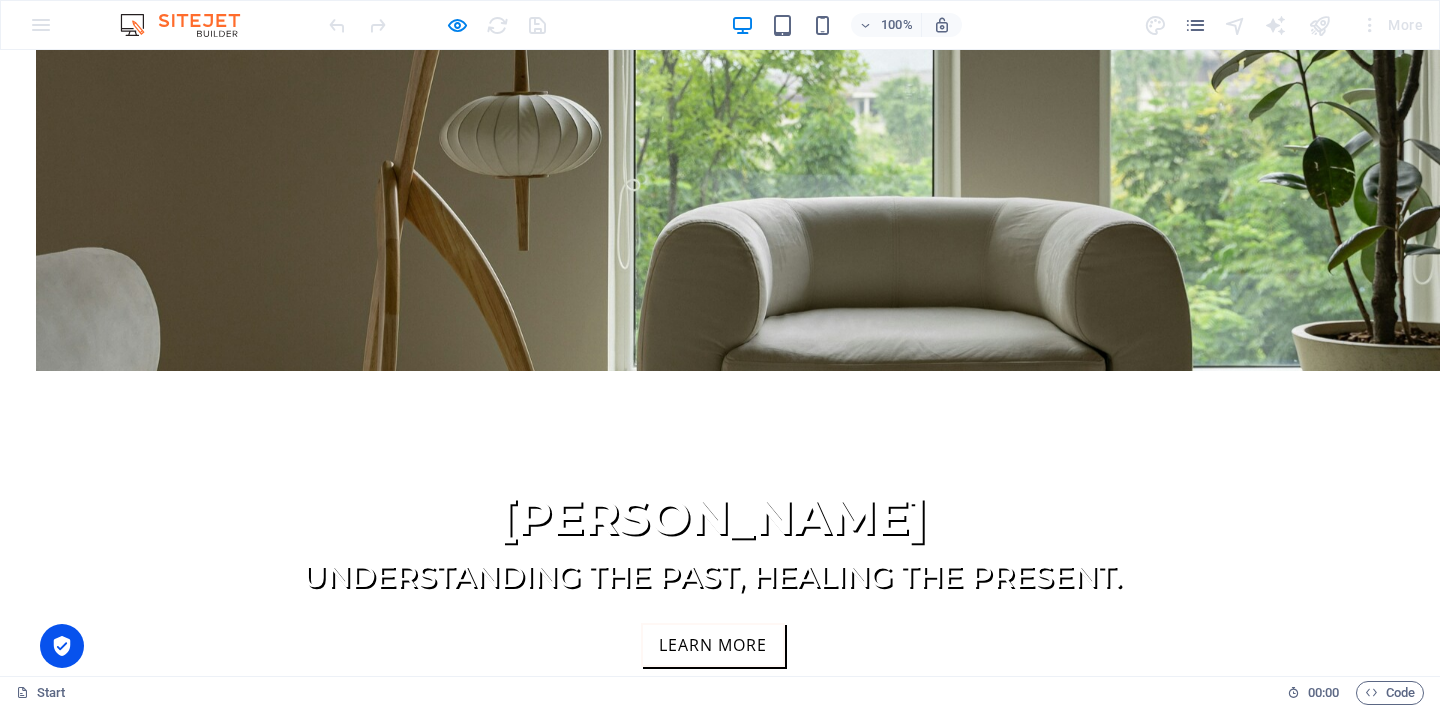 click on "[MEDICAL_DATA] Small, facilitated groups offering a respectful space to share, listen, and grow alongside others with similar experiences. Themes may include: Grief and healing Men’s or women’s mental wellbeing Identity, belonging, and connection Emotional resilience and self-expression Duration:  90 minutes Fee:  $45 per participant Availability:  Held periodically 👉 contact for a group session   ×" at bounding box center (712, -850) 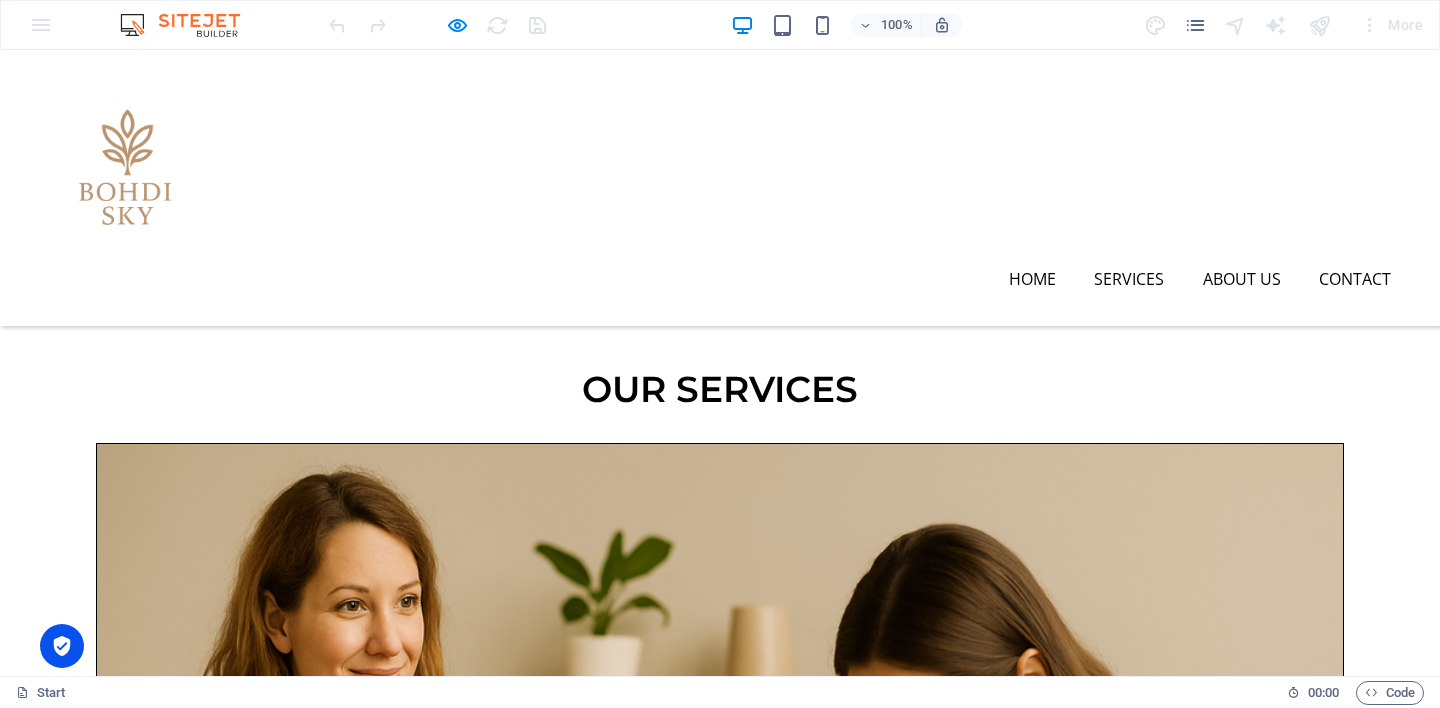 click on "Read more" at bounding box center (720, 2609) 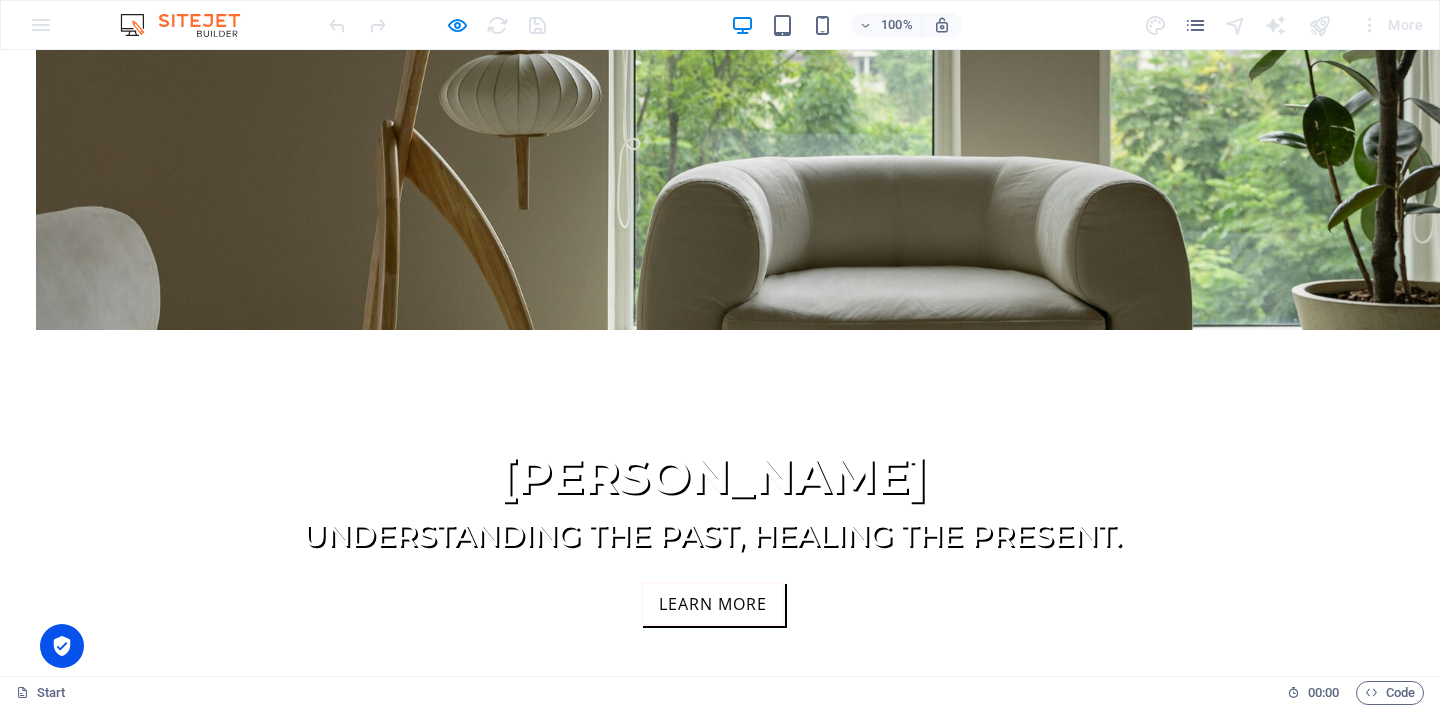 click on "Couples Counselling Supportive sessions to help couples reconnect, communicate openly, and navigate challenges together. Sessions may address: Communication breakdown Trust and conflict Parenting or major life changes Rebuilding emotional closeness Duration:  75 minutes Fee:  $90 Available:  In-person only 👉 Book a couples session   ×" at bounding box center [712, -871] 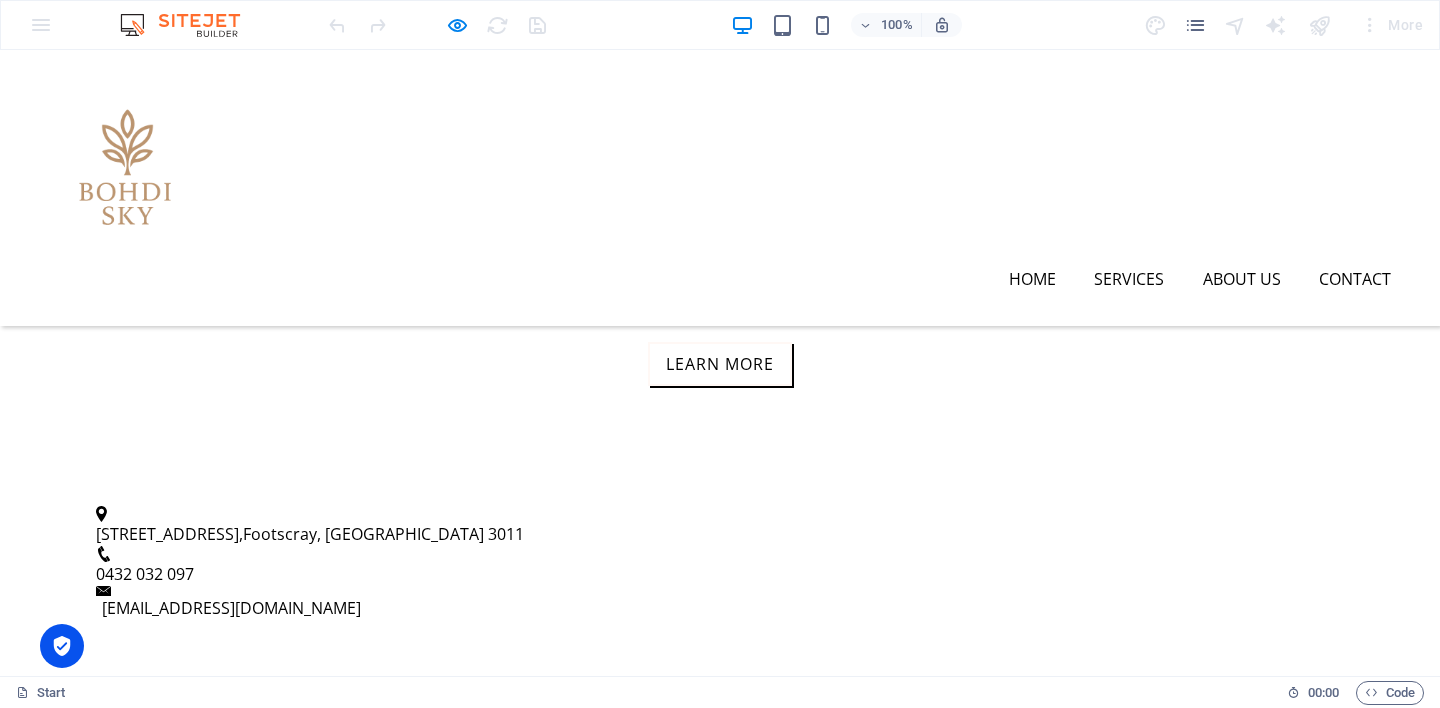 scroll, scrollTop: 754, scrollLeft: 0, axis: vertical 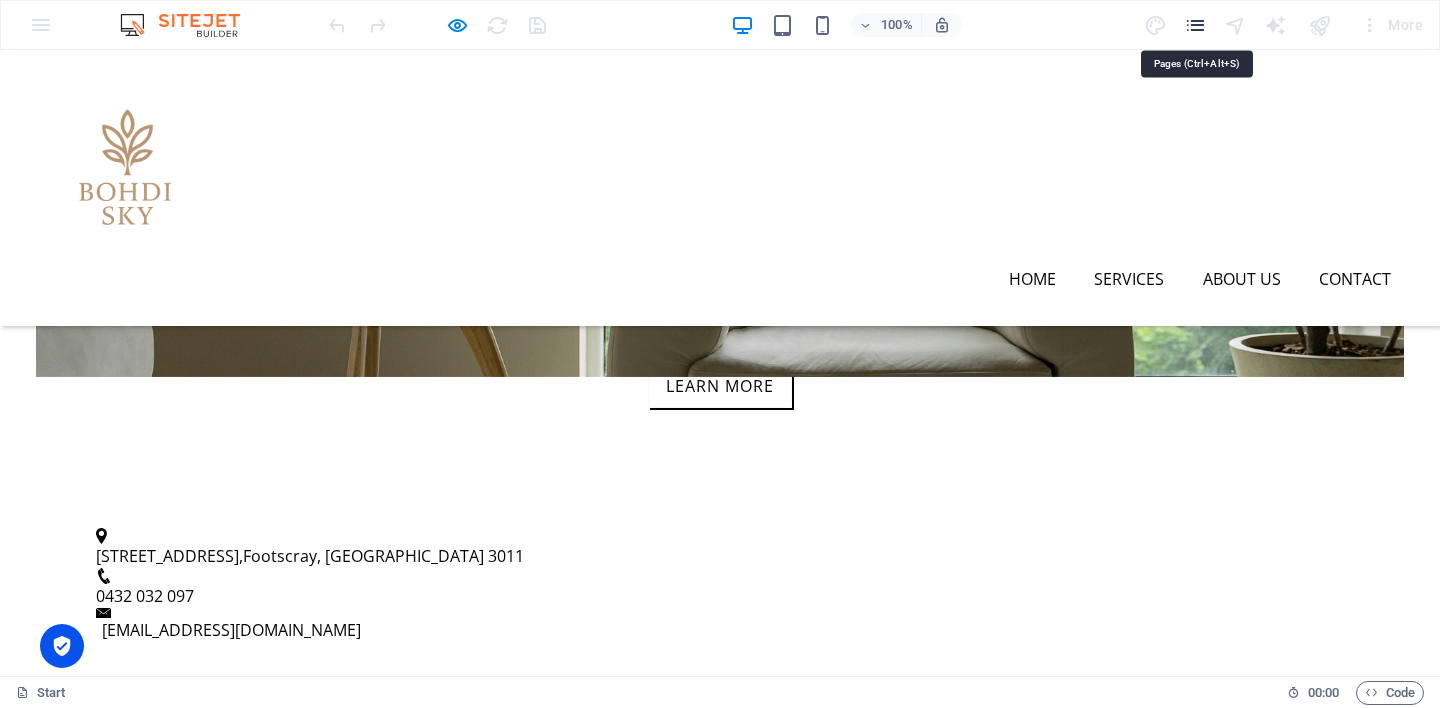 click at bounding box center [1195, 25] 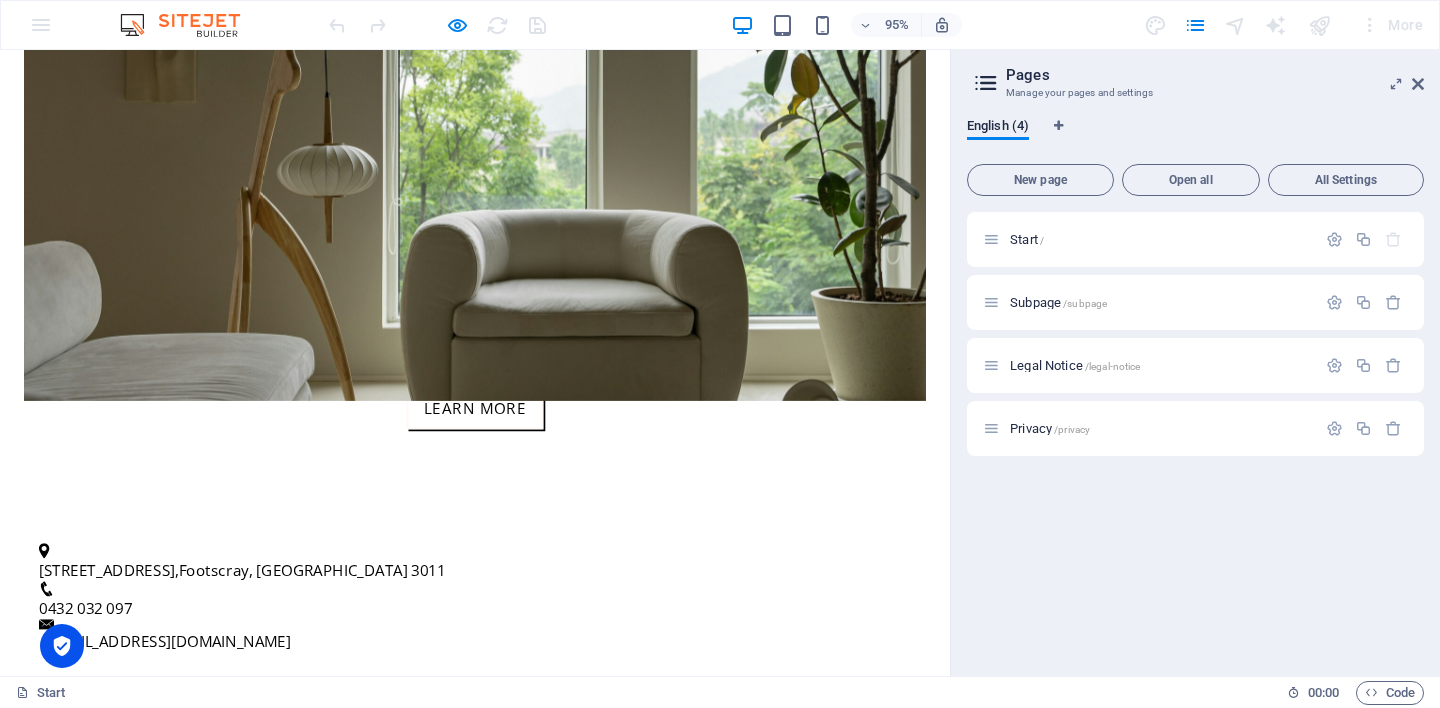 click at bounding box center [986, 83] 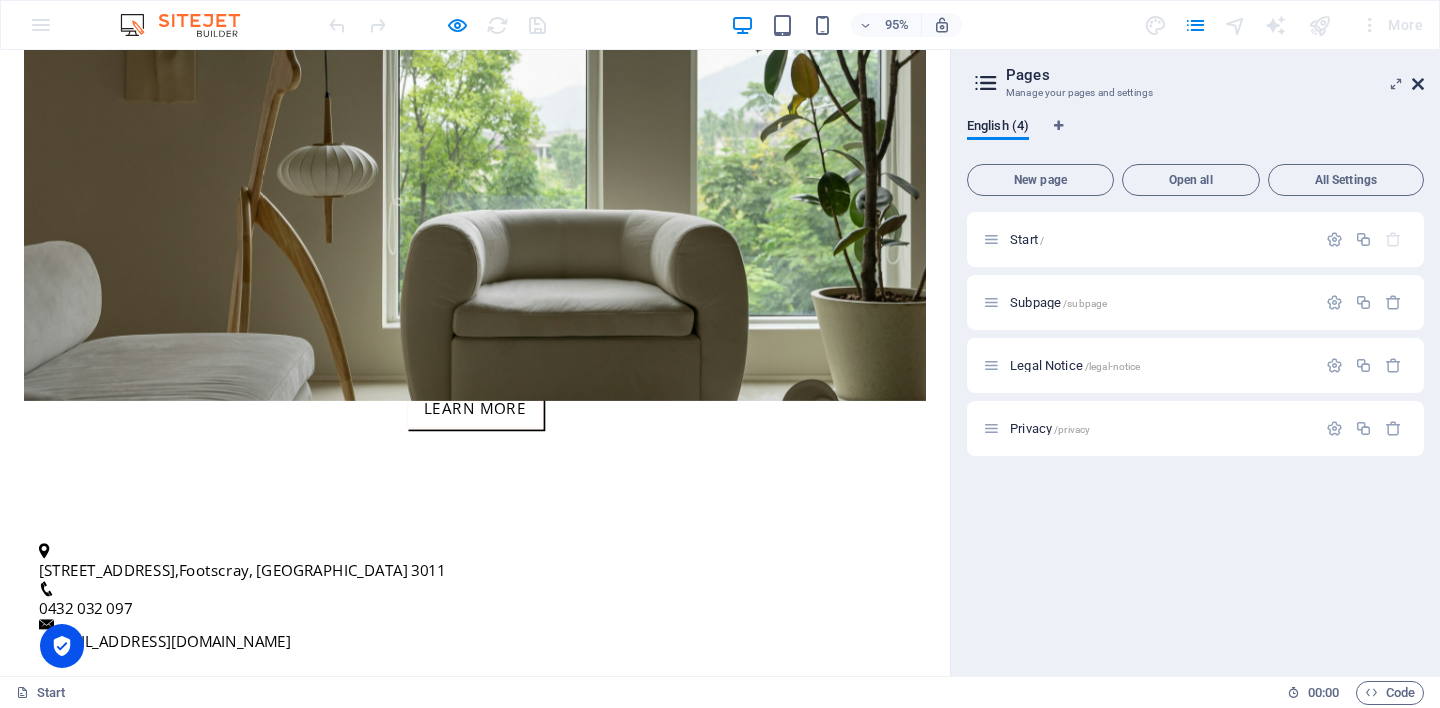 click at bounding box center [1418, 84] 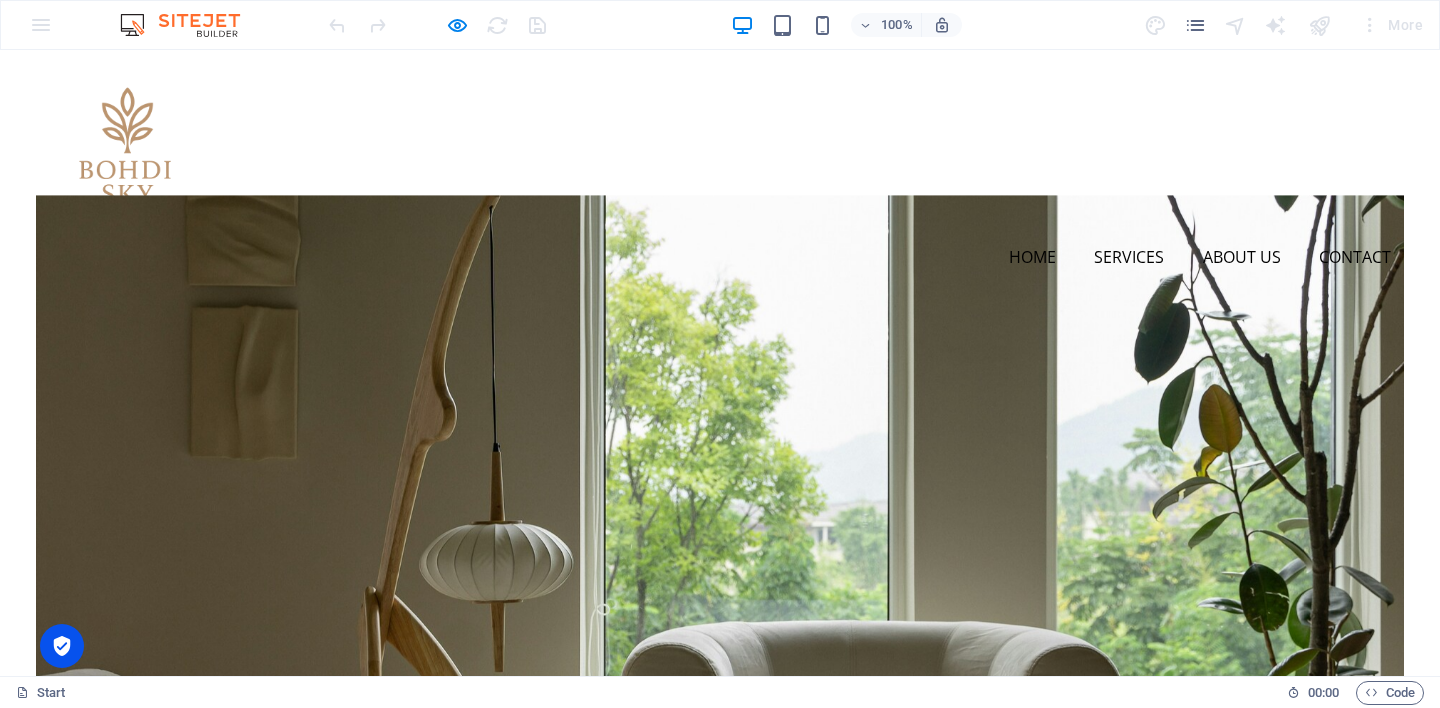 scroll, scrollTop: 17, scrollLeft: 0, axis: vertical 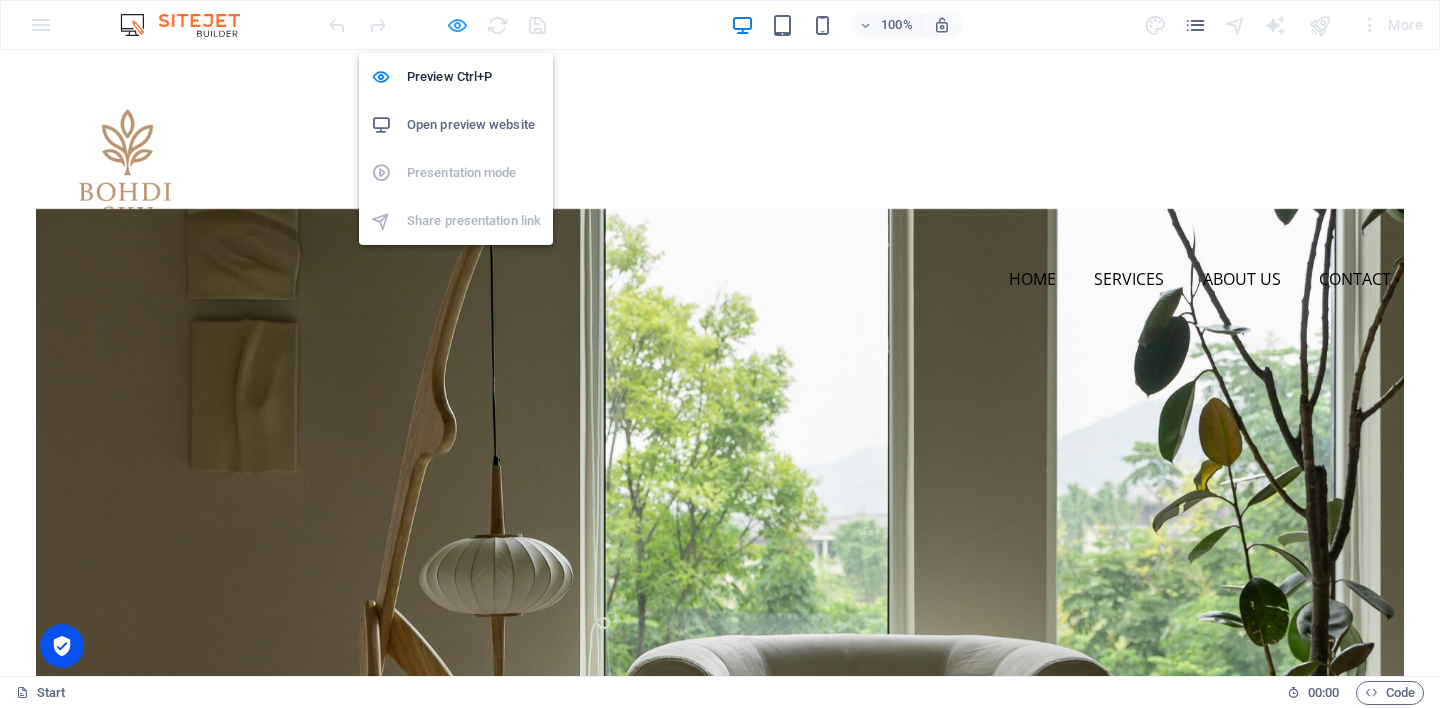 click at bounding box center [457, 25] 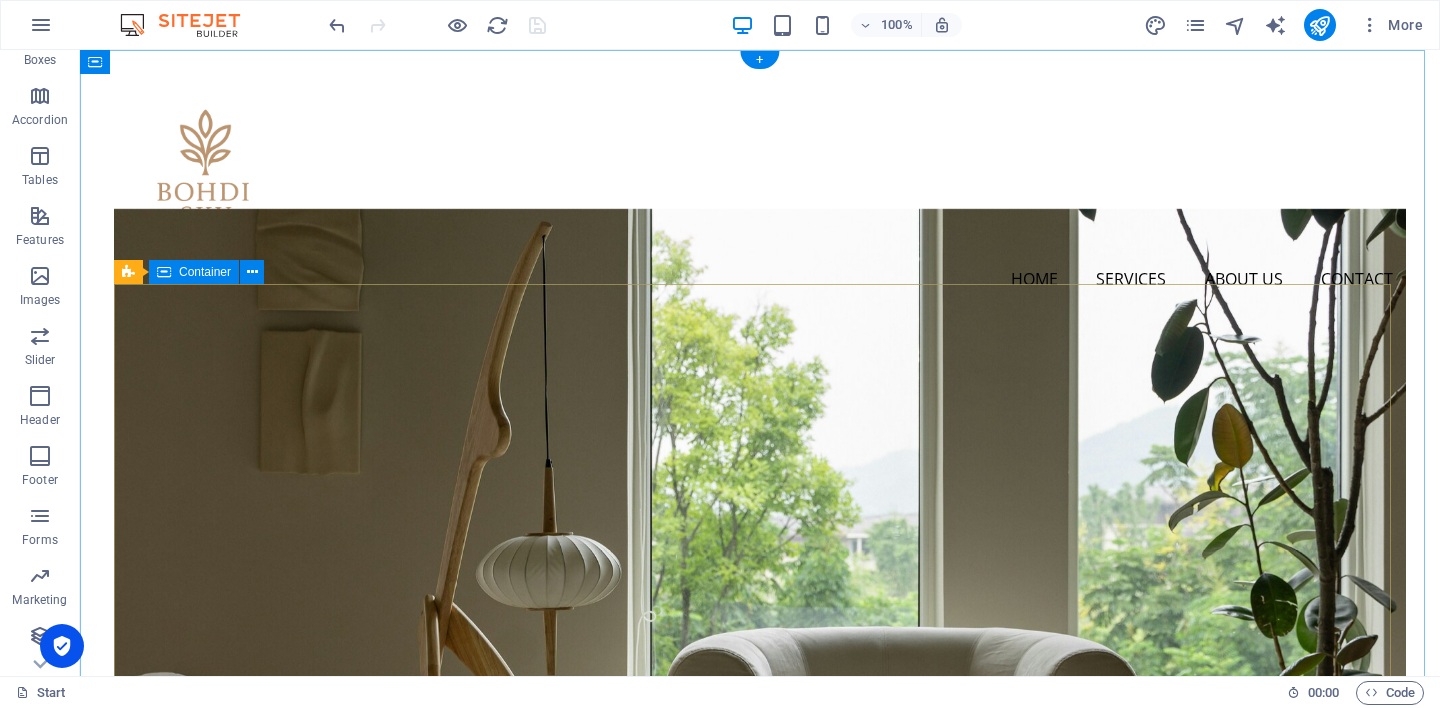 type 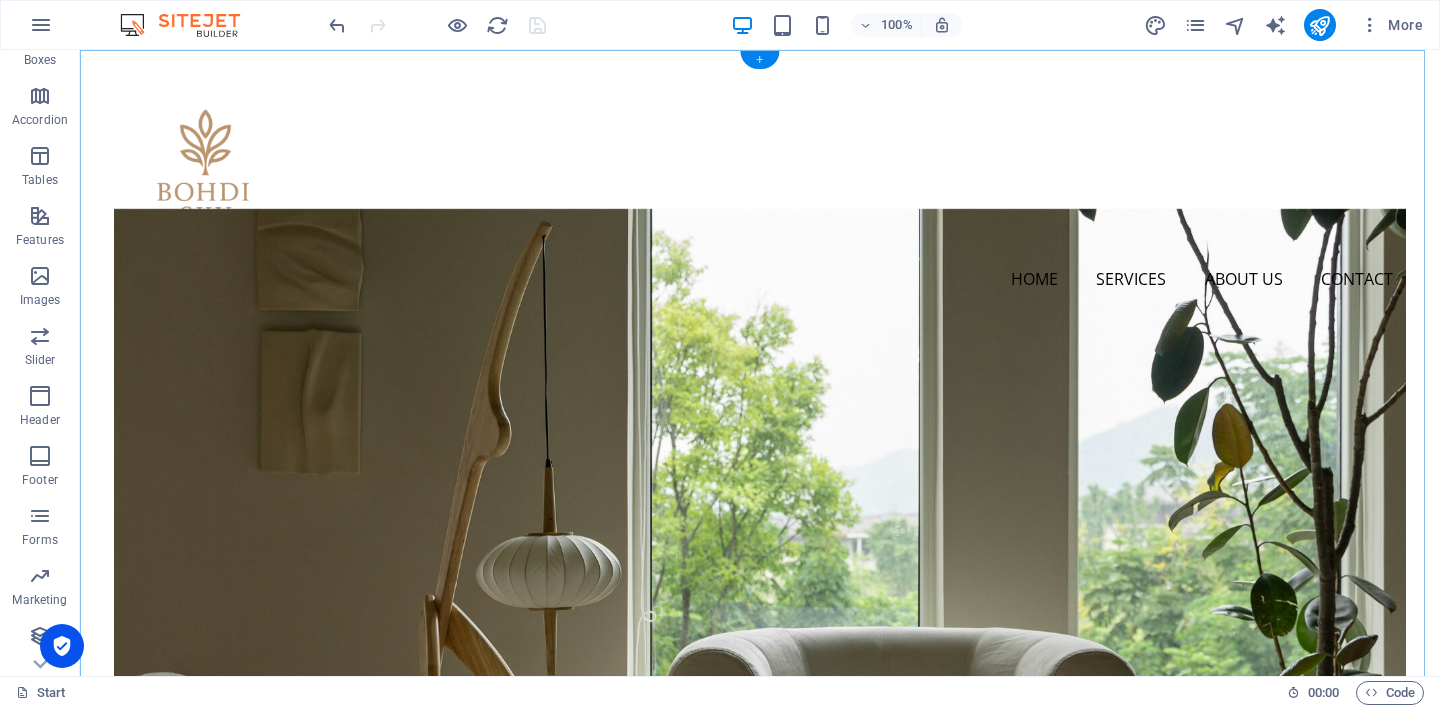 click on "+" at bounding box center [759, 60] 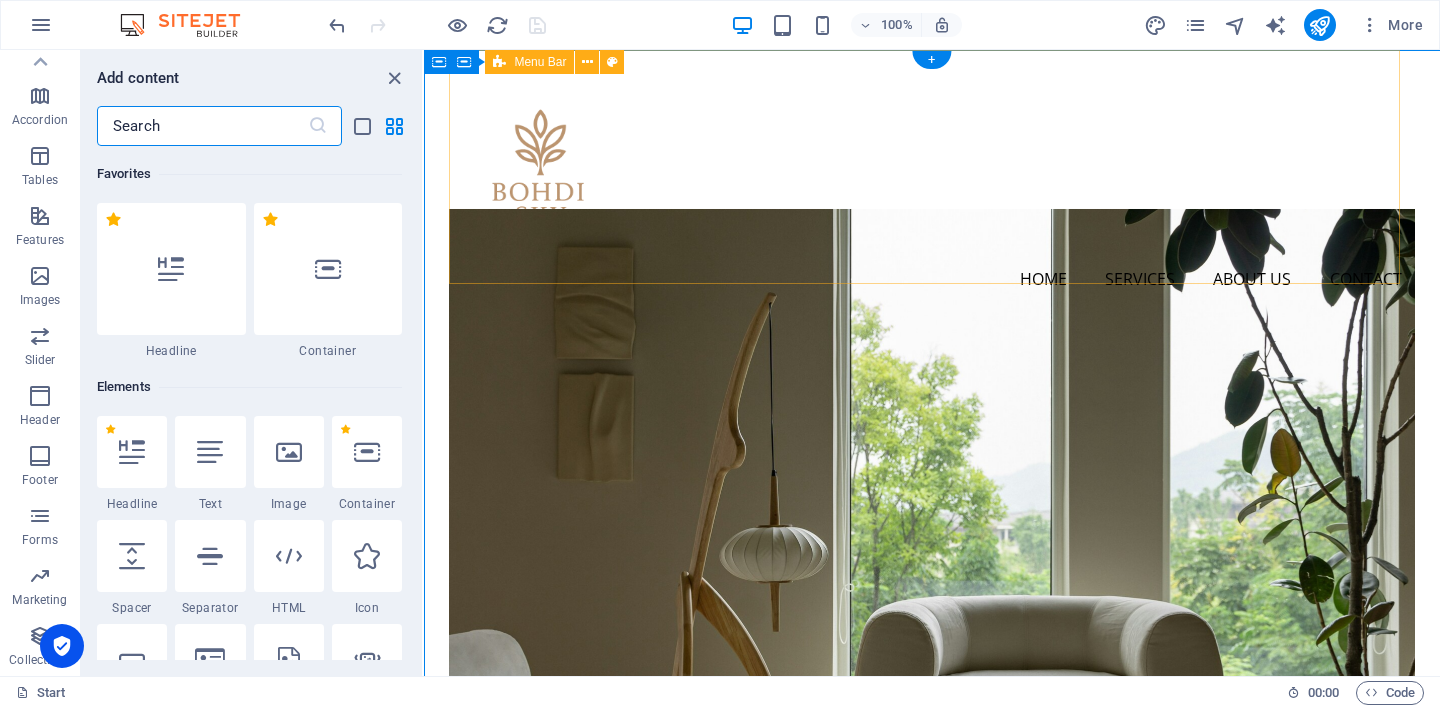 scroll, scrollTop: 275, scrollLeft: 0, axis: vertical 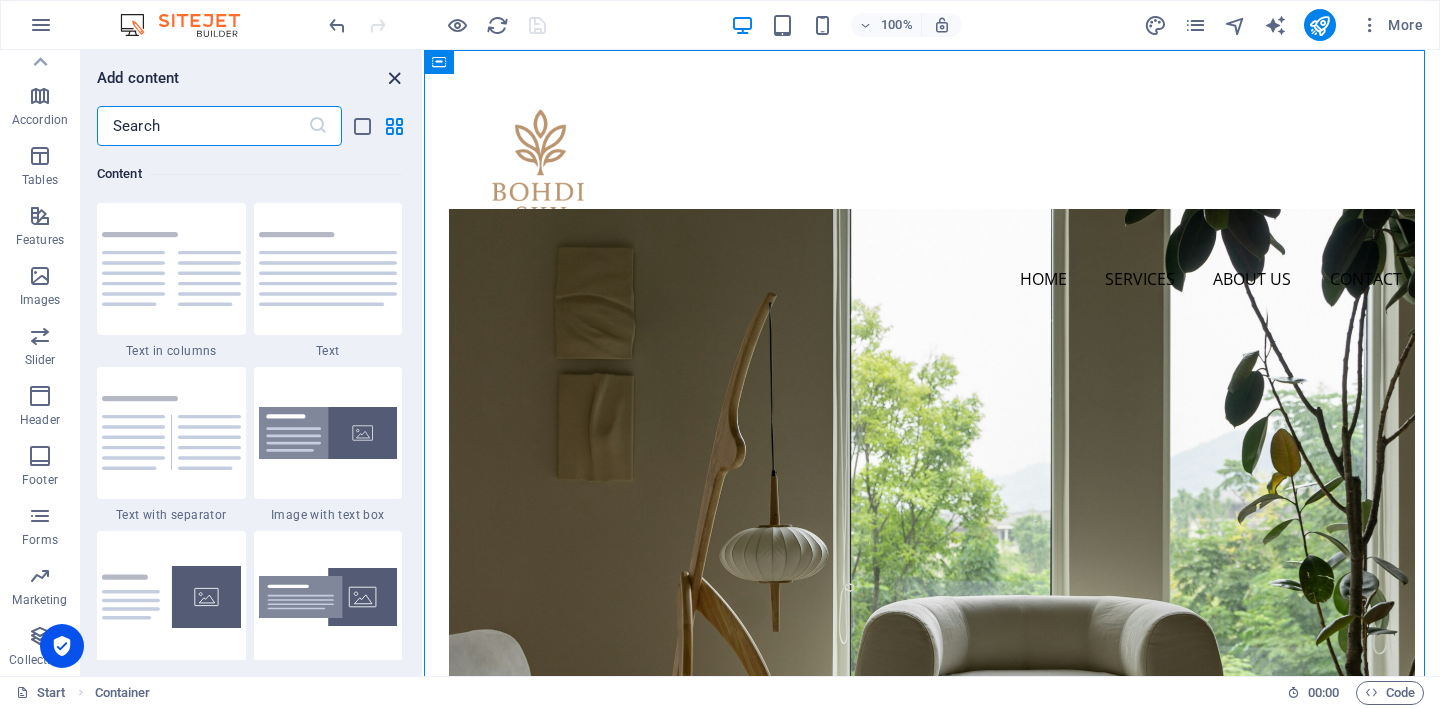 click at bounding box center (394, 78) 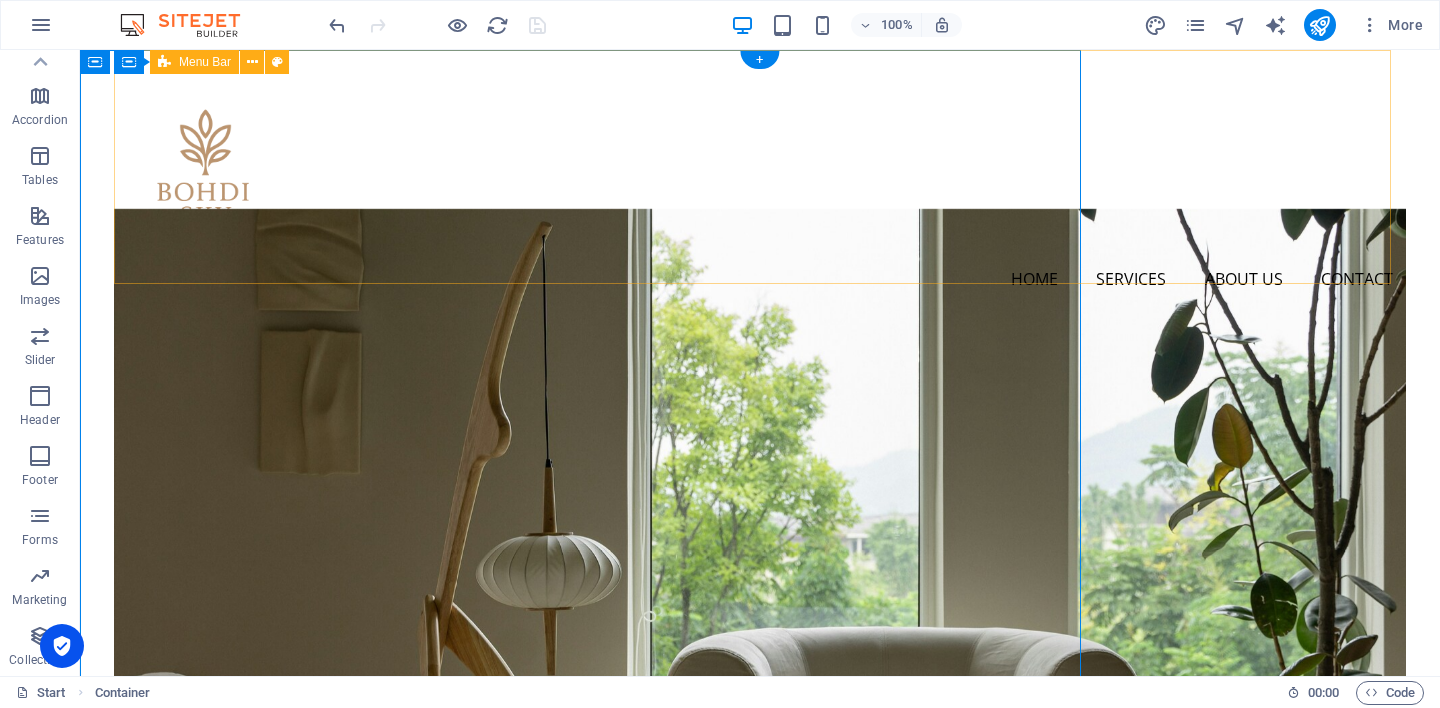 scroll, scrollTop: 275, scrollLeft: 0, axis: vertical 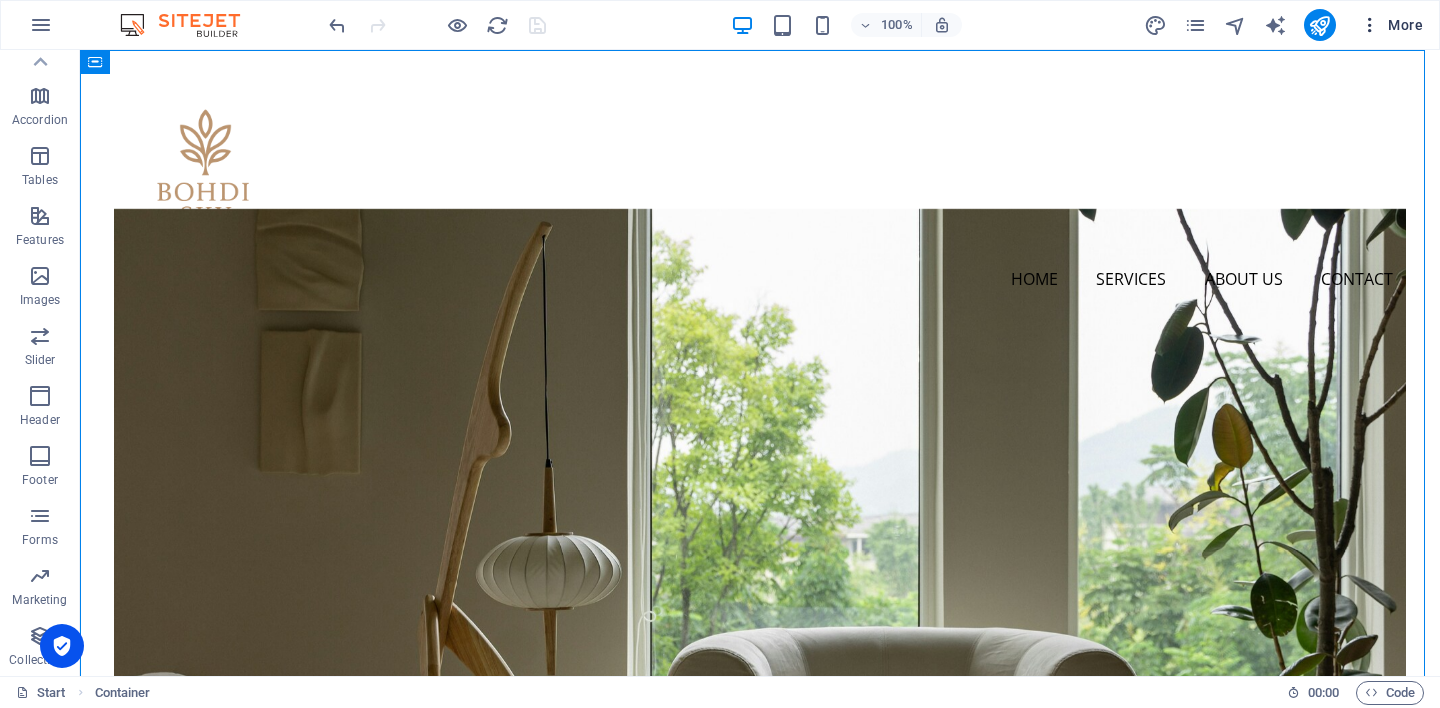 click at bounding box center [1370, 25] 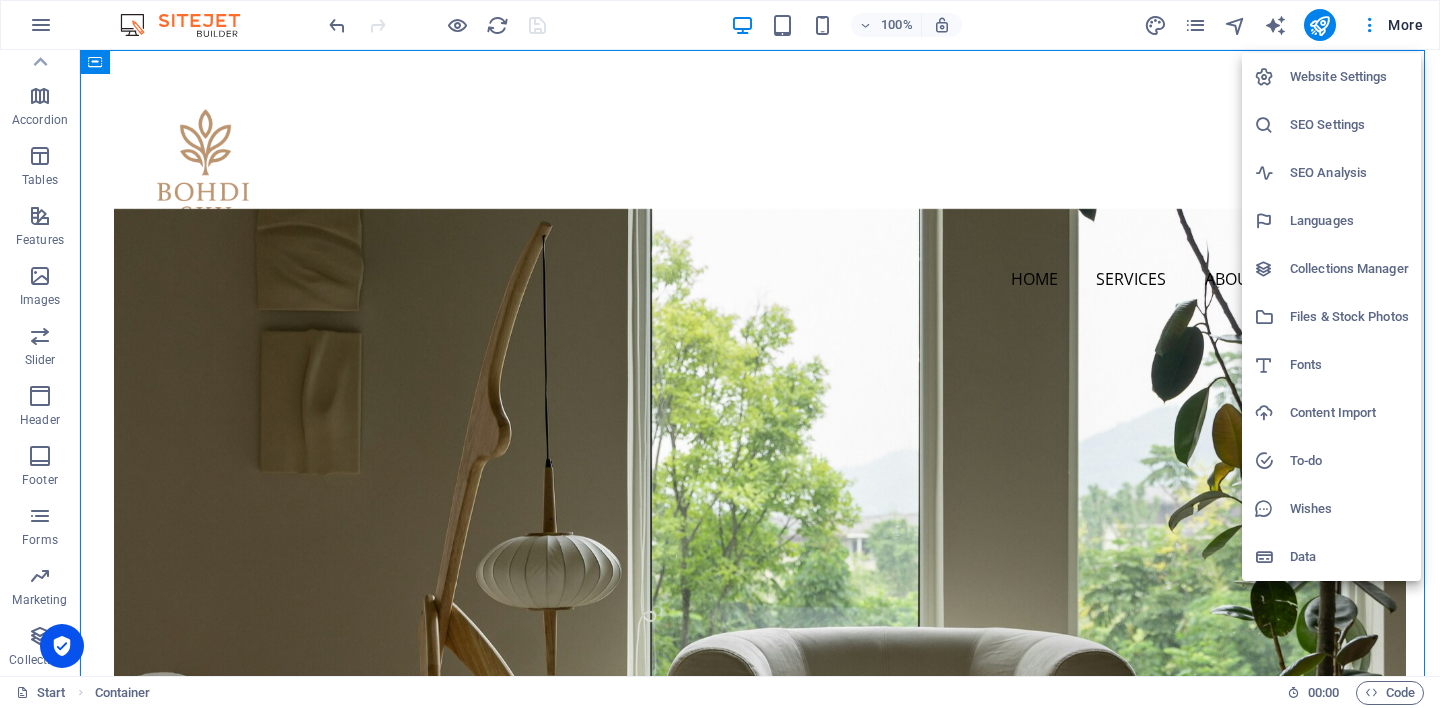 click at bounding box center [720, 354] 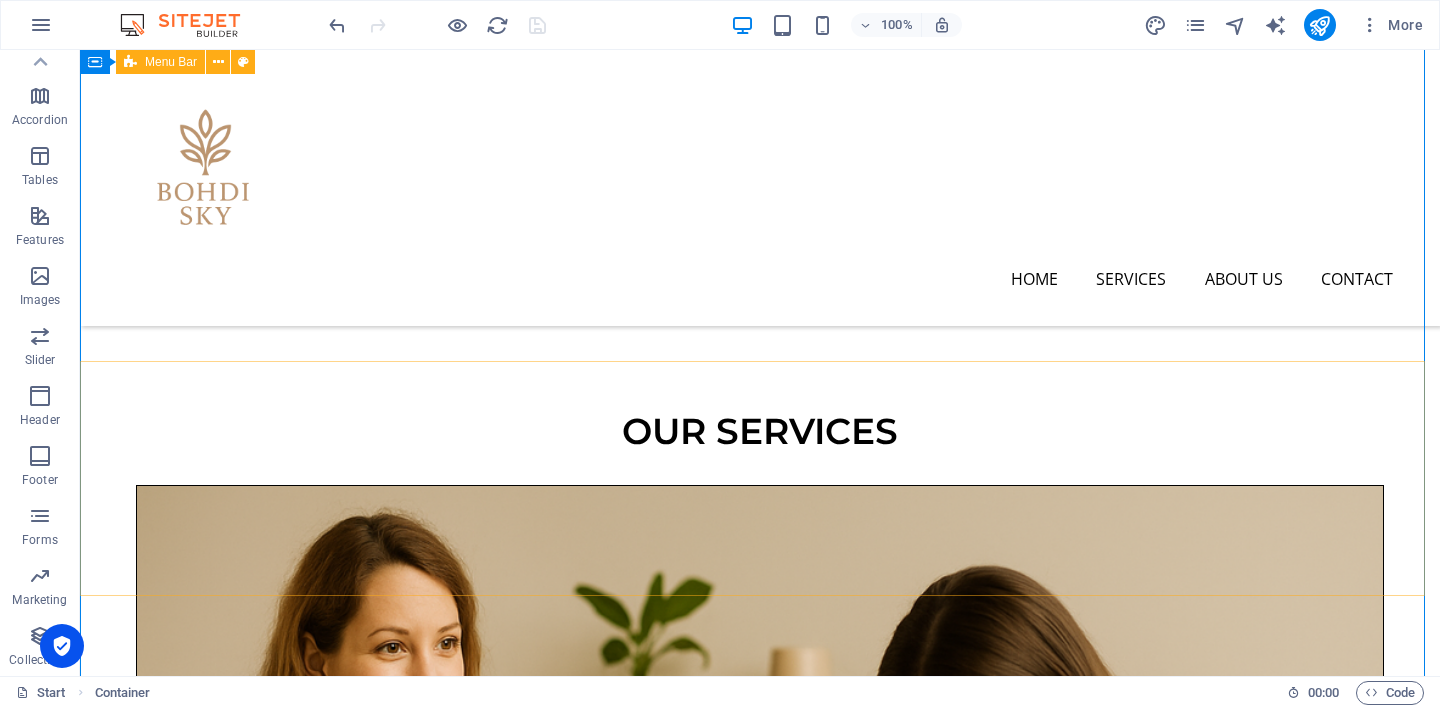 scroll, scrollTop: 0, scrollLeft: 0, axis: both 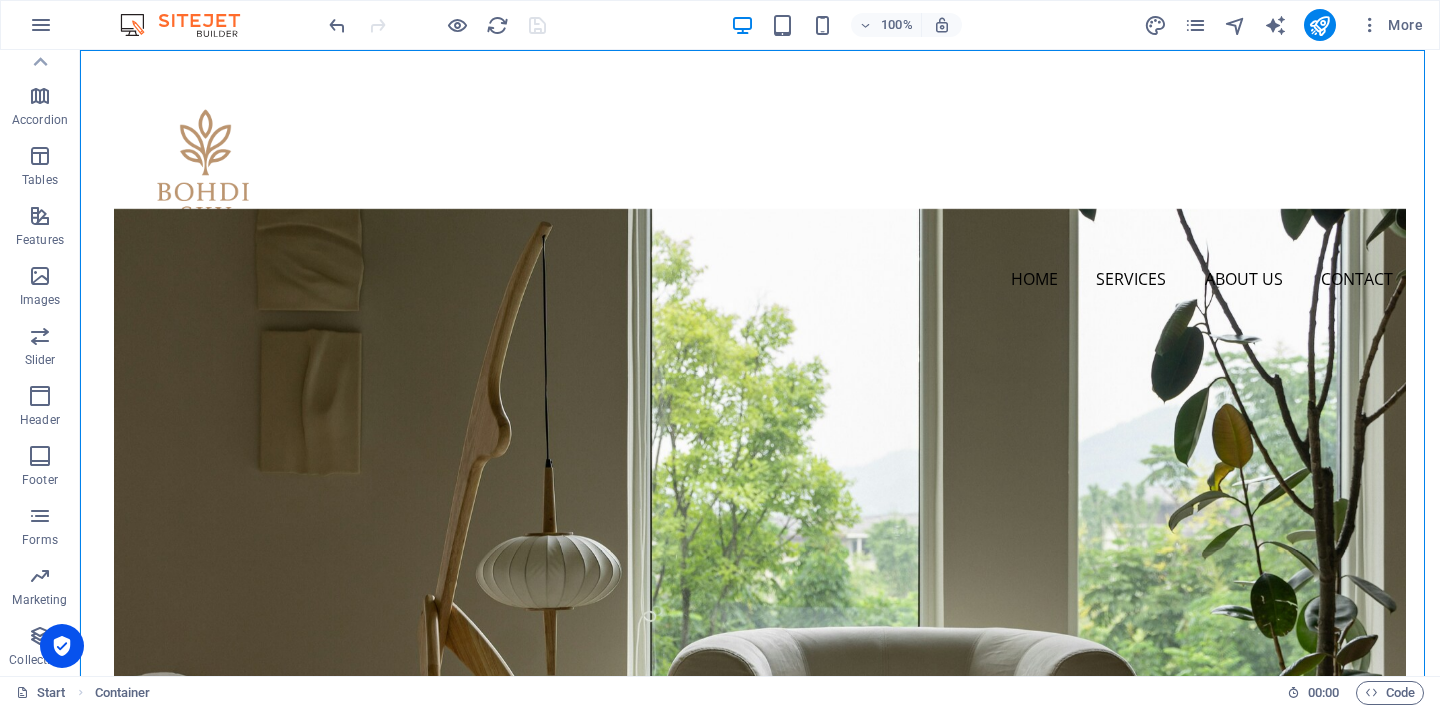 click on "100% More" at bounding box center [878, 25] 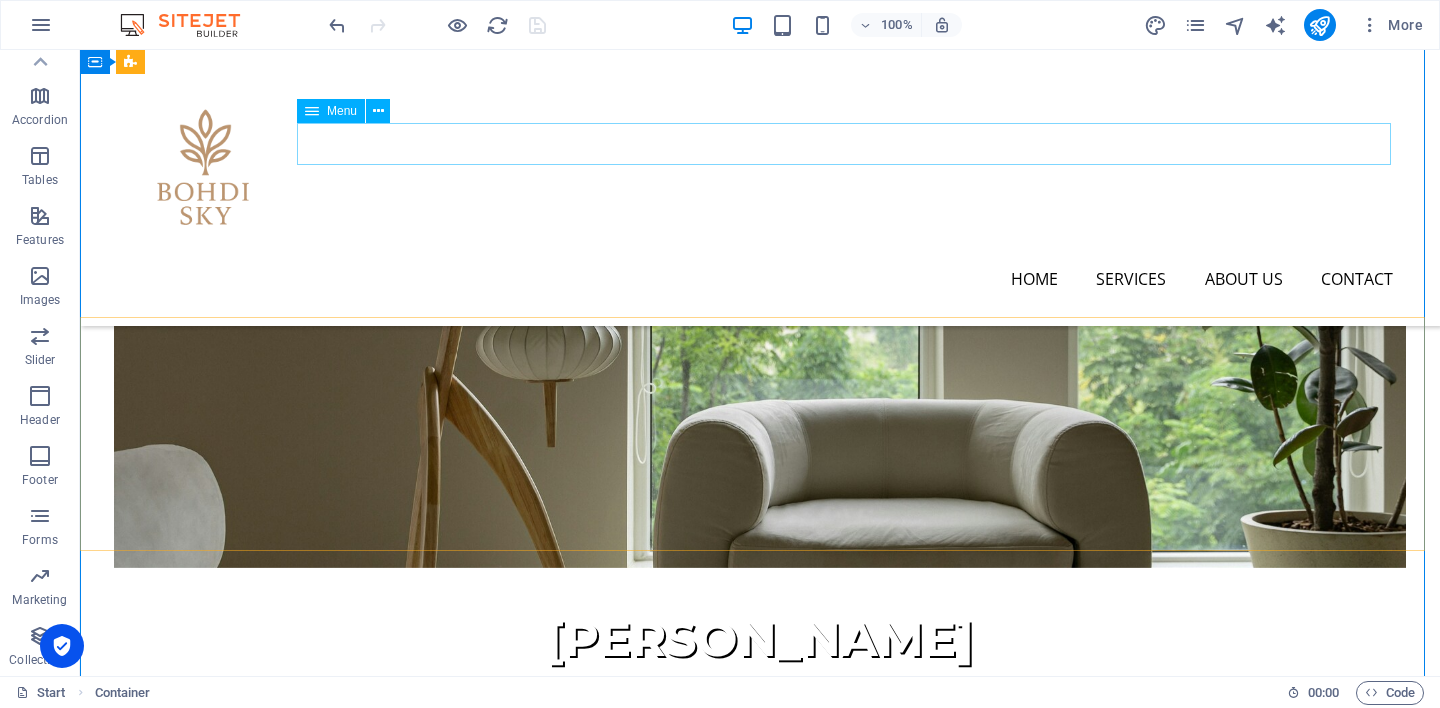 scroll, scrollTop: 0, scrollLeft: 0, axis: both 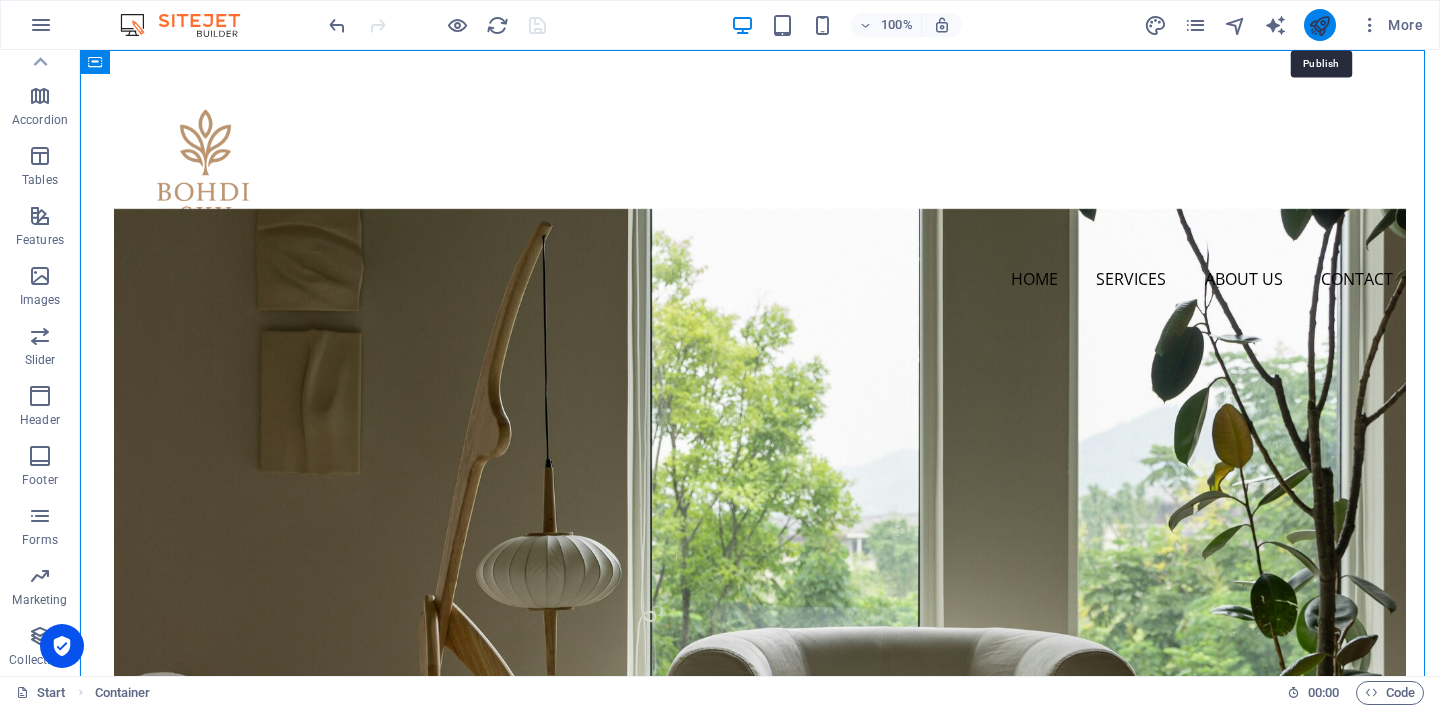 click at bounding box center (1319, 25) 